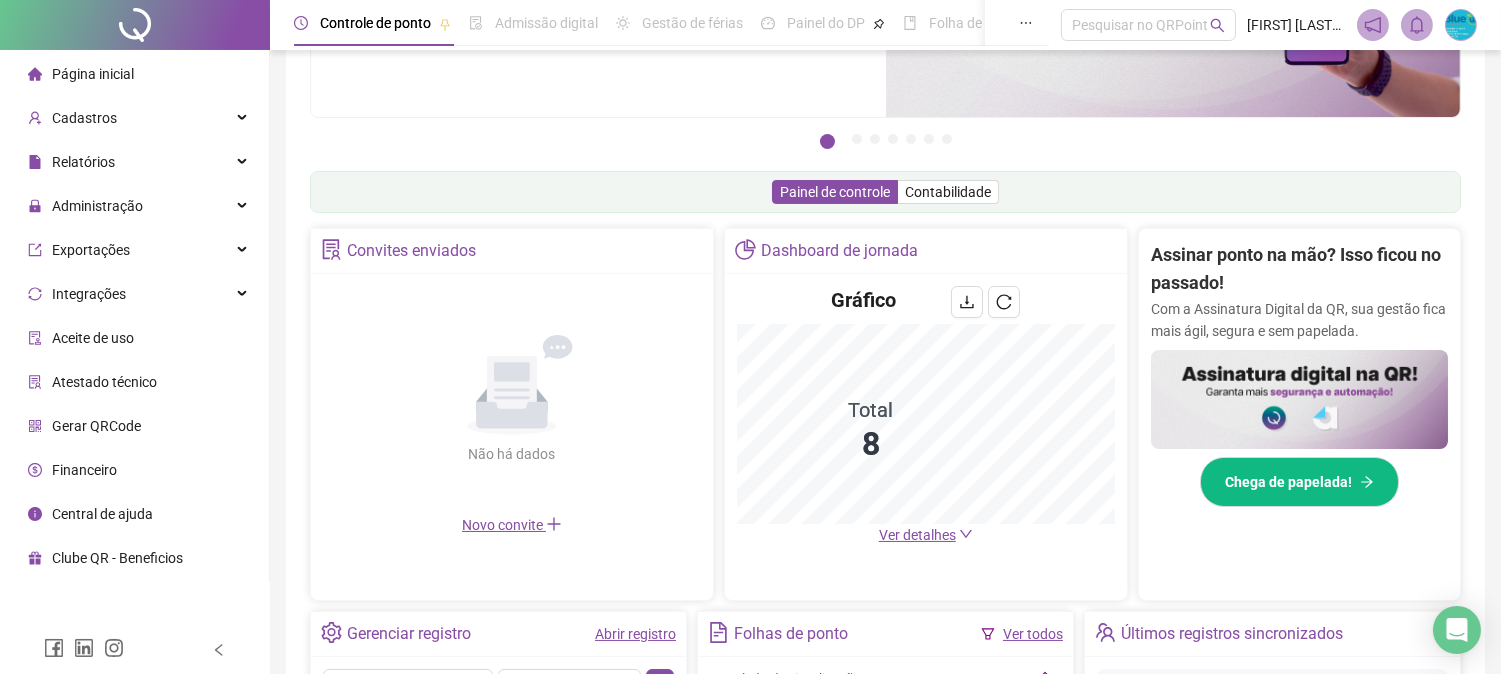 scroll, scrollTop: 333, scrollLeft: 0, axis: vertical 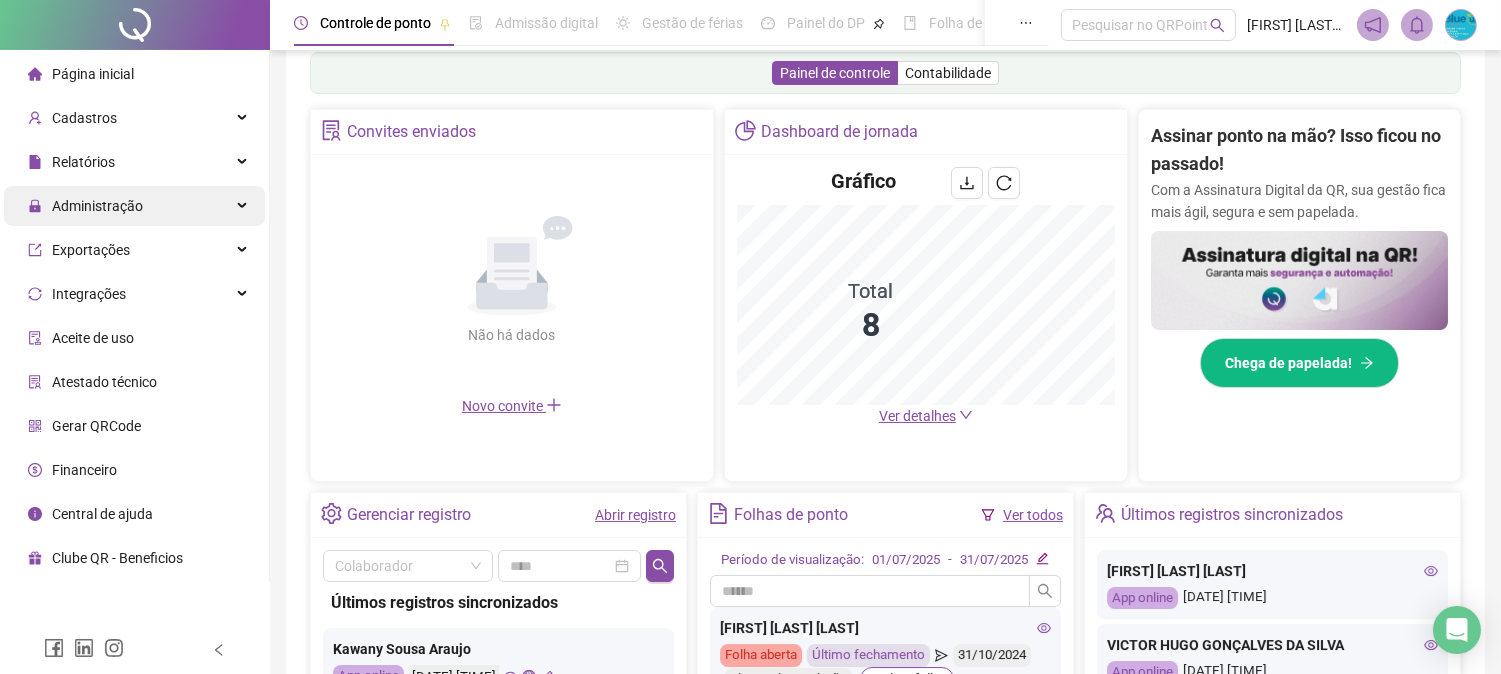click on "Administração" at bounding box center (85, 206) 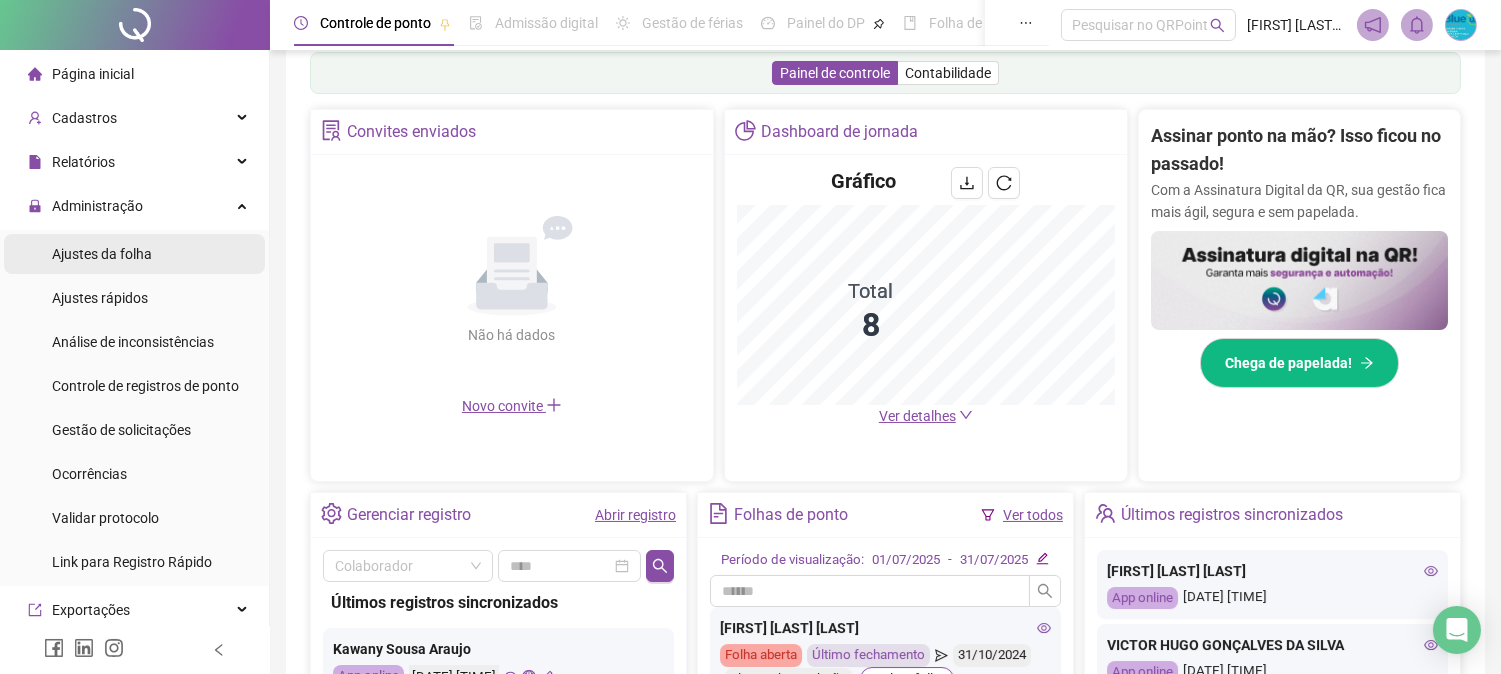 click on "Ajustes da folha" at bounding box center [102, 254] 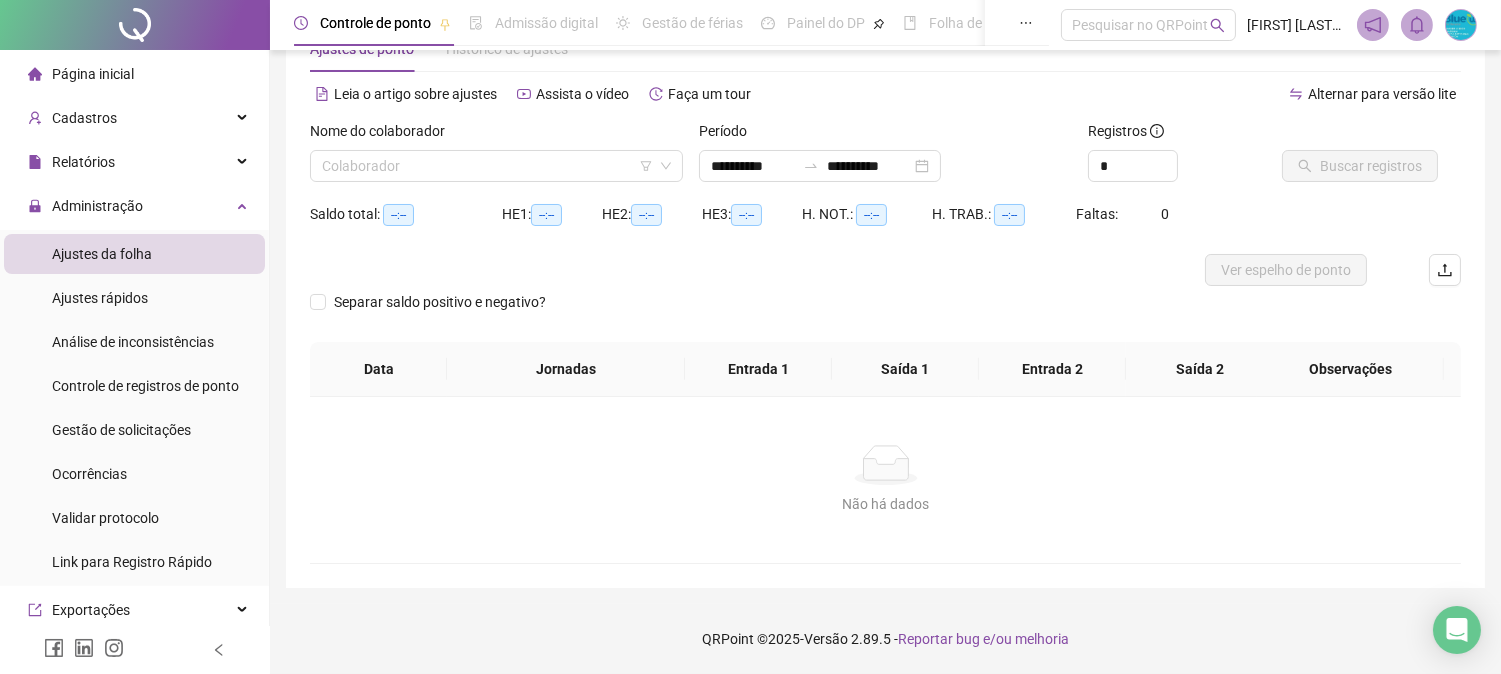scroll, scrollTop: 63, scrollLeft: 0, axis: vertical 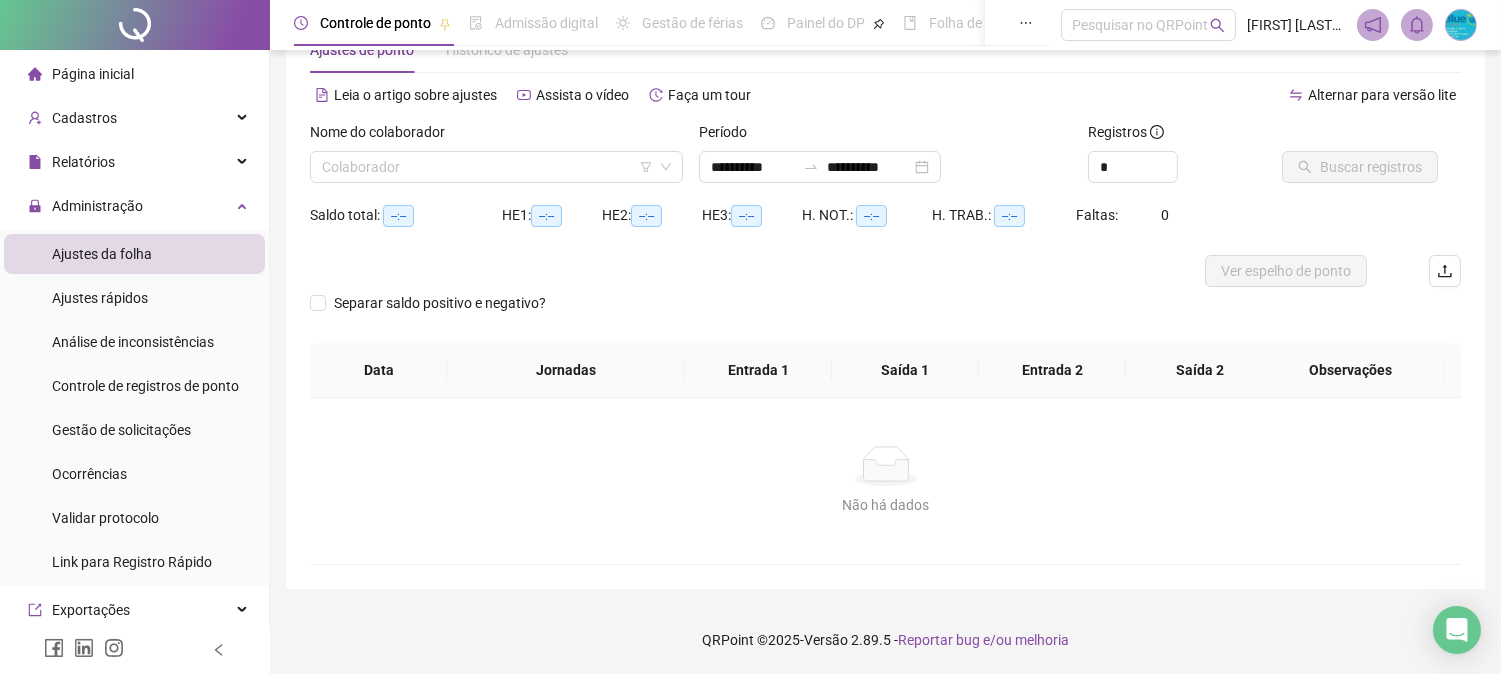 click on "Ajustes da folha" at bounding box center (134, 254) 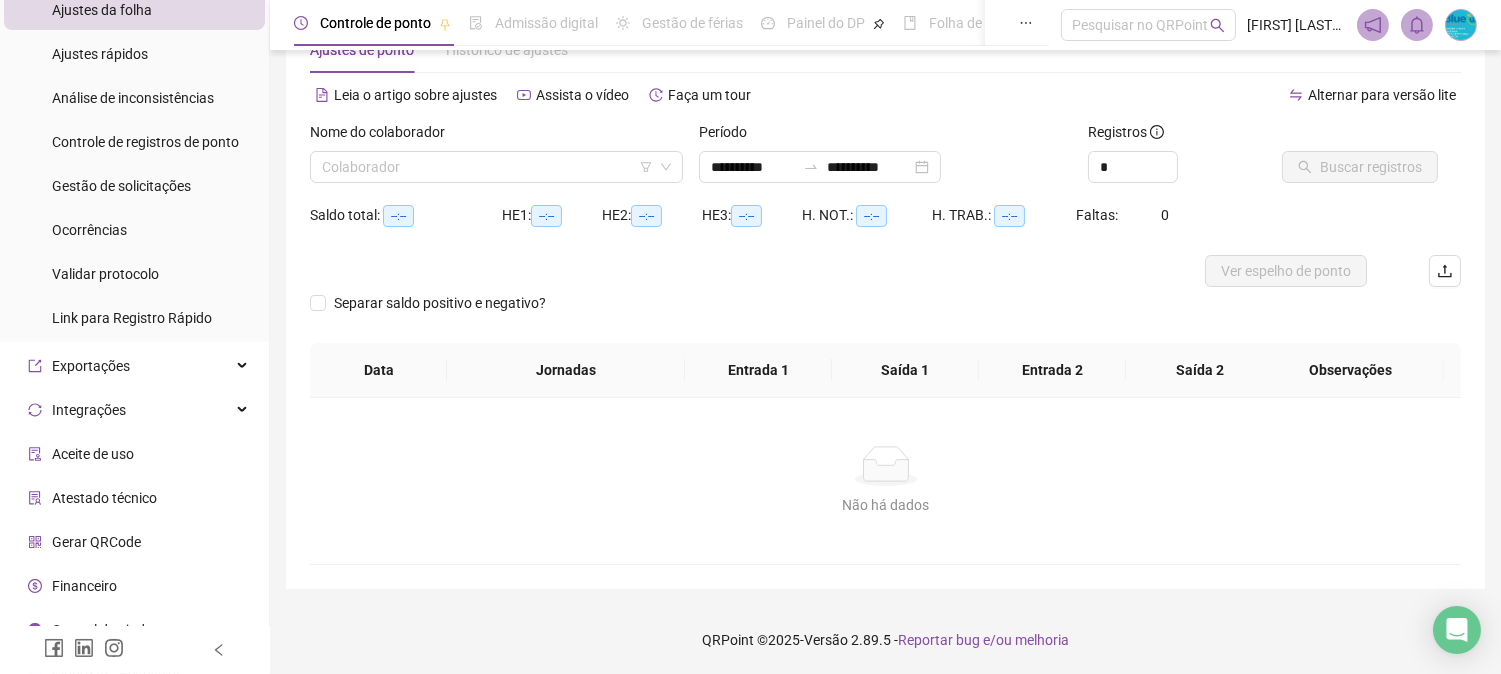 scroll, scrollTop: 267, scrollLeft: 0, axis: vertical 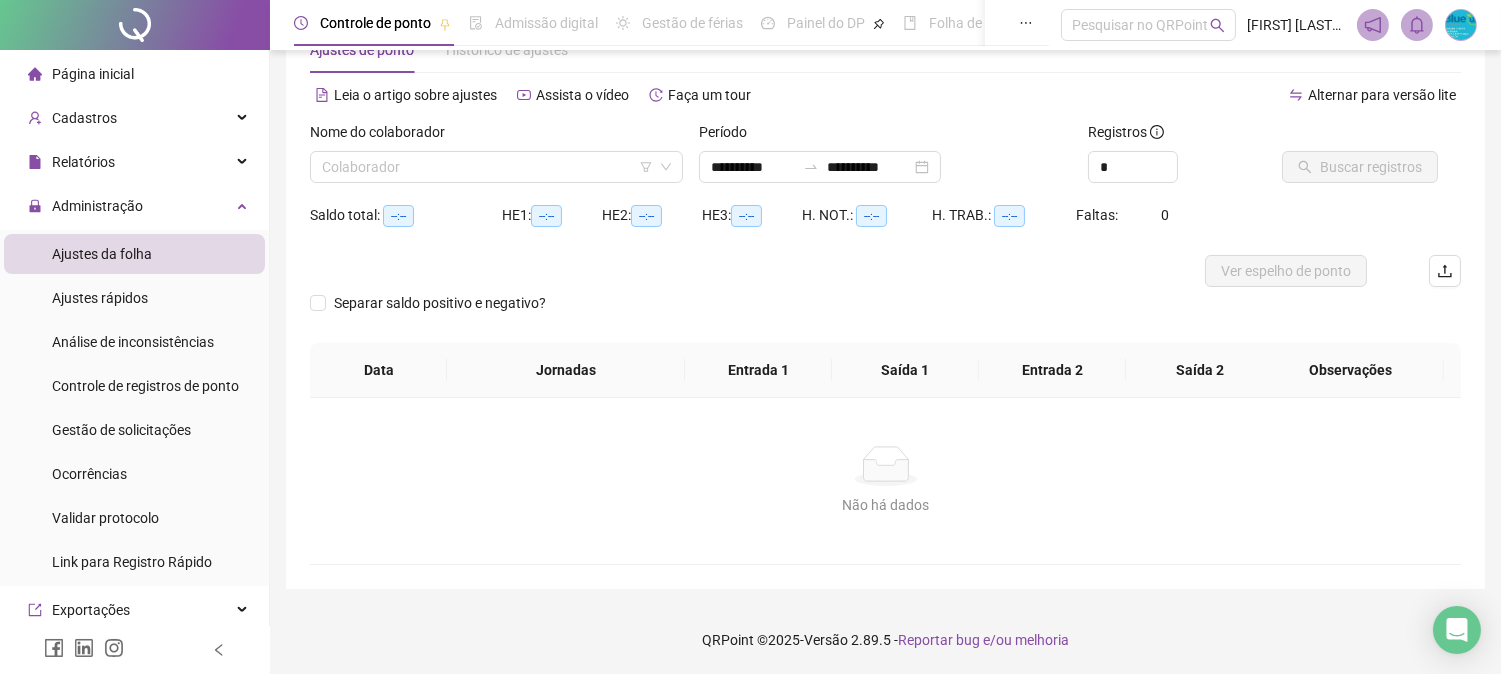 click on "**********" at bounding box center (885, 296) 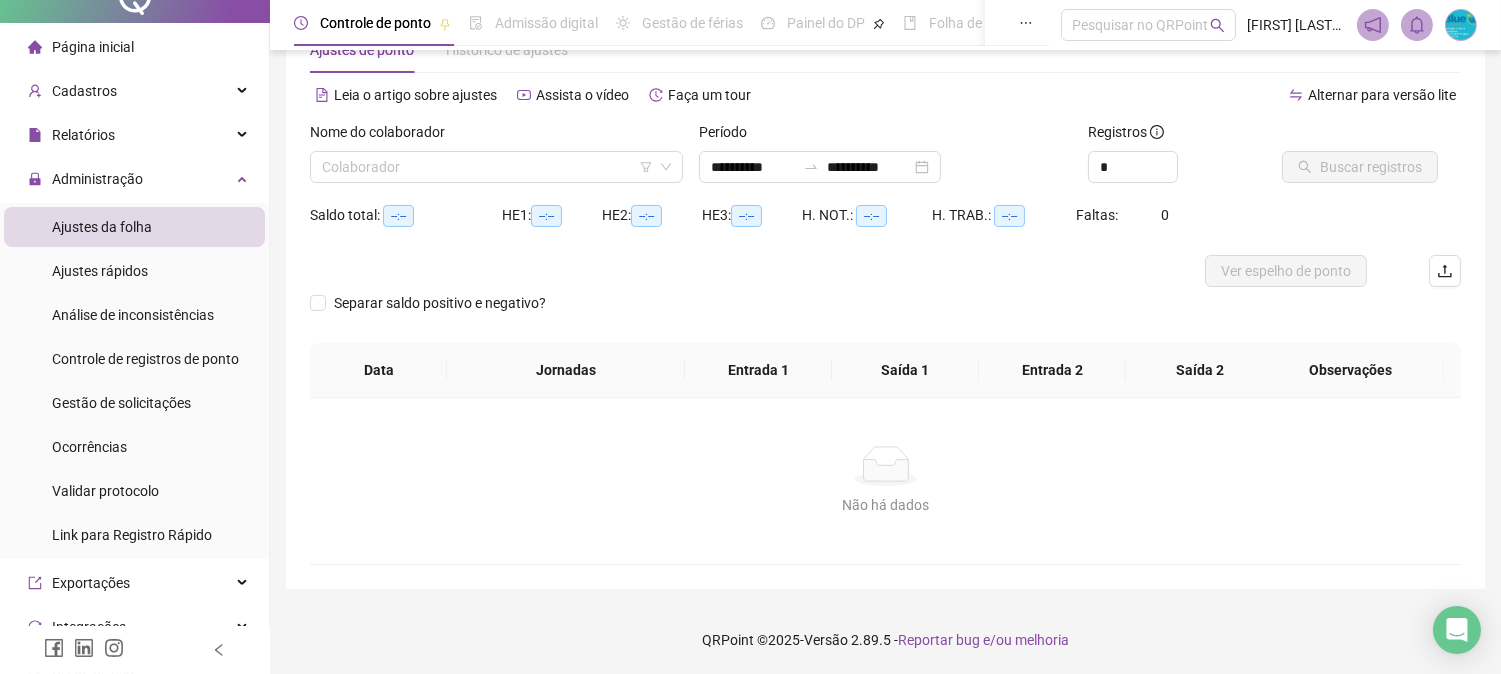 scroll, scrollTop: 0, scrollLeft: 0, axis: both 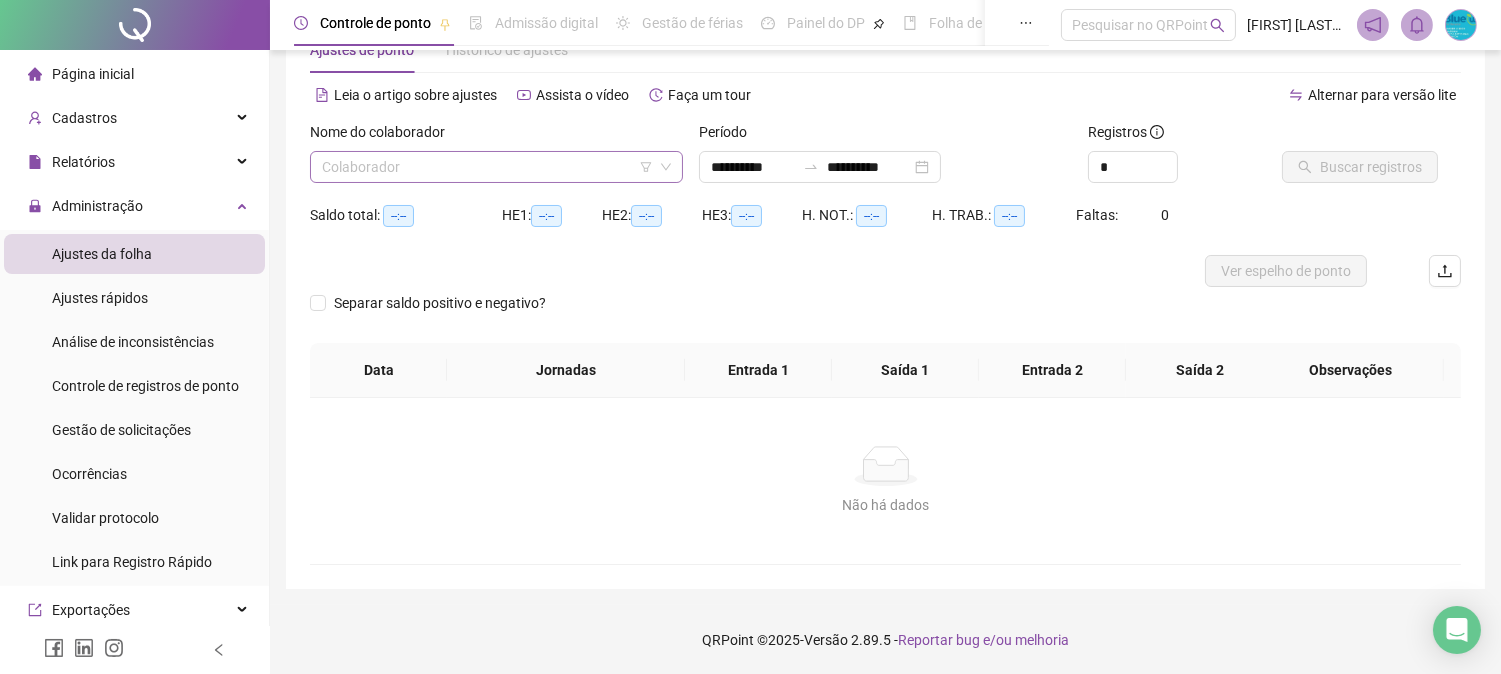 click at bounding box center [487, 167] 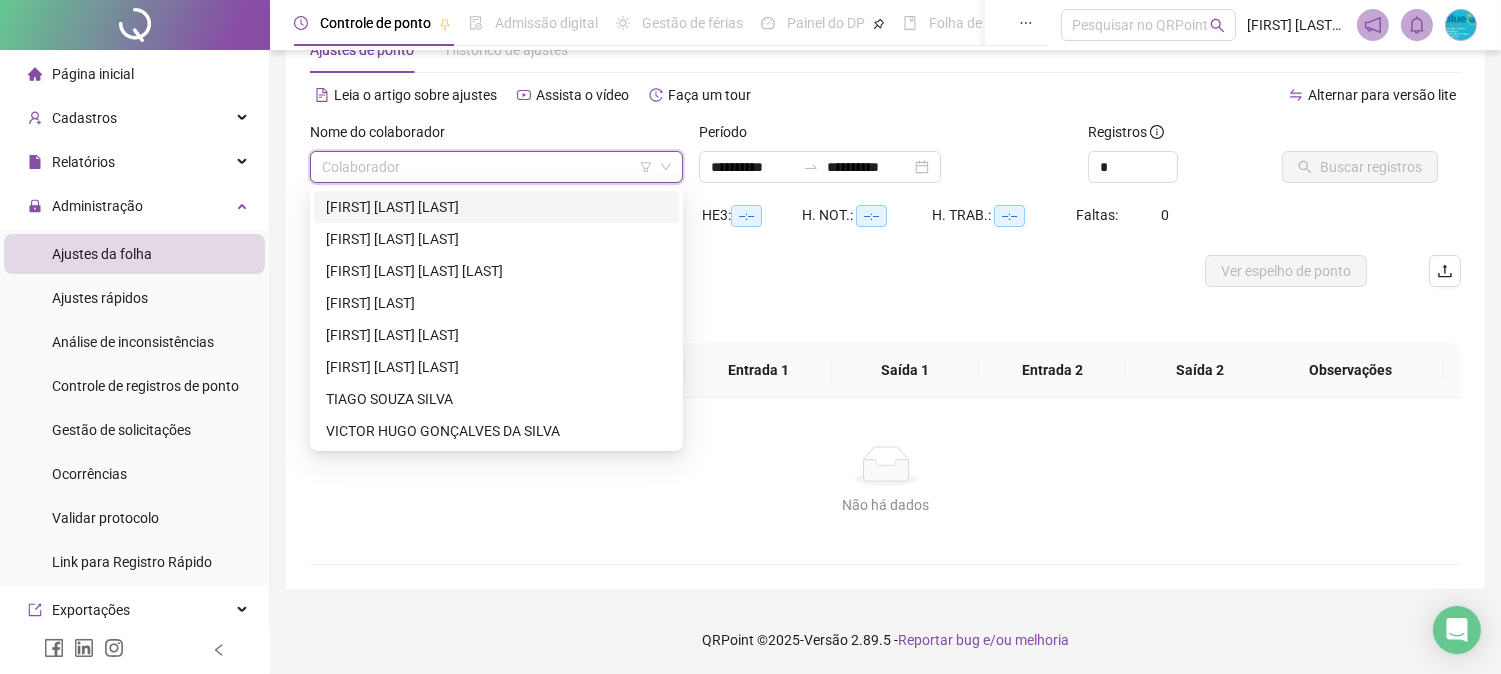 drag, startPoint x: 494, startPoint y: 208, endPoint x: 538, endPoint y: 213, distance: 44.28318 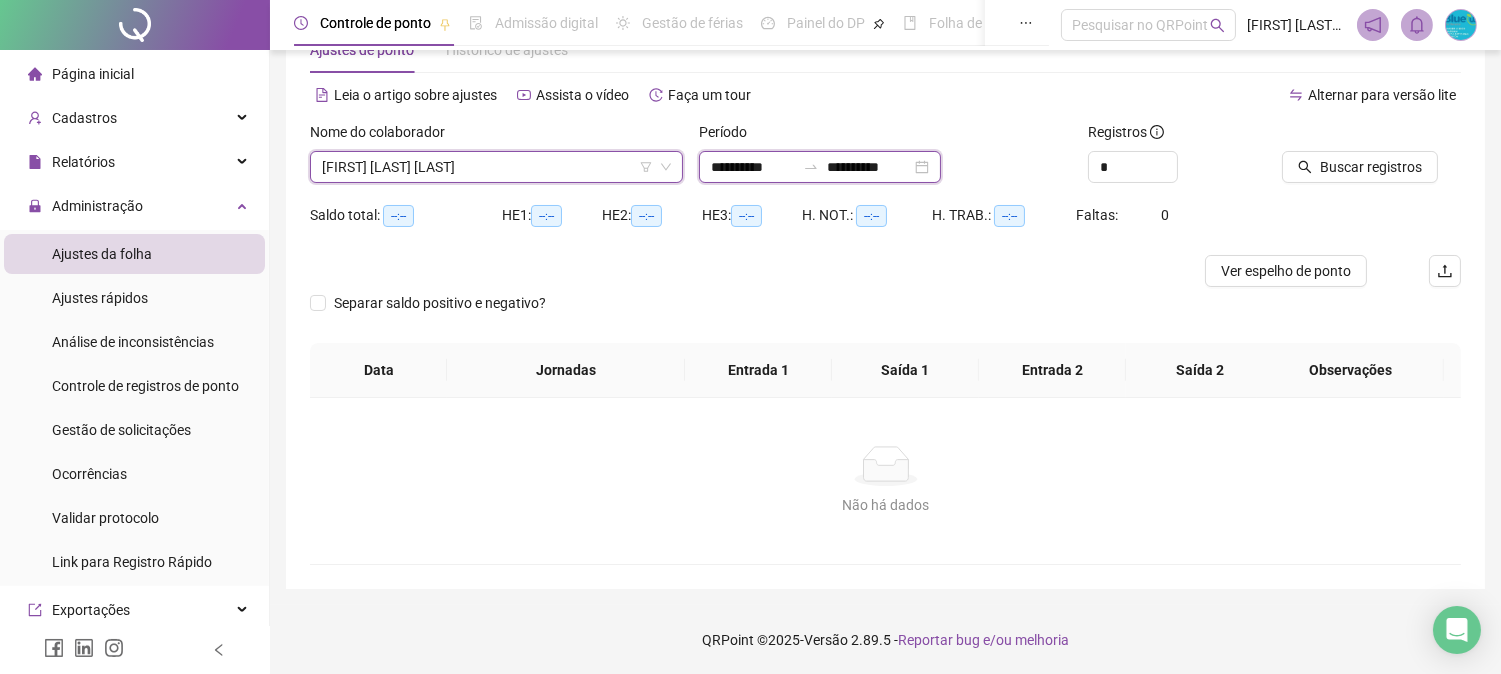 click on "**********" at bounding box center [753, 167] 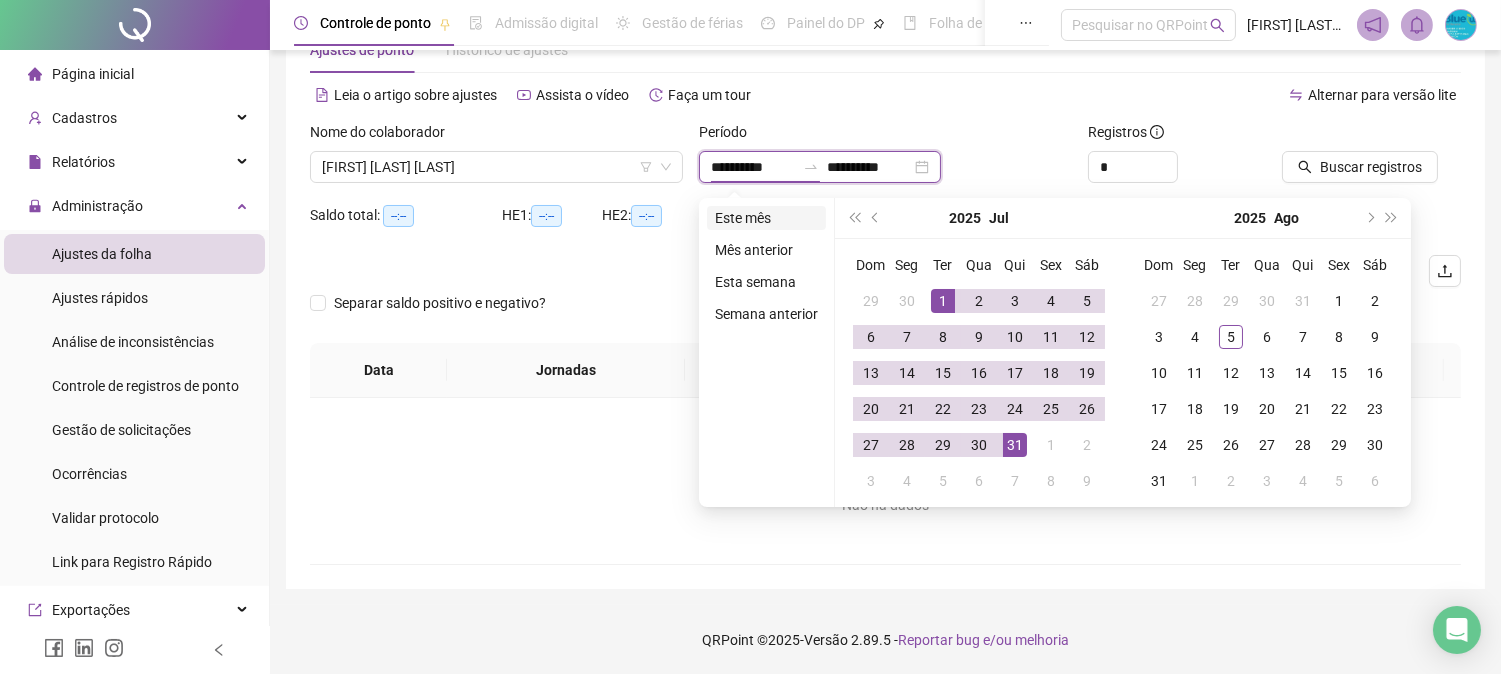 type on "**********" 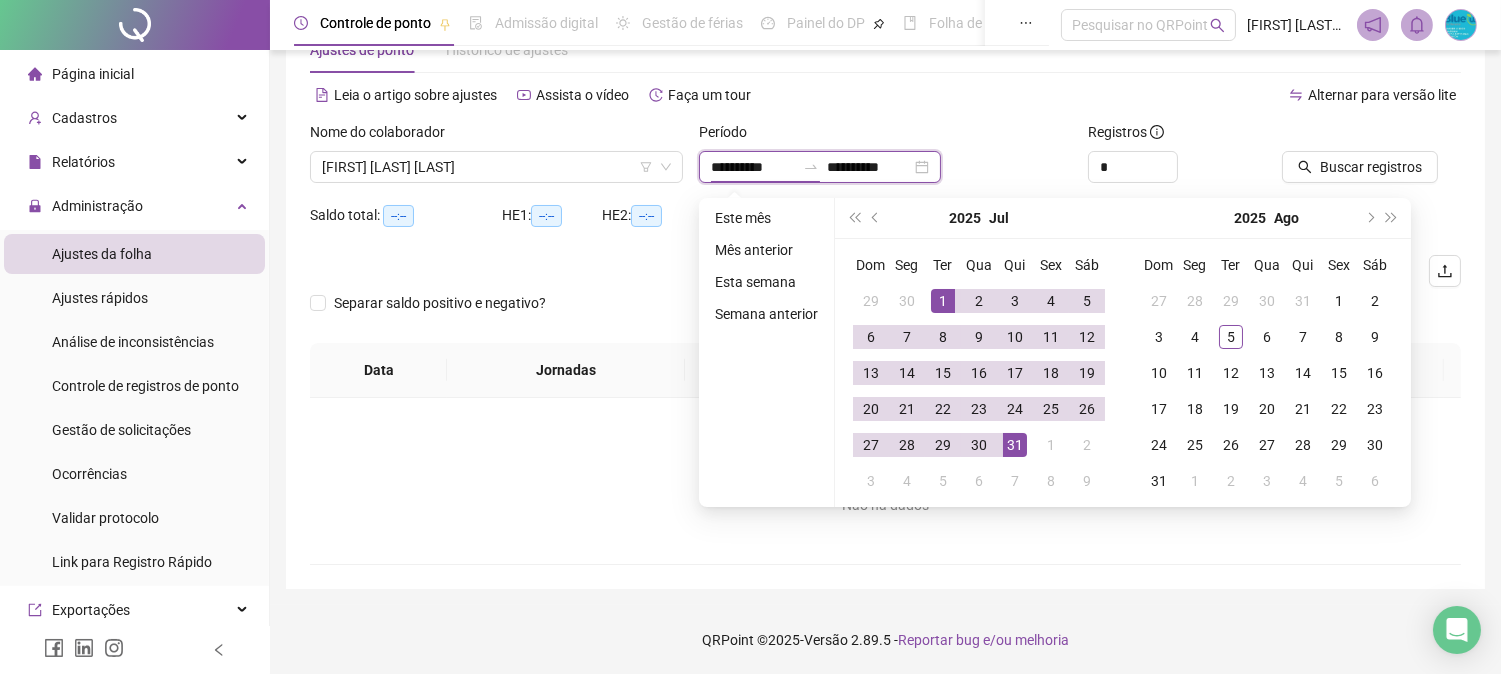 type on "**********" 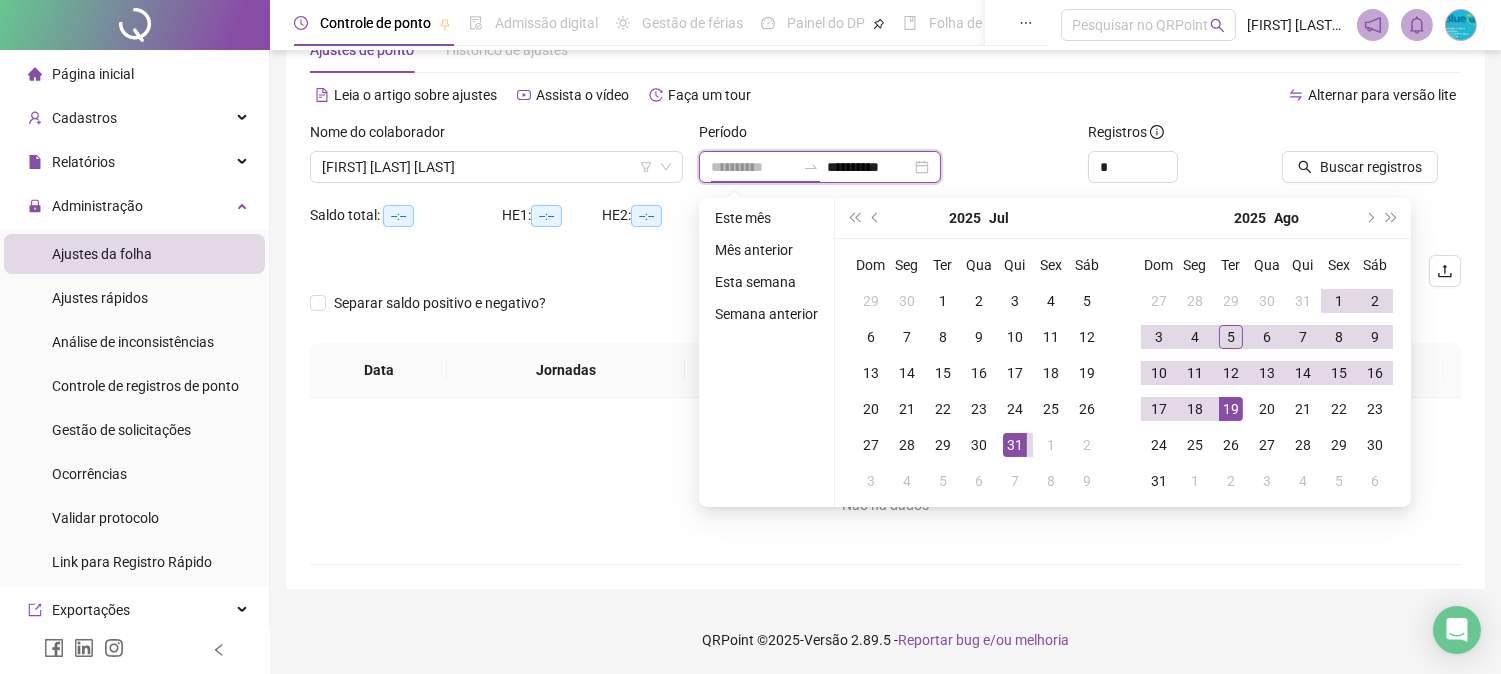 type on "**********" 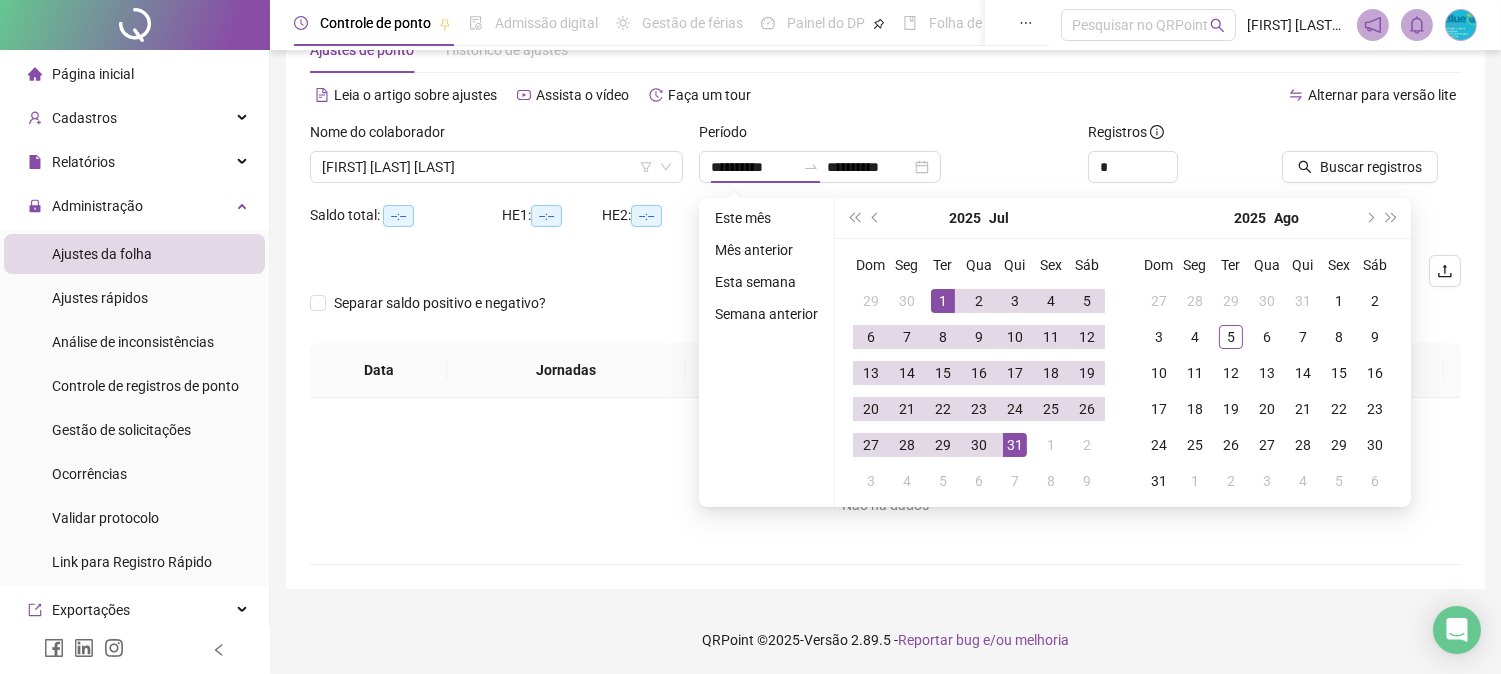 click on "2025 Ago" at bounding box center [1267, 218] 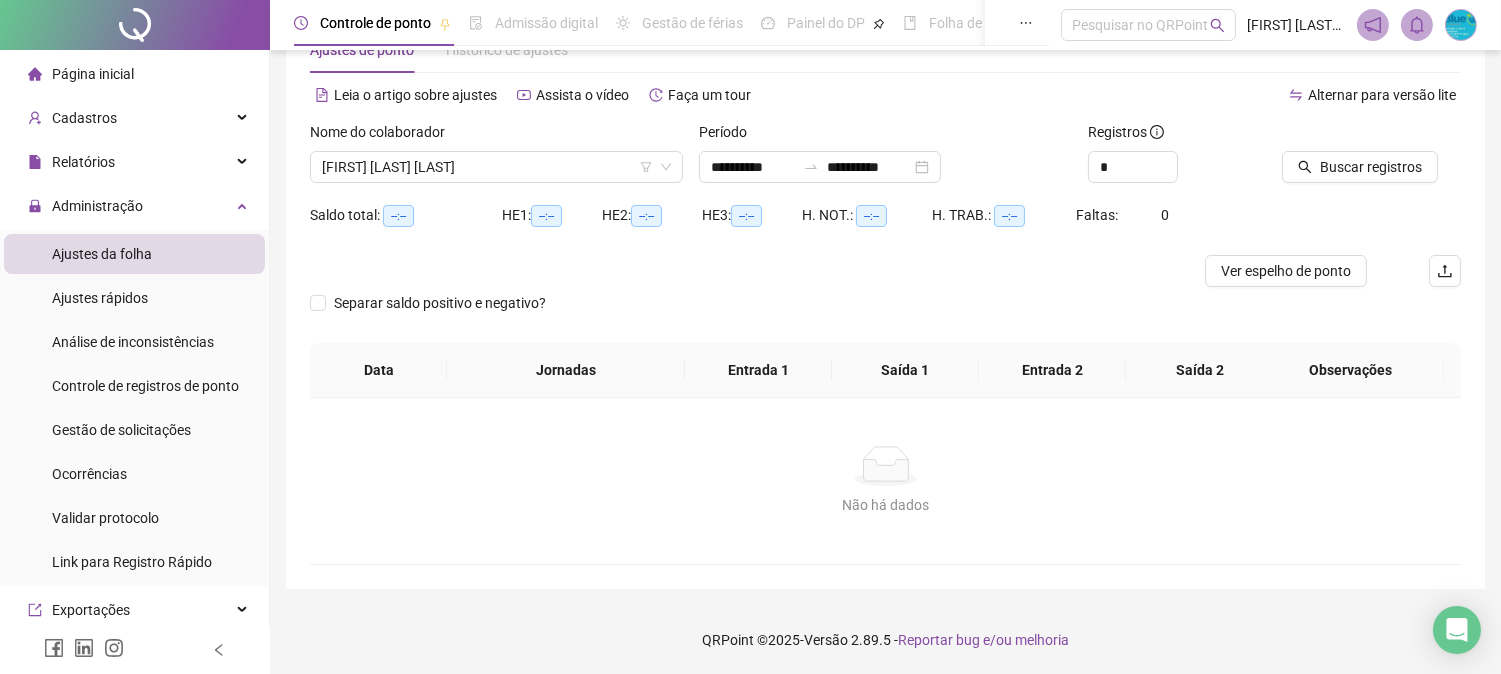 click on "*" at bounding box center (1177, 167) 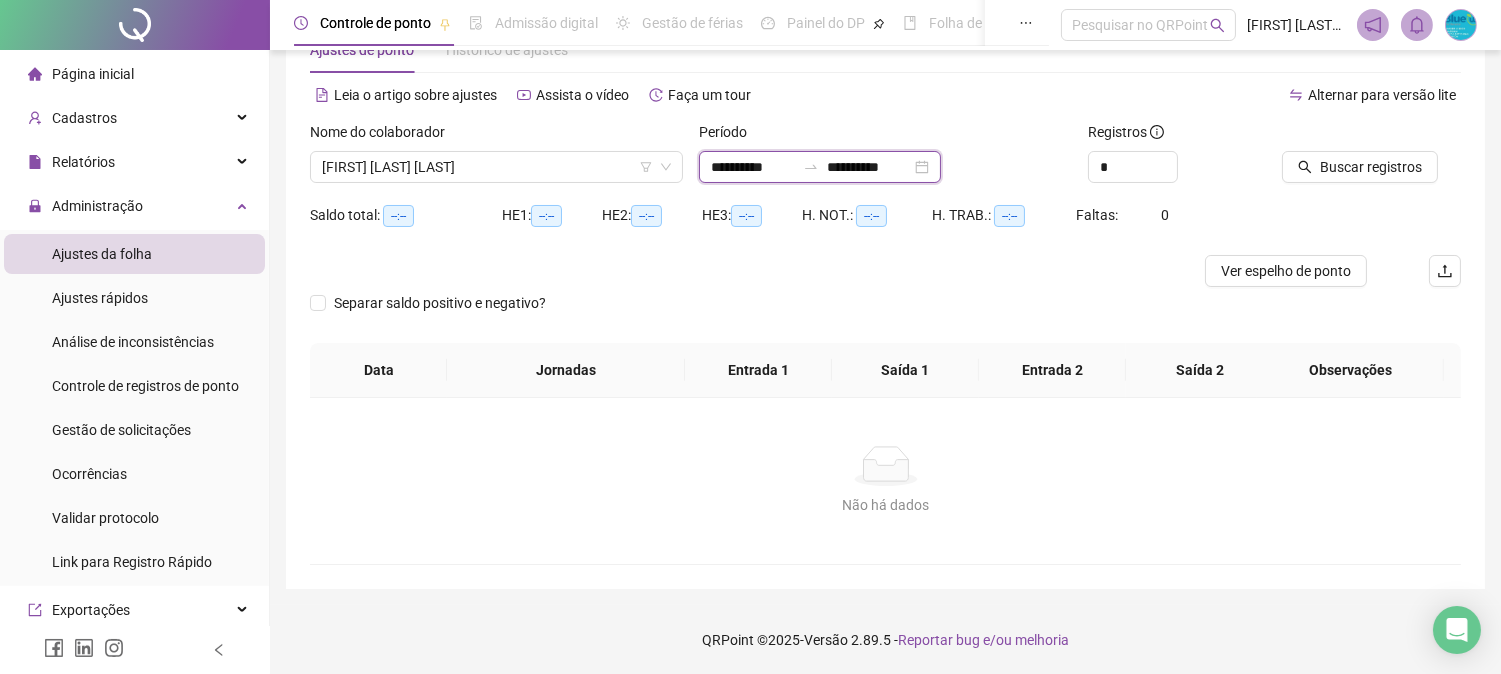 click on "**********" at bounding box center [869, 167] 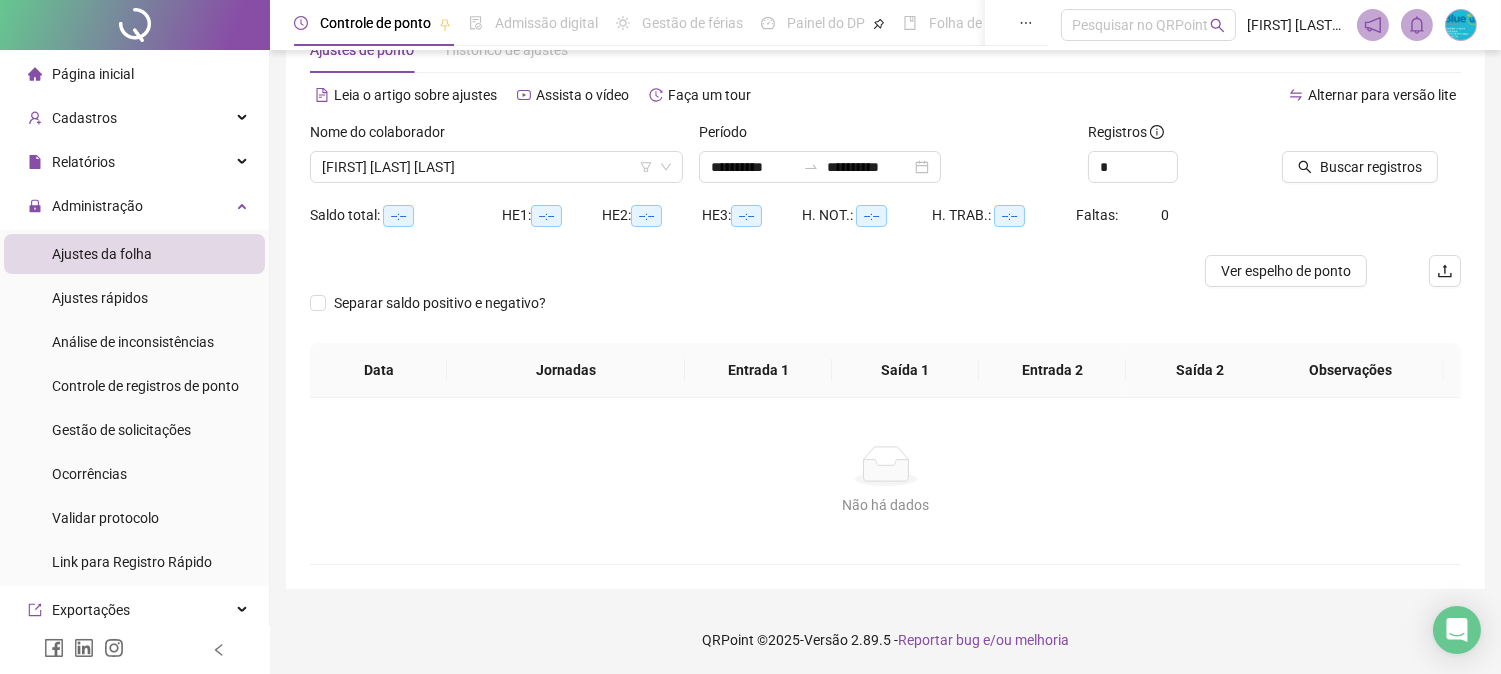 click on "Alternar para versão lite" at bounding box center (1174, 95) 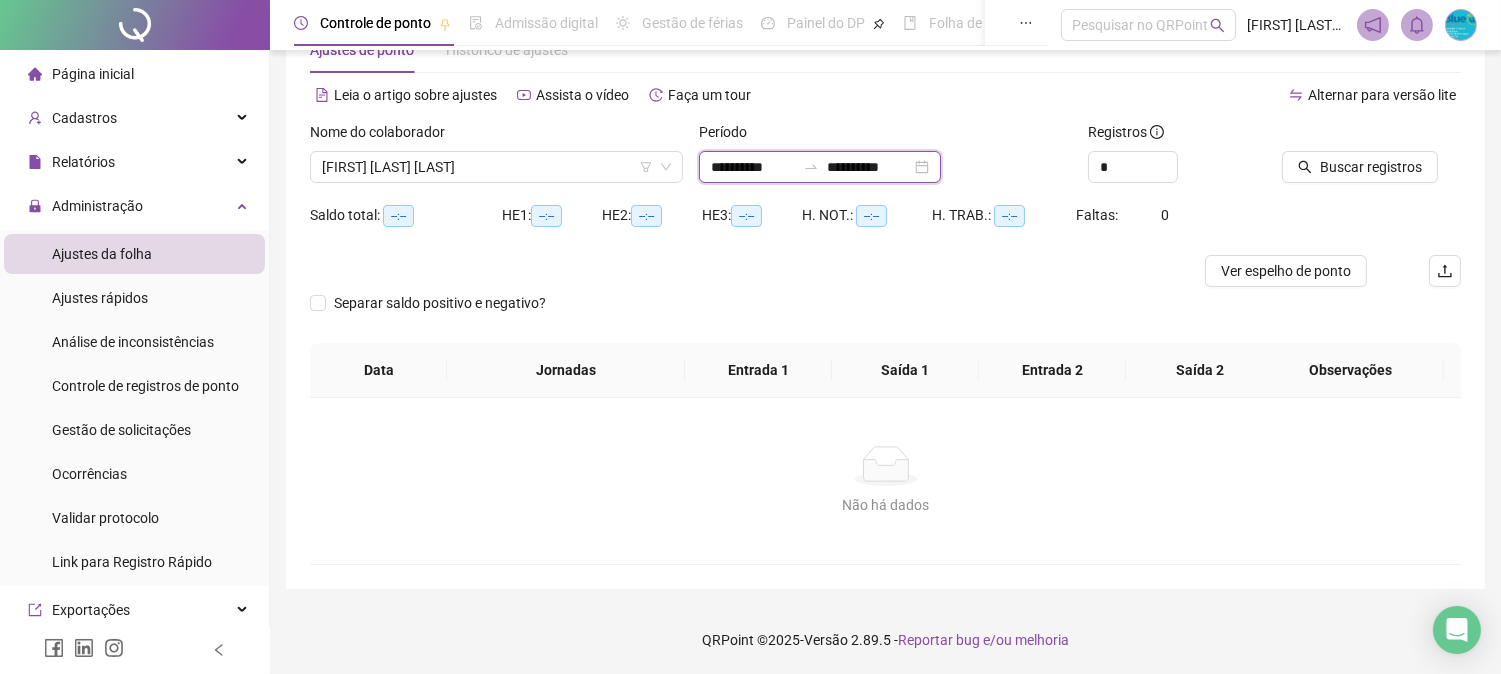 click on "**********" at bounding box center (869, 167) 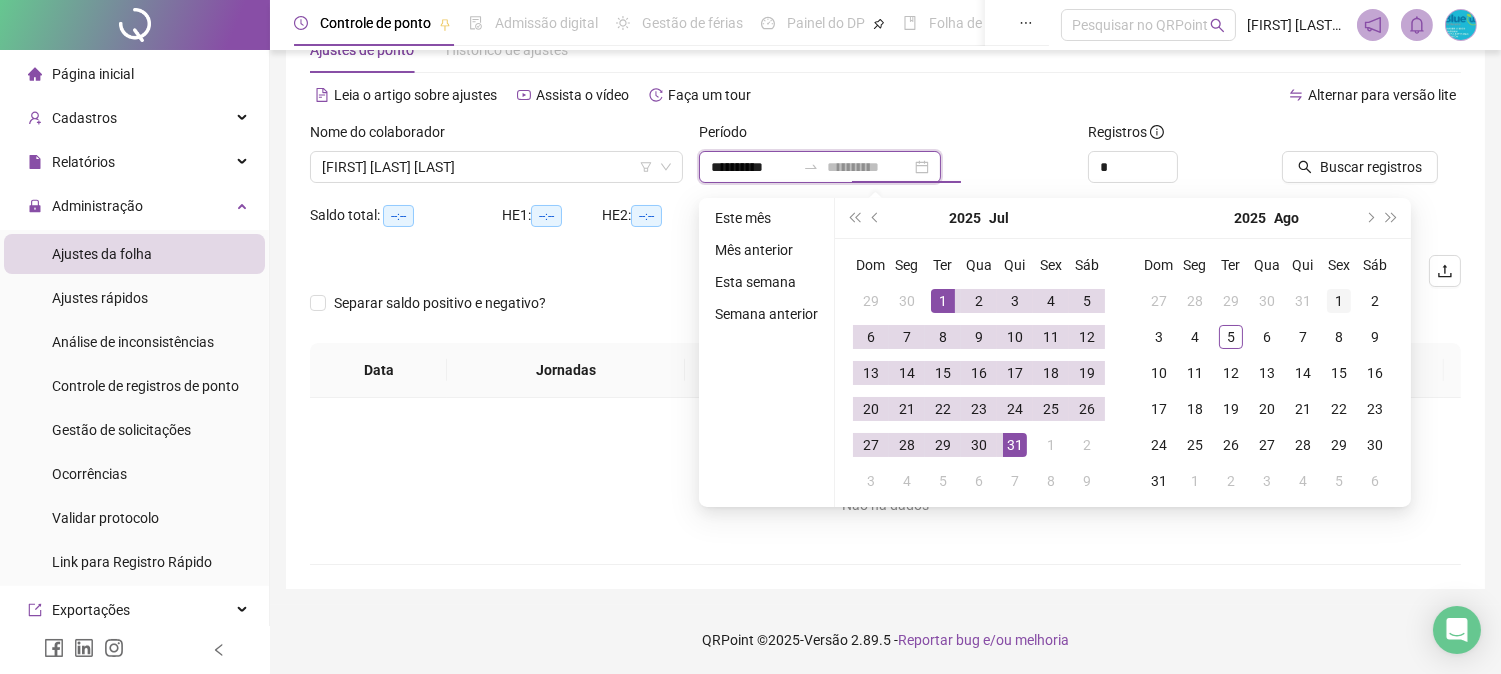 type on "**********" 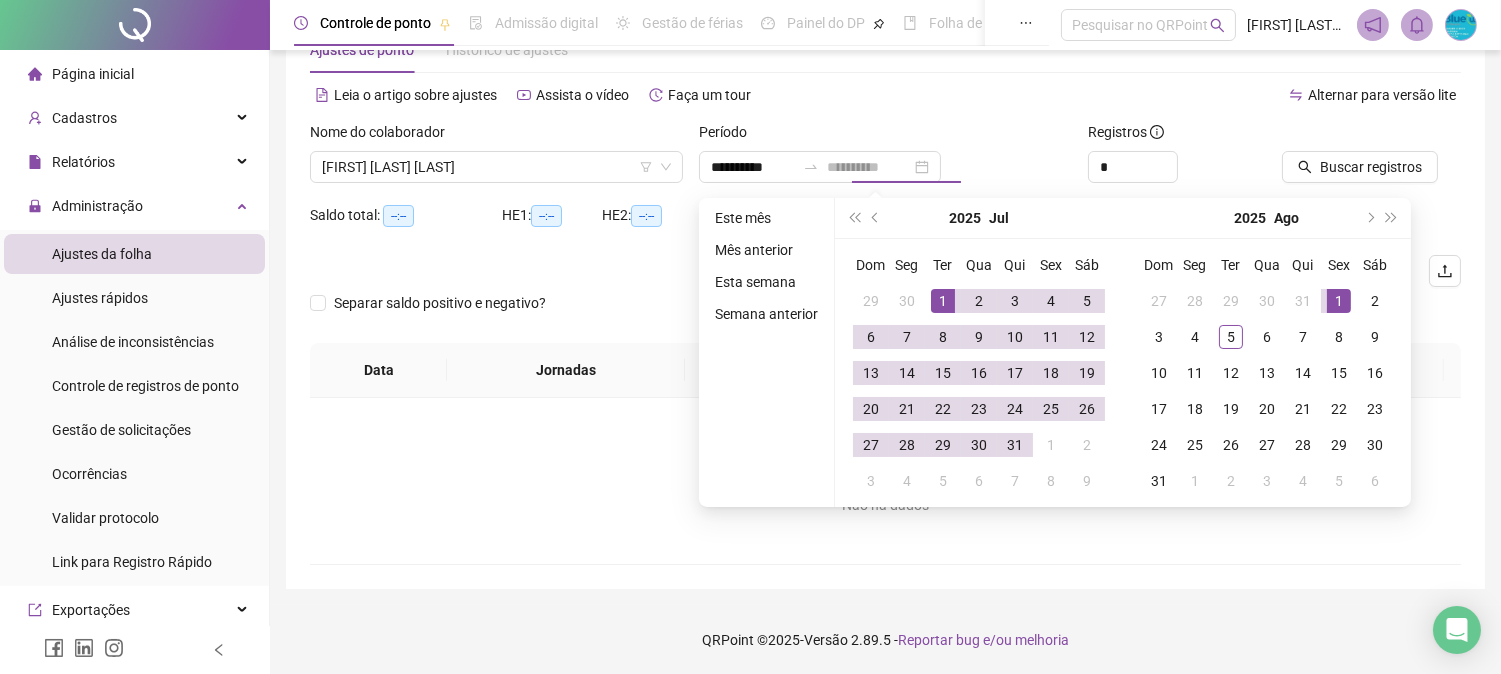 click on "1" at bounding box center [1339, 301] 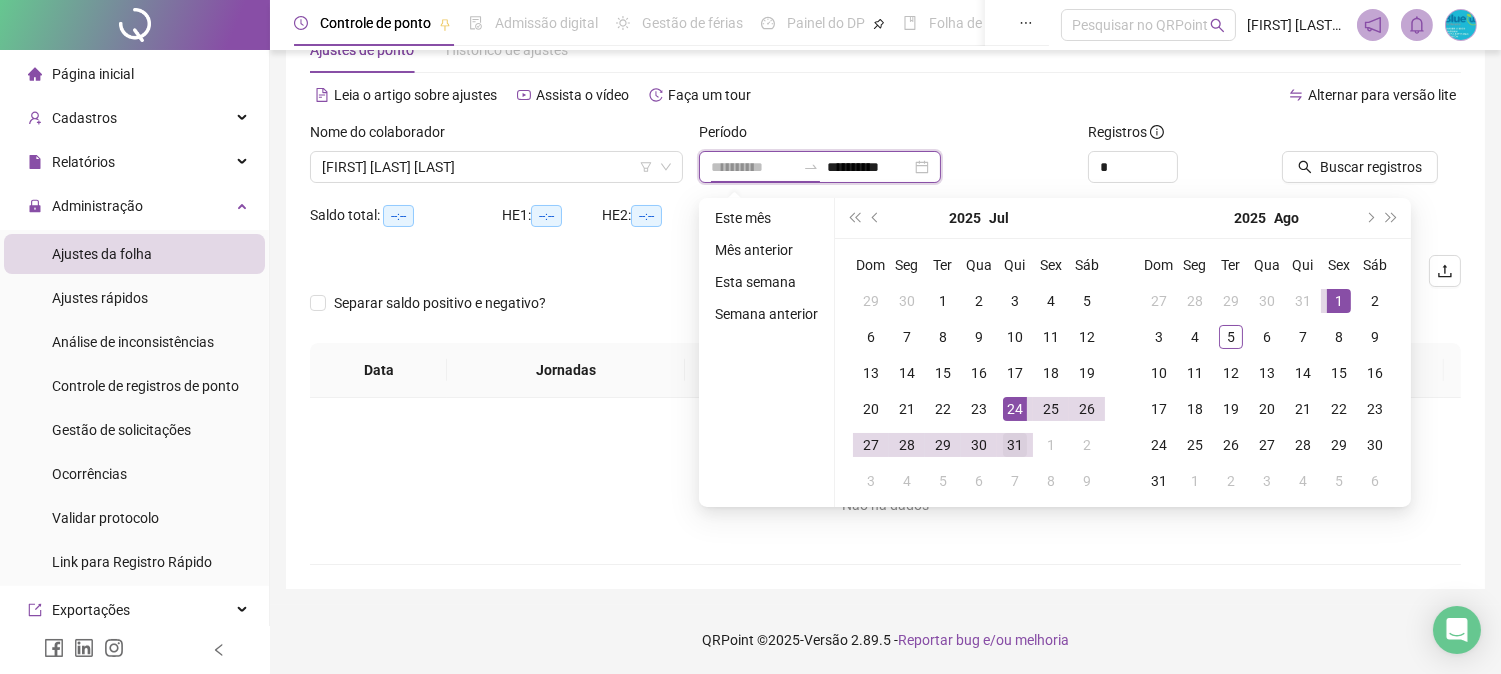 type on "**********" 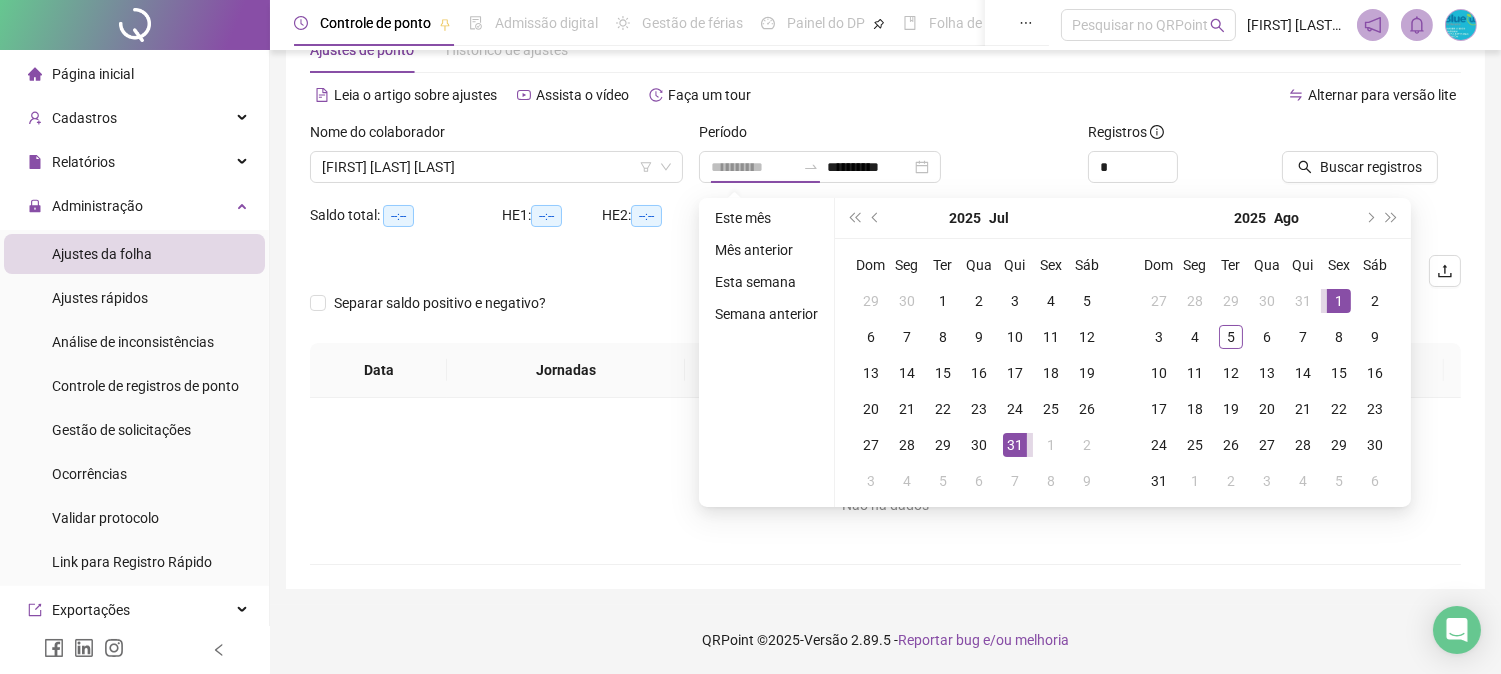 click on "31" at bounding box center [1015, 445] 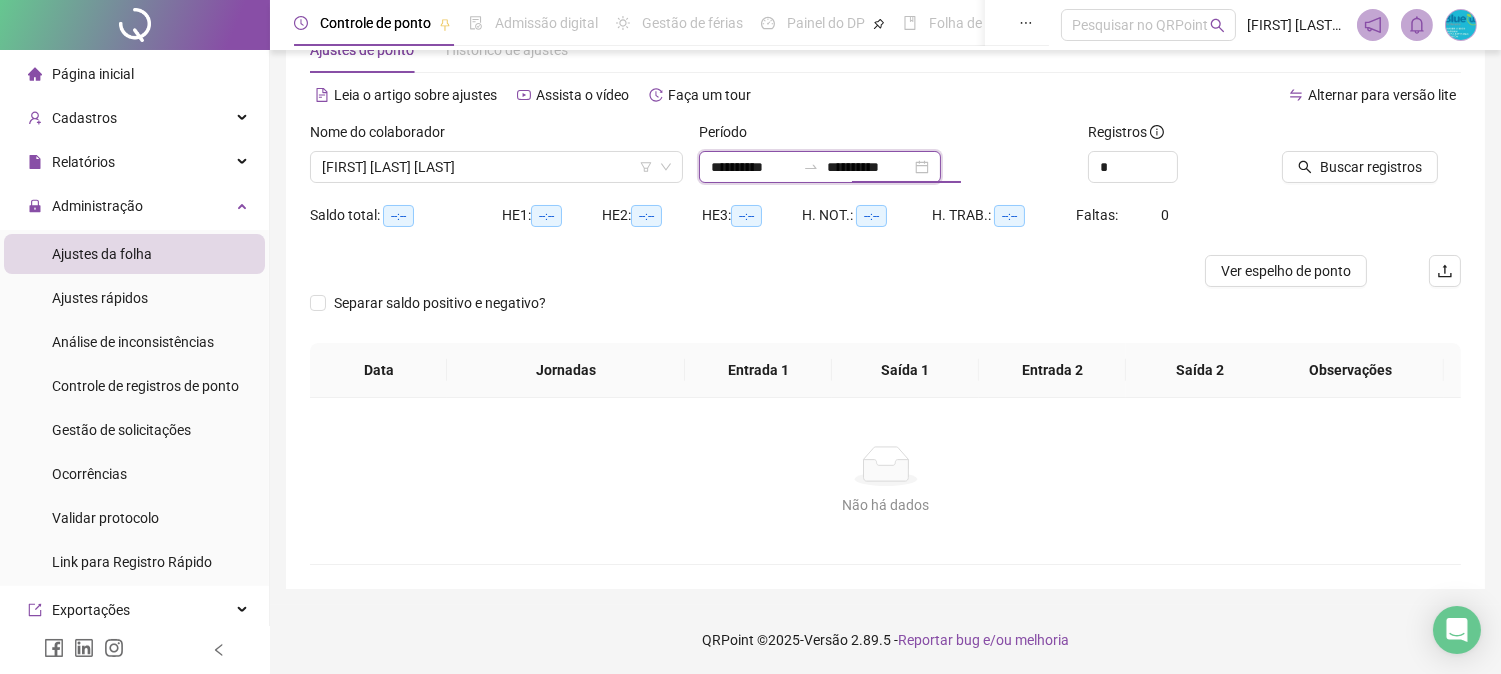 click on "**********" at bounding box center (869, 167) 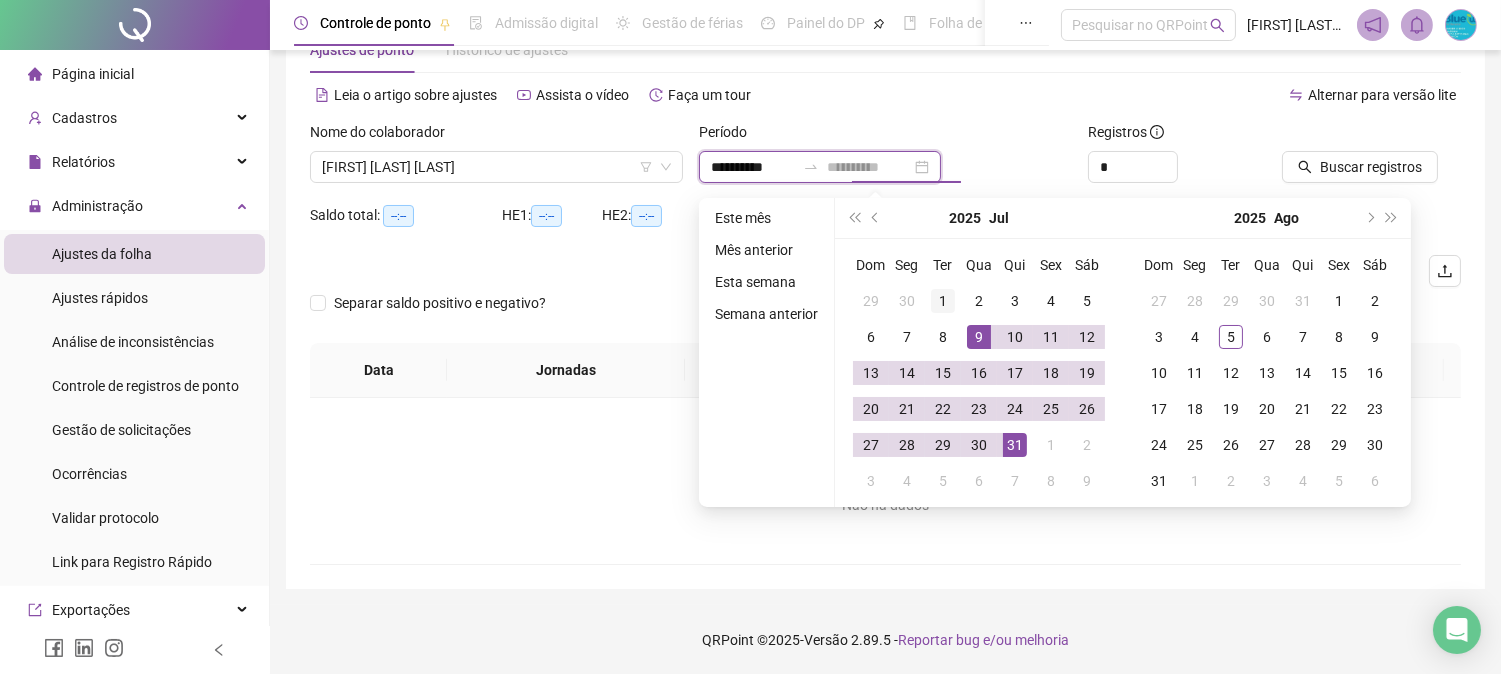 type on "**********" 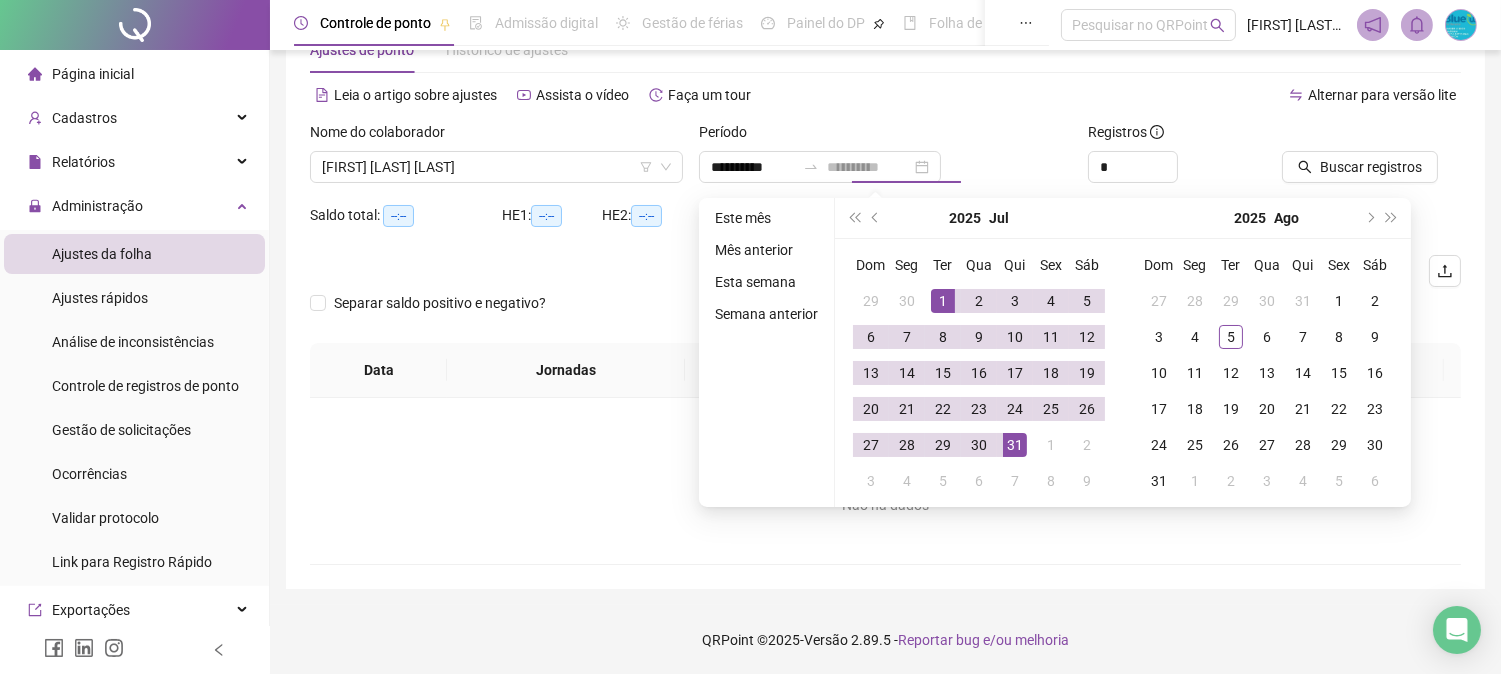 click on "1" at bounding box center [943, 301] 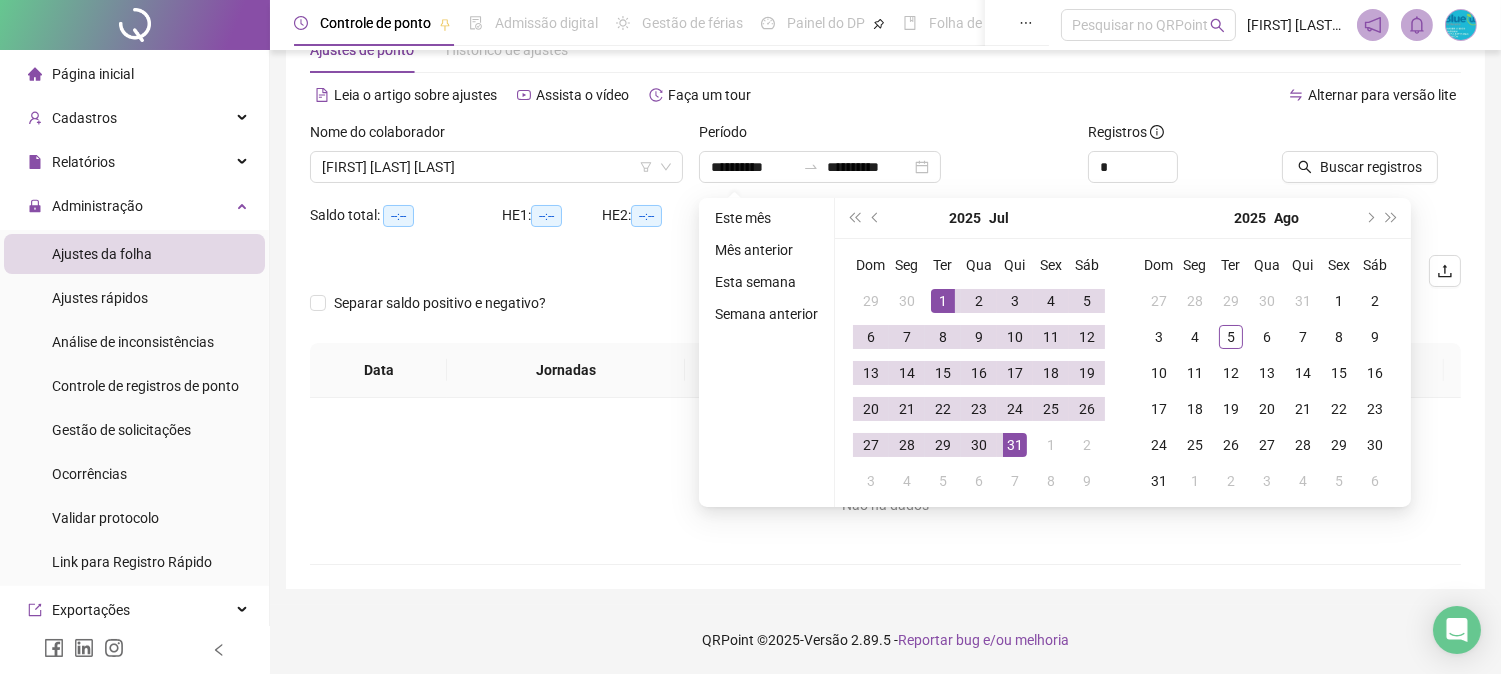 type on "**********" 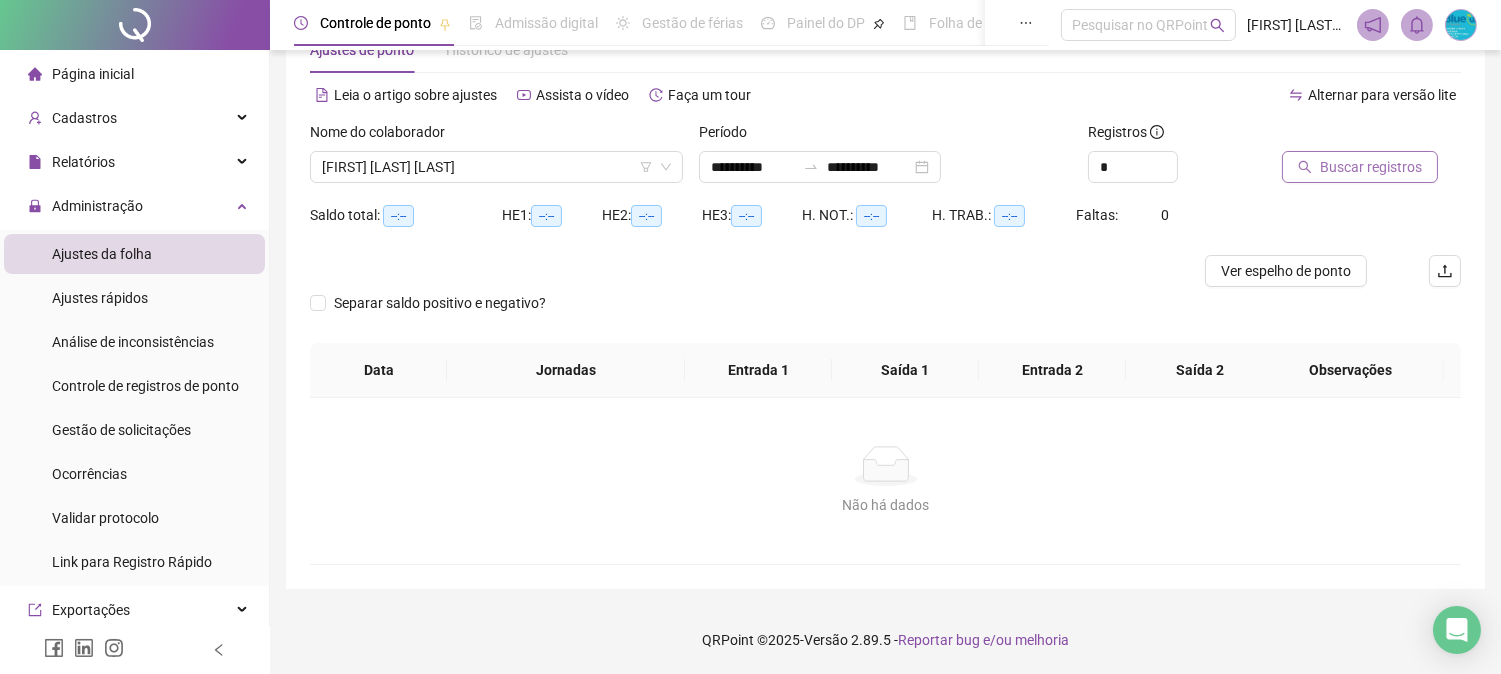 click on "Buscar registros" at bounding box center [1371, 167] 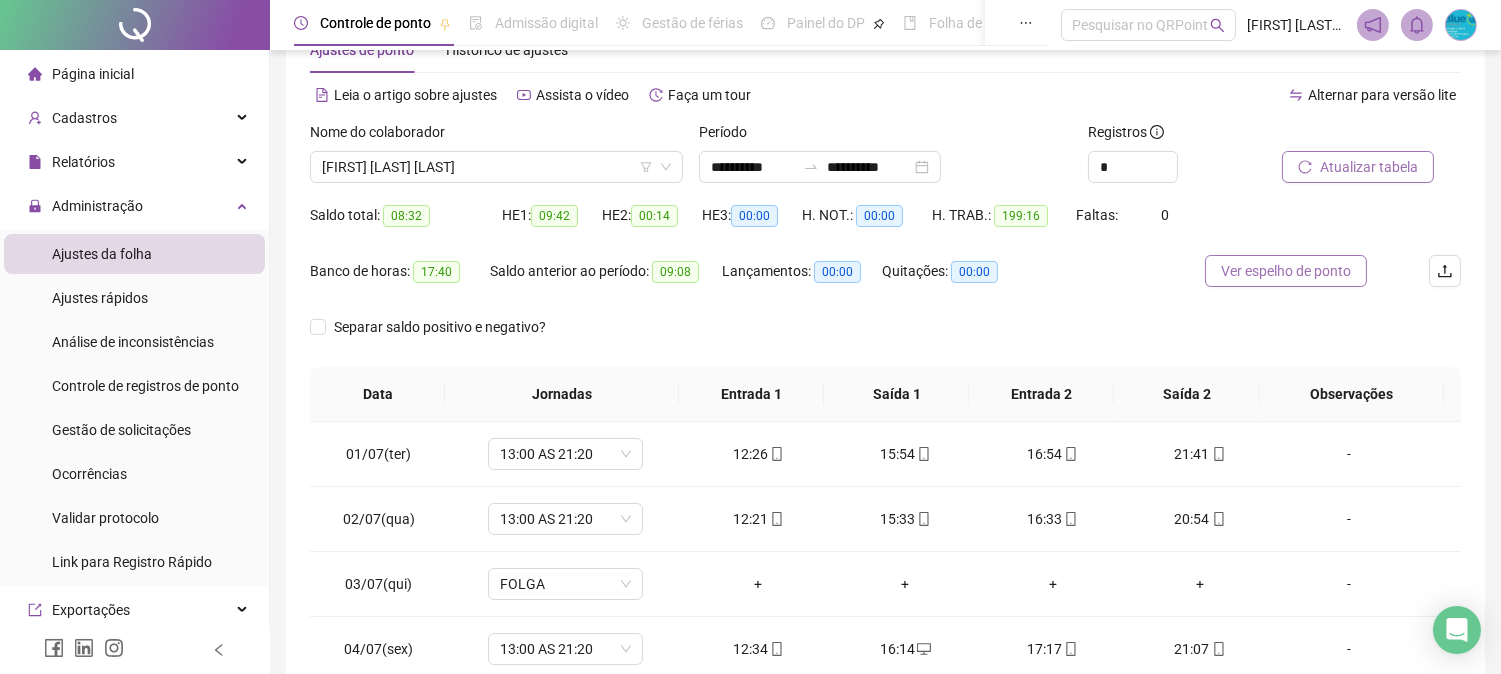 click on "Atualizar tabela" at bounding box center [1369, 167] 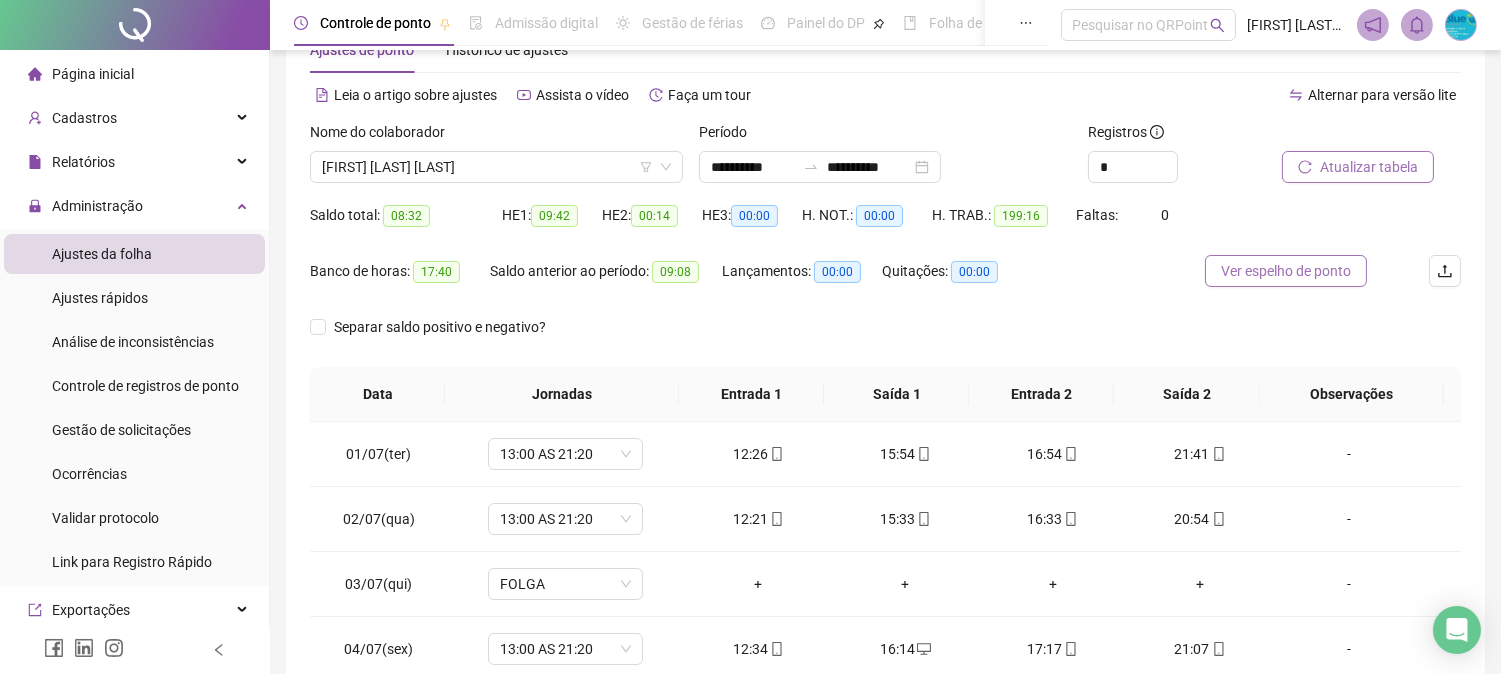 click on "Ver espelho de ponto" at bounding box center (1286, 271) 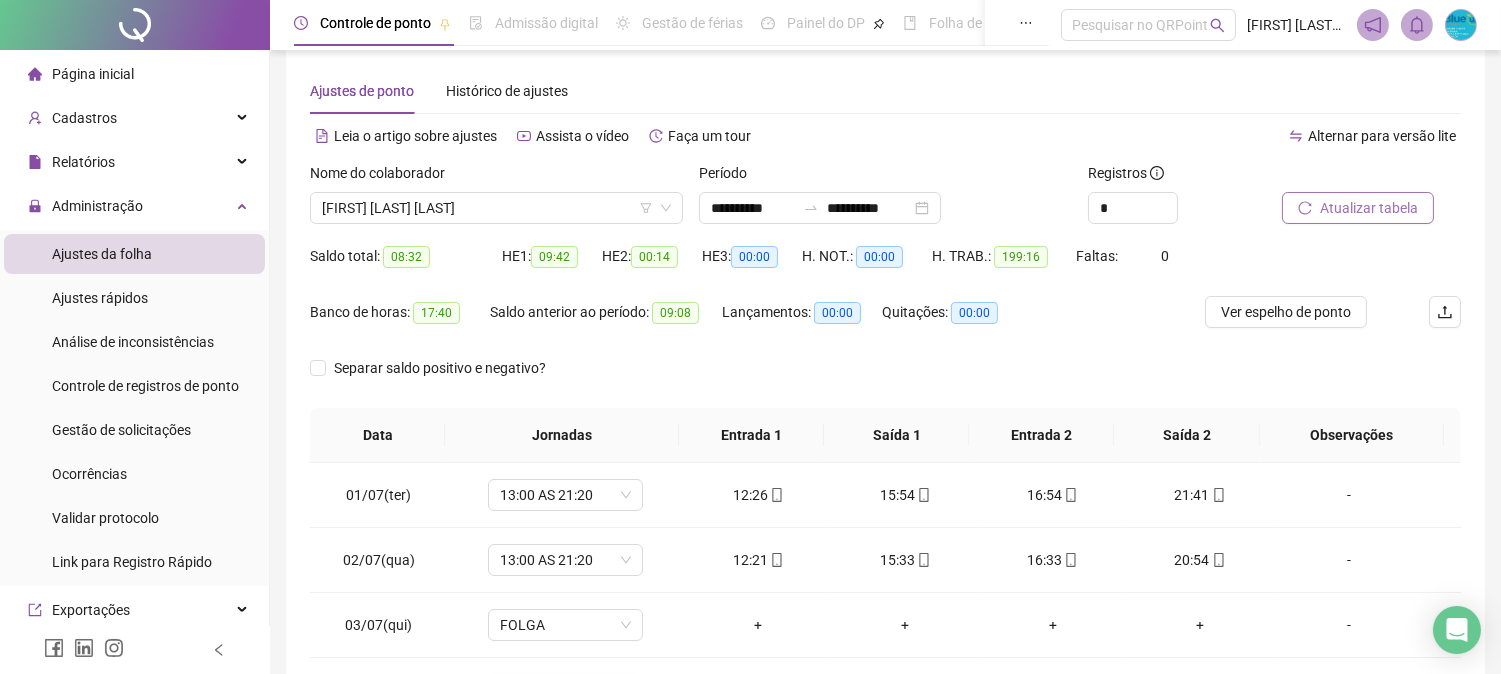 scroll, scrollTop: 0, scrollLeft: 0, axis: both 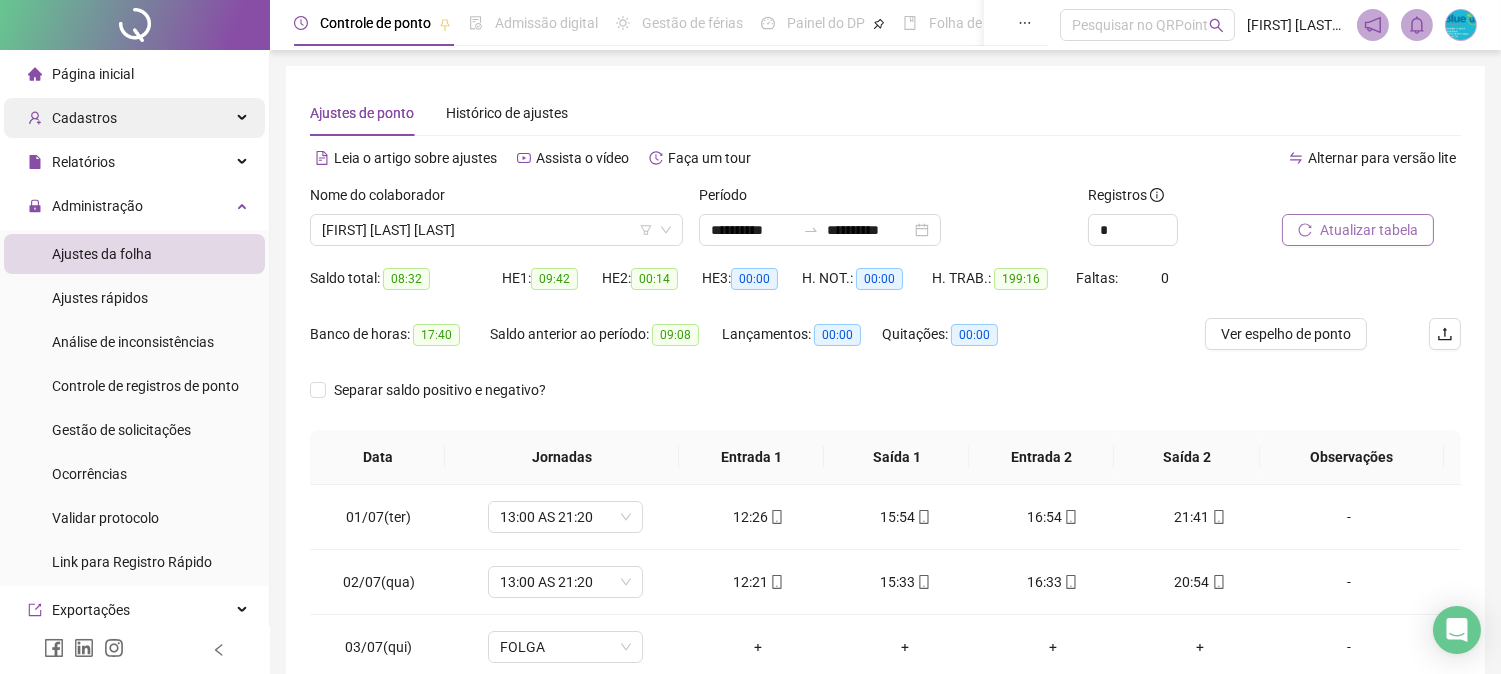 click on "Cadastros" at bounding box center (134, 118) 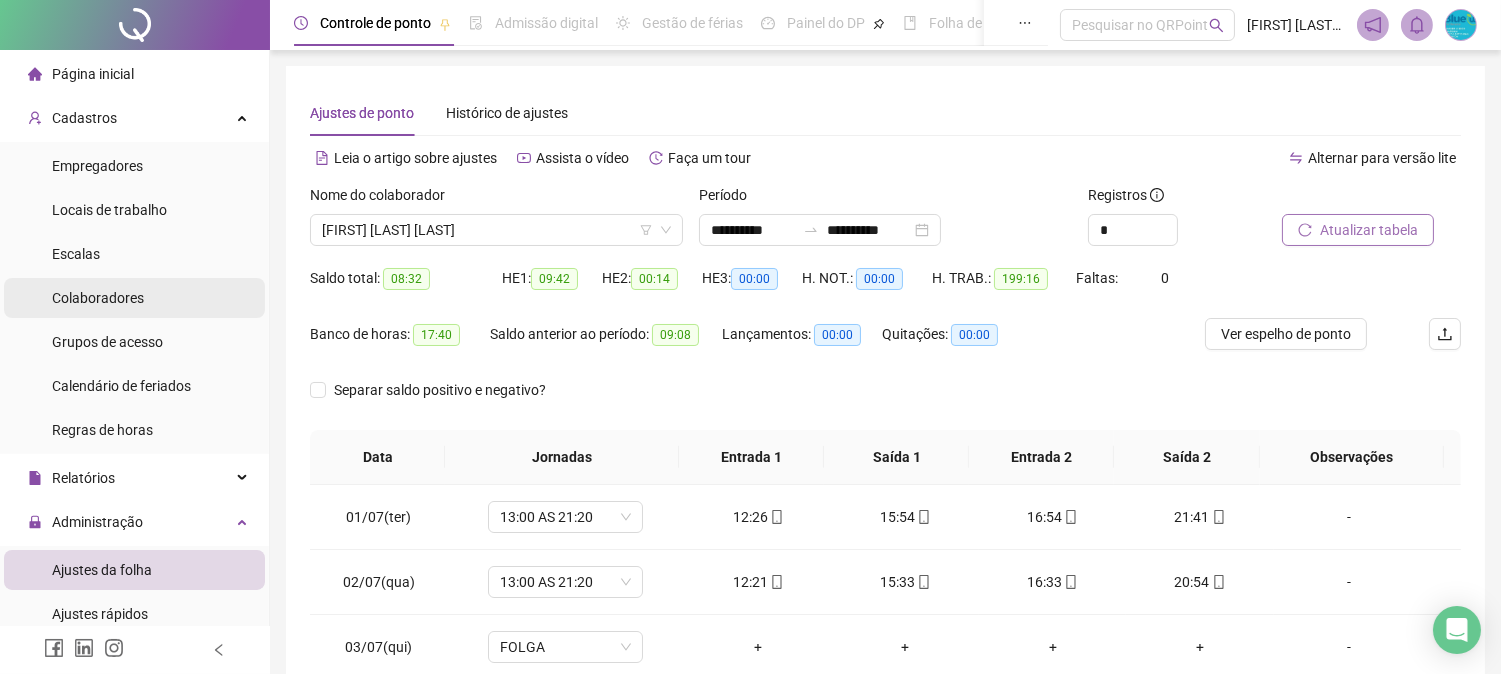 click on "Colaboradores" at bounding box center [98, 298] 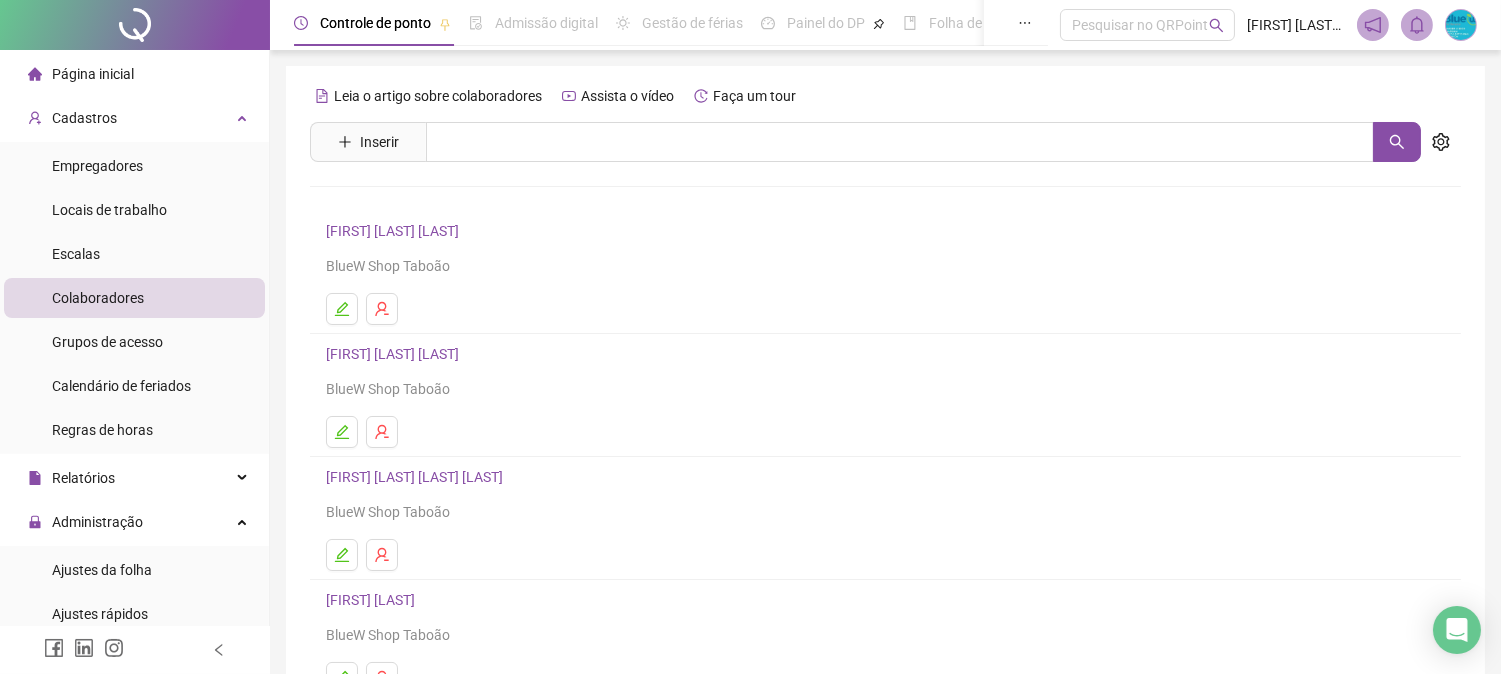 click on "[FIRST] [LAST]" at bounding box center [395, 231] 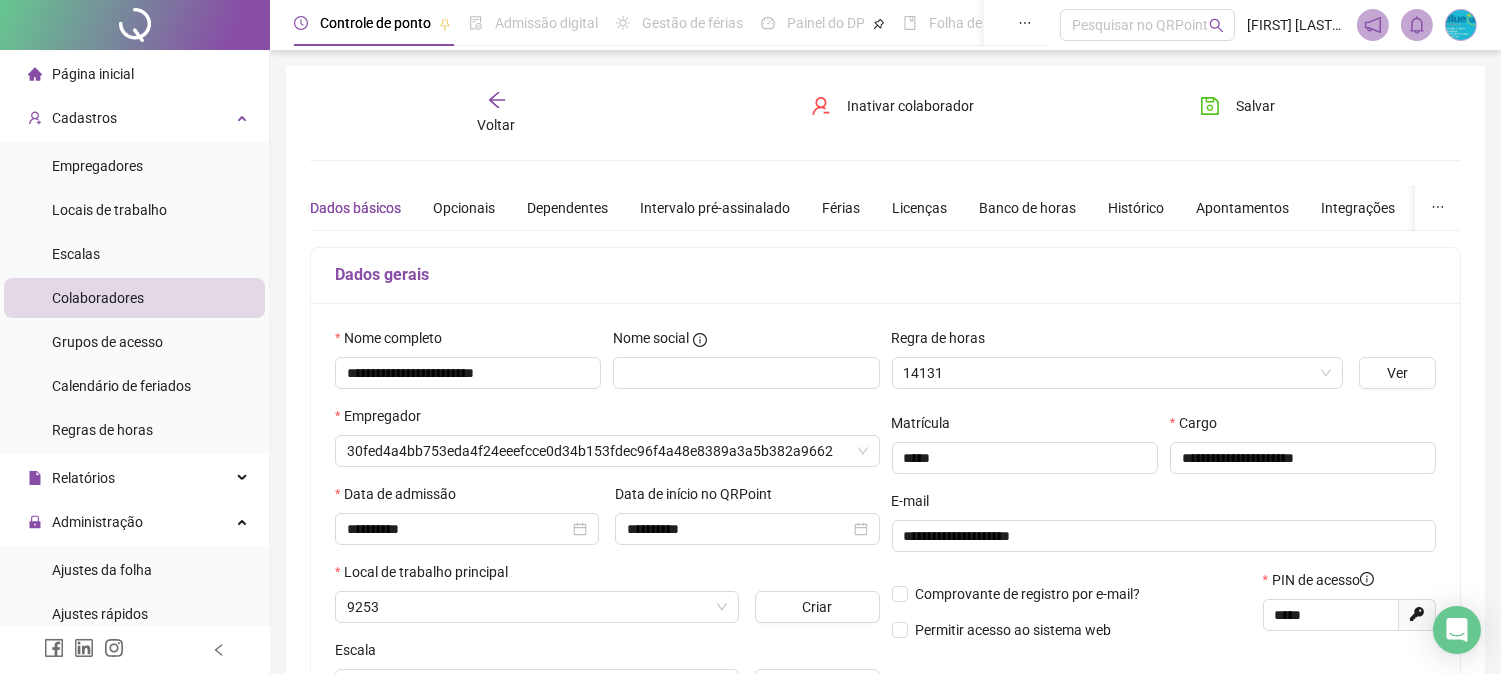 type on "**********" 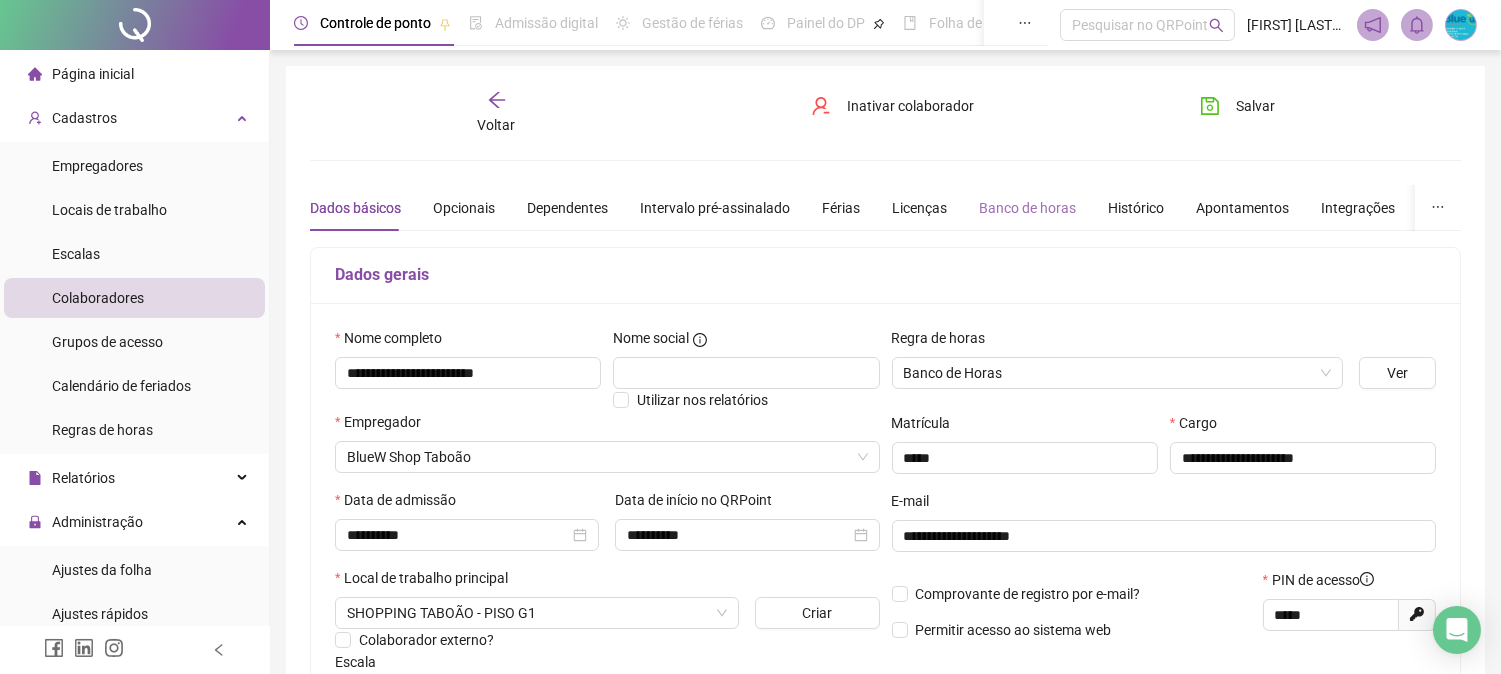 click on "Banco de horas" at bounding box center (1027, 208) 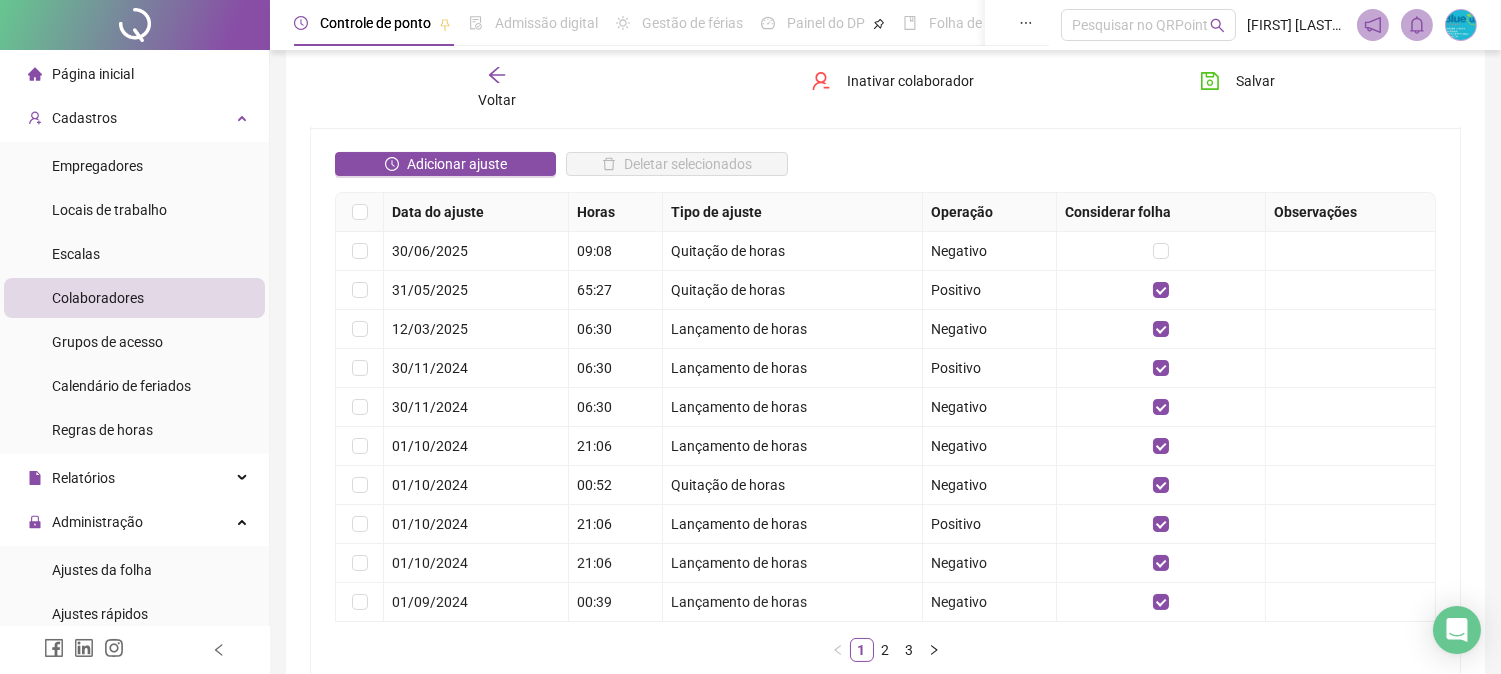 scroll, scrollTop: 444, scrollLeft: 0, axis: vertical 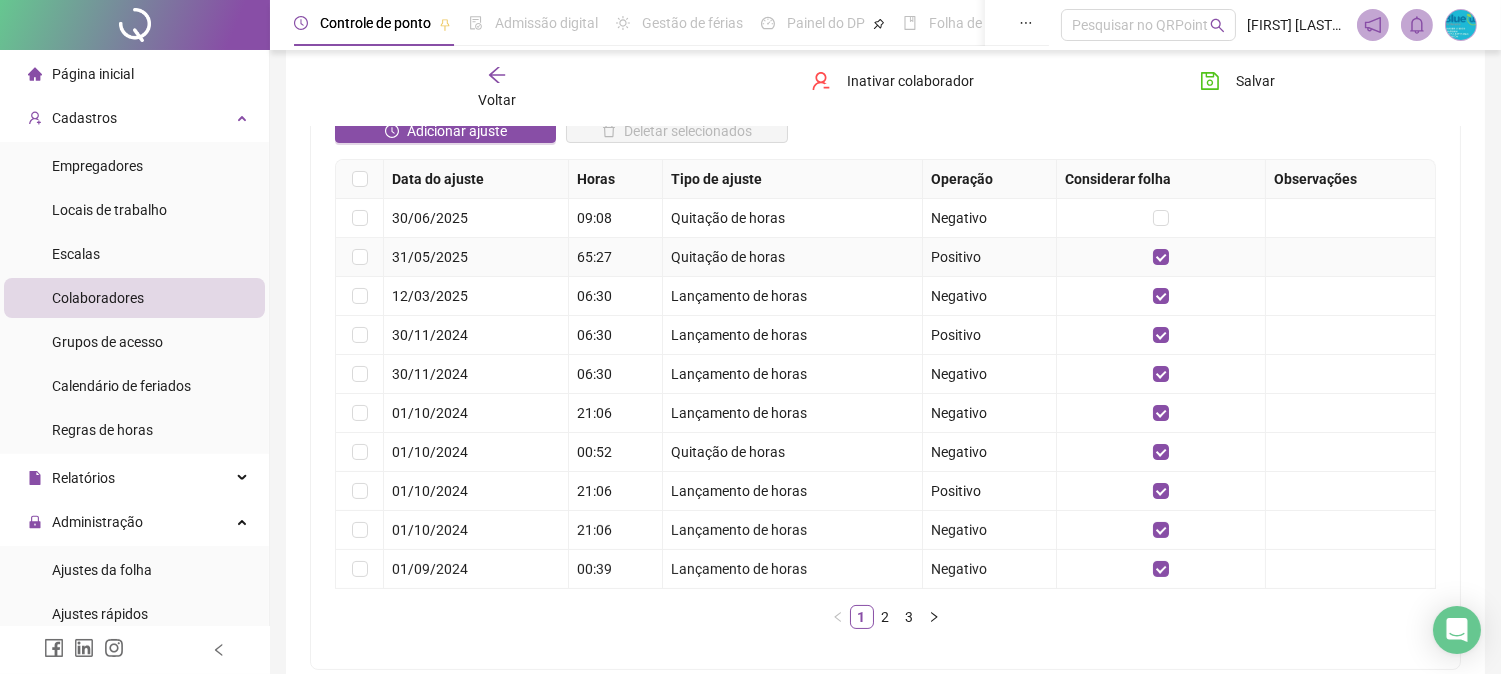 click at bounding box center (1161, 257) 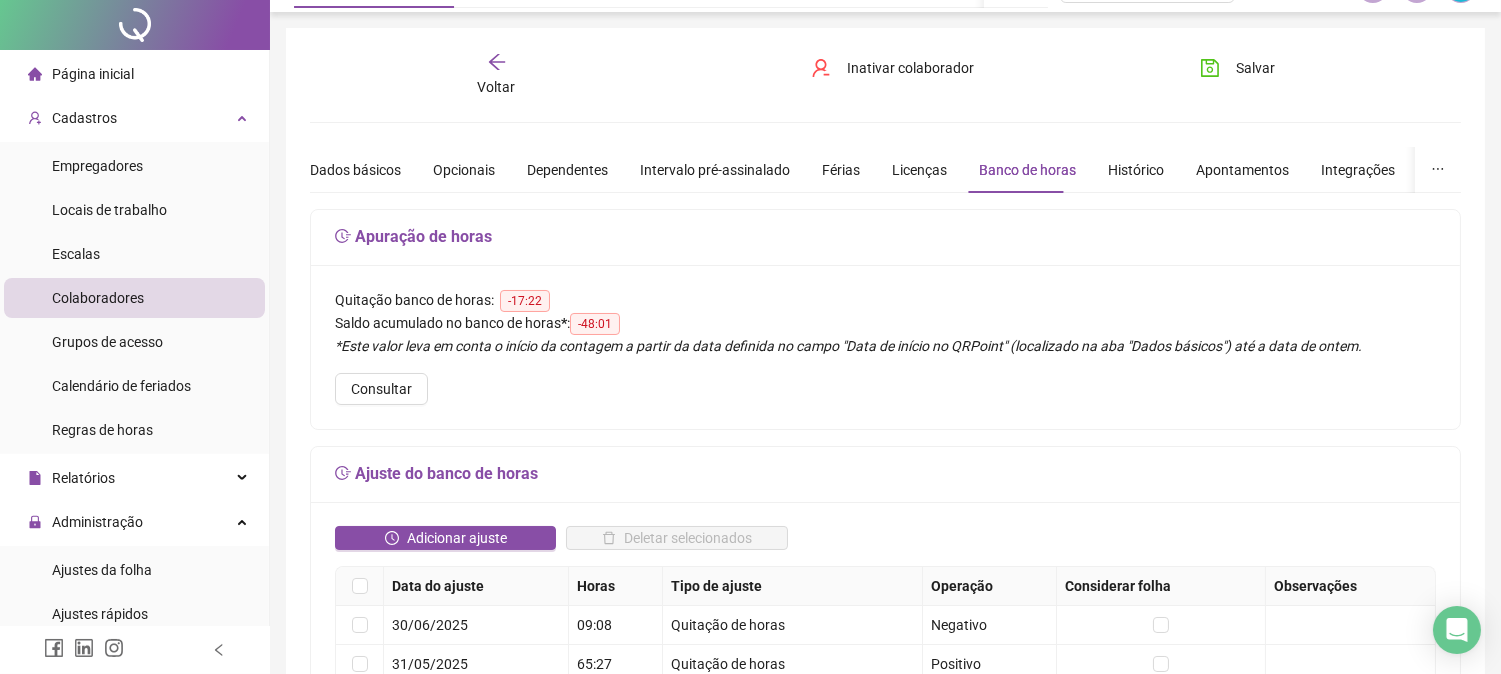 scroll, scrollTop: 0, scrollLeft: 0, axis: both 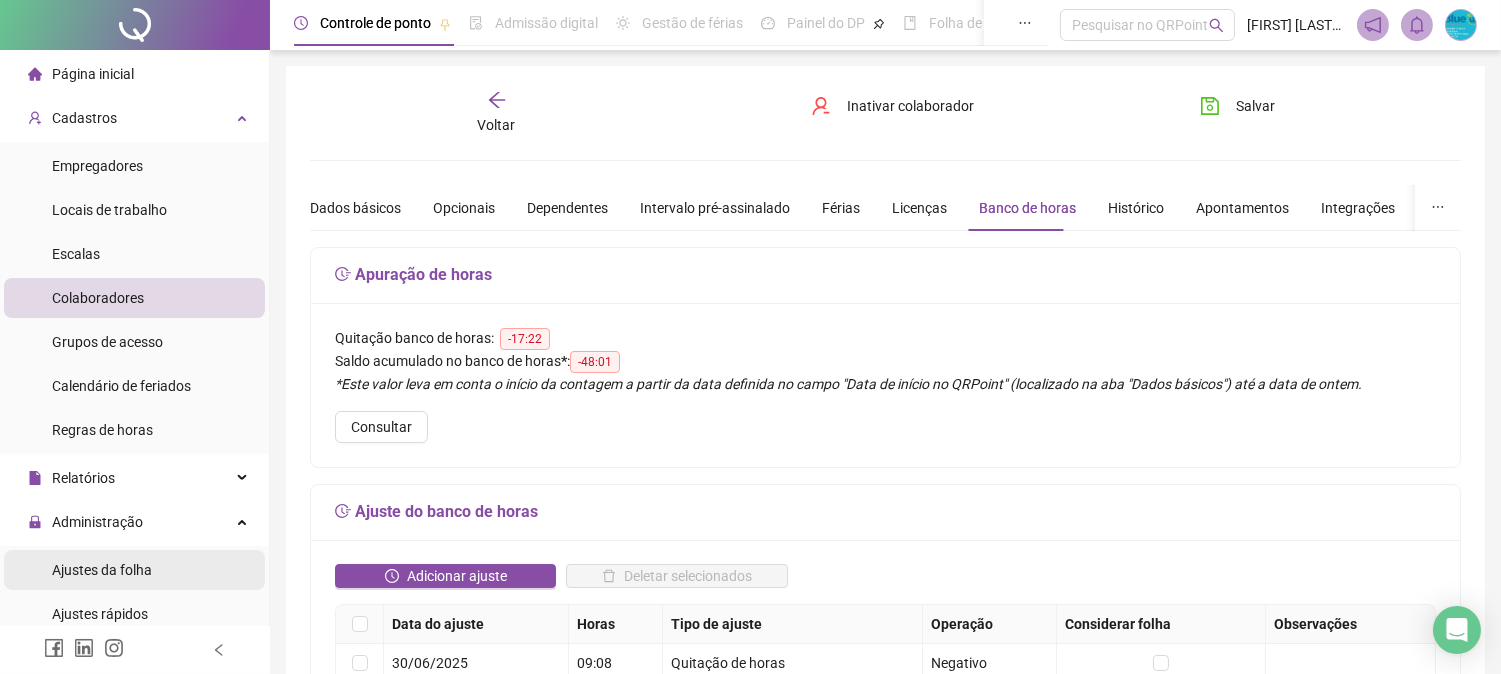 click on "Ajustes da folha" at bounding box center [102, 570] 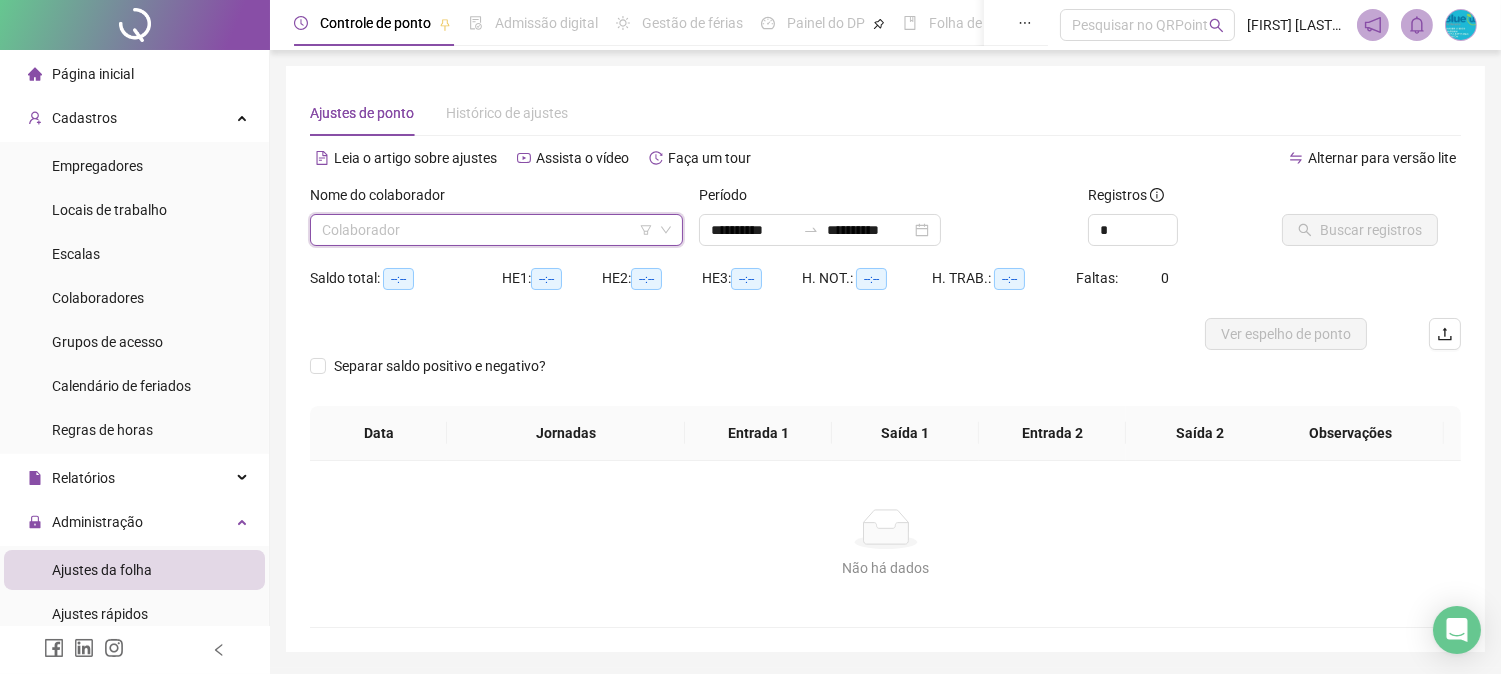 click at bounding box center [487, 230] 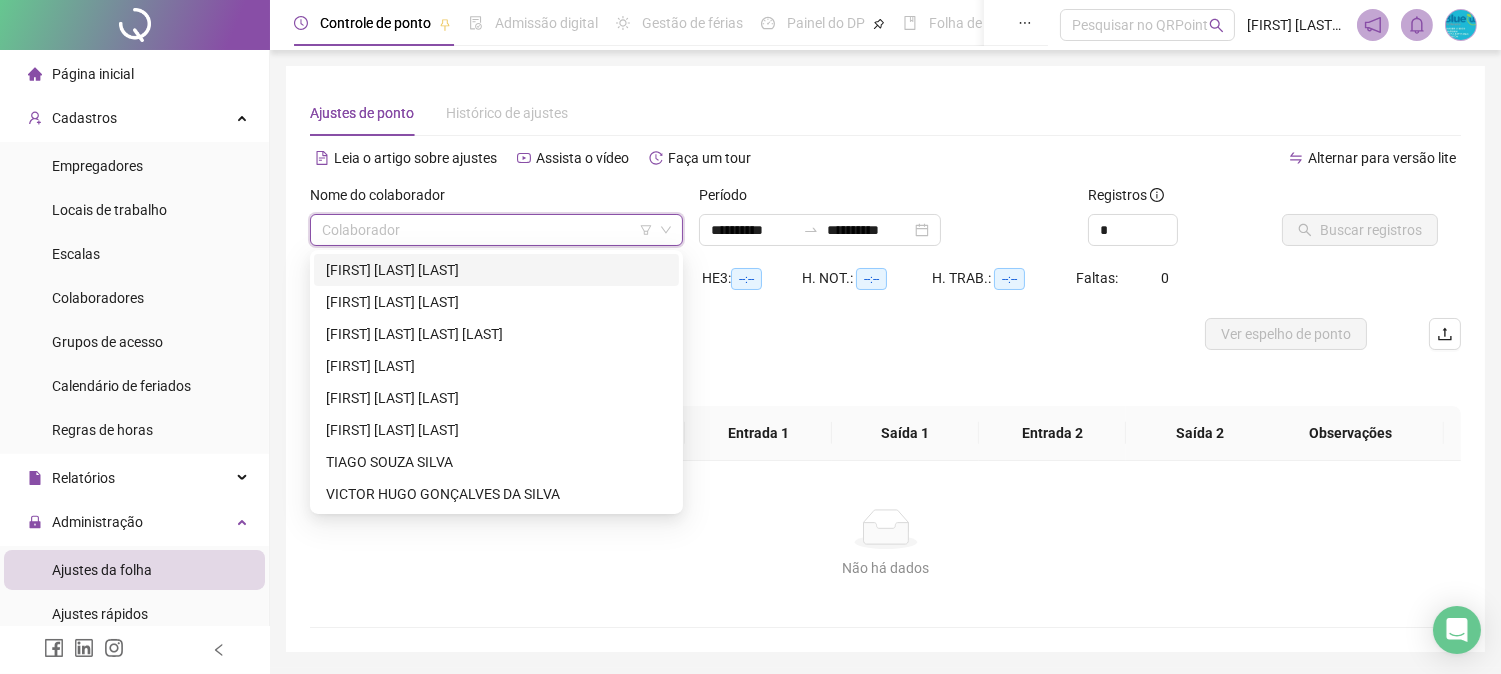 click on "[FIRST] [LAST]" at bounding box center [496, 270] 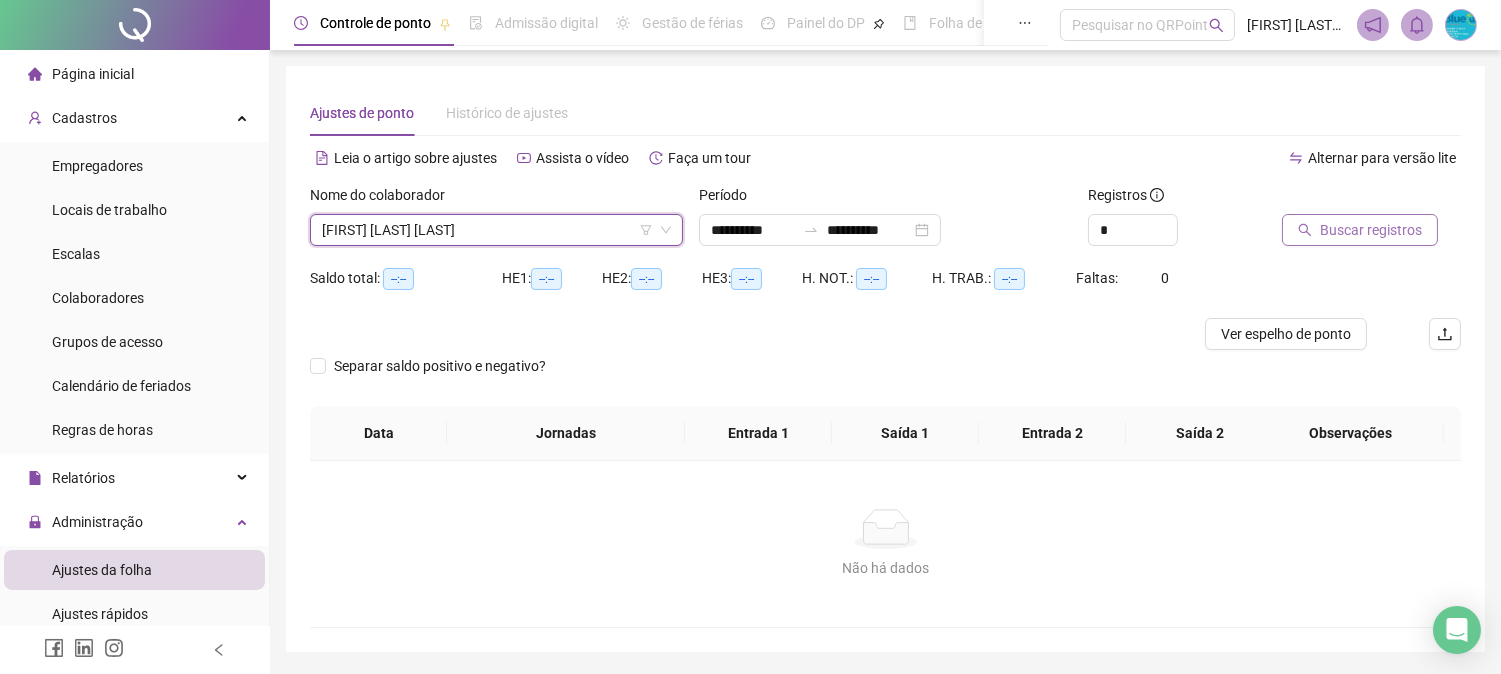click on "Buscar registros" at bounding box center (1371, 230) 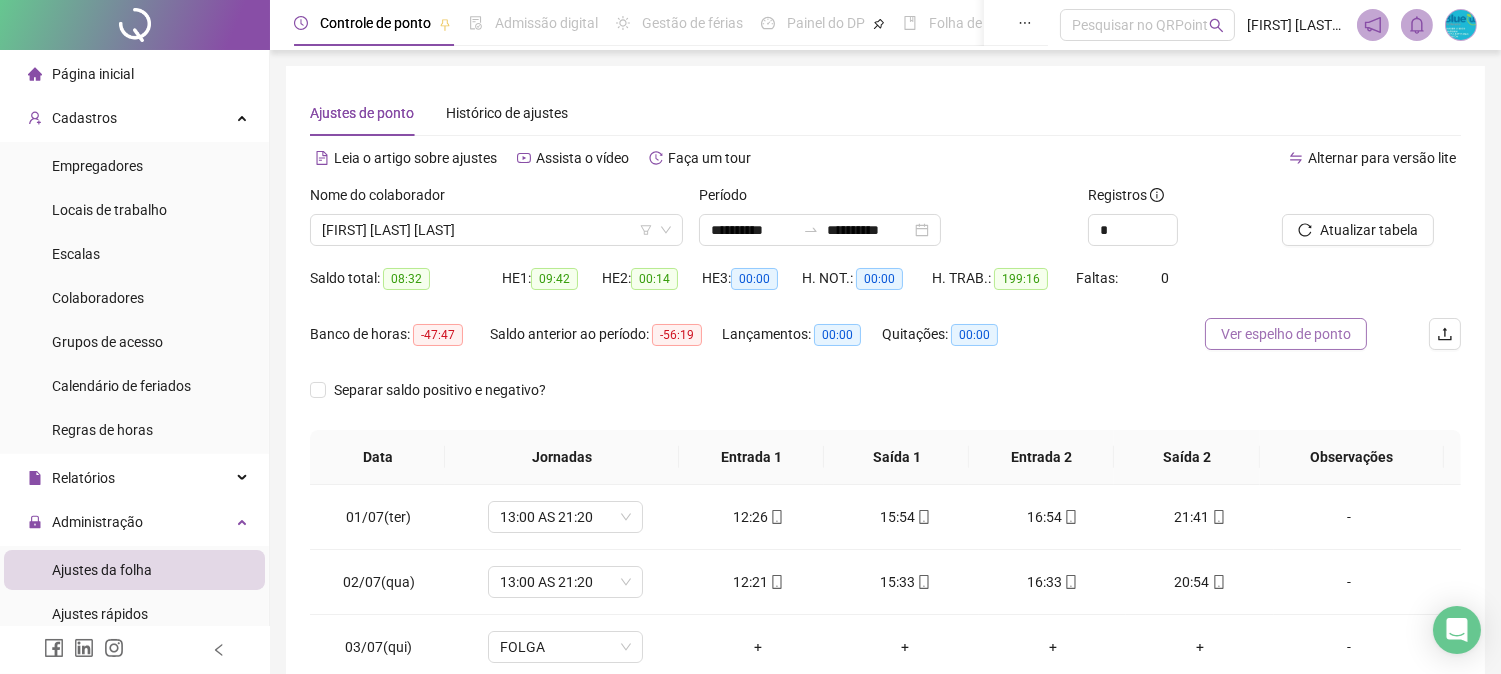 click on "Ver espelho de ponto" at bounding box center [1286, 334] 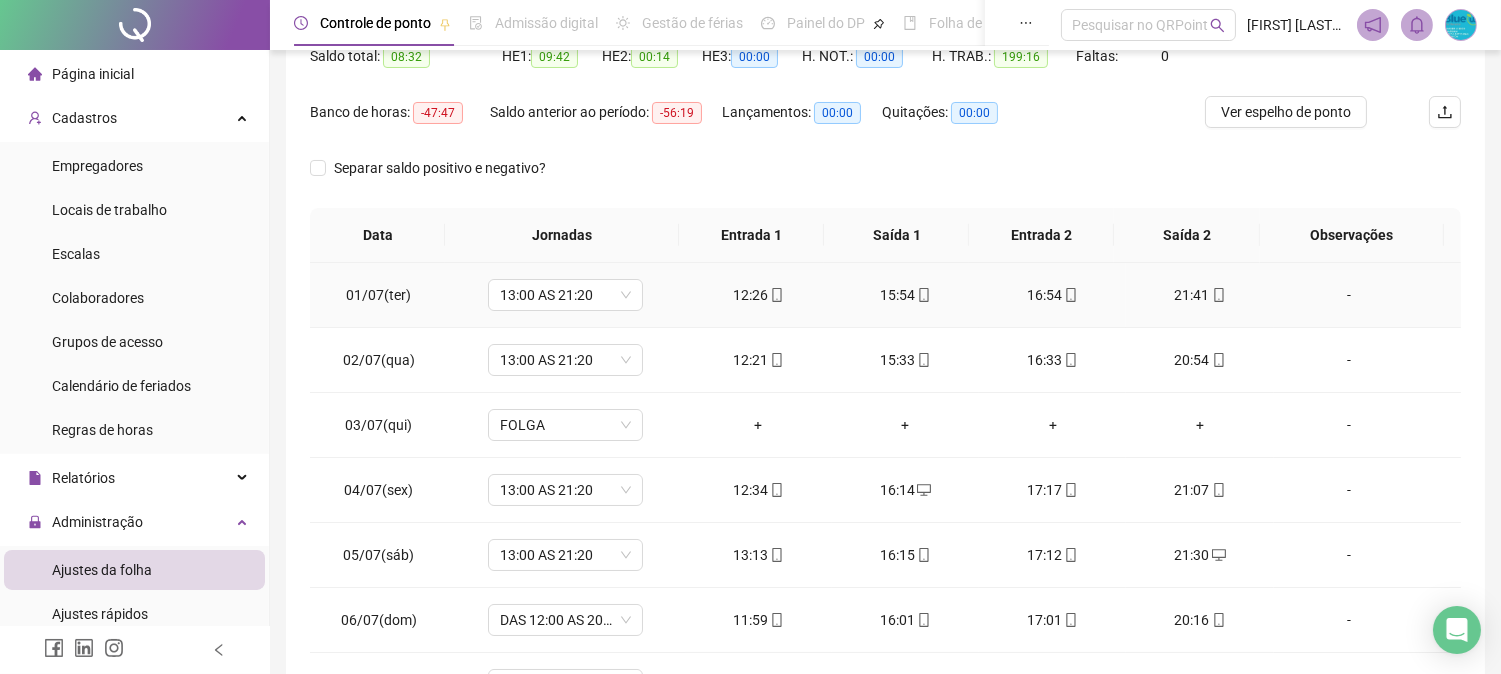 scroll, scrollTop: 0, scrollLeft: 0, axis: both 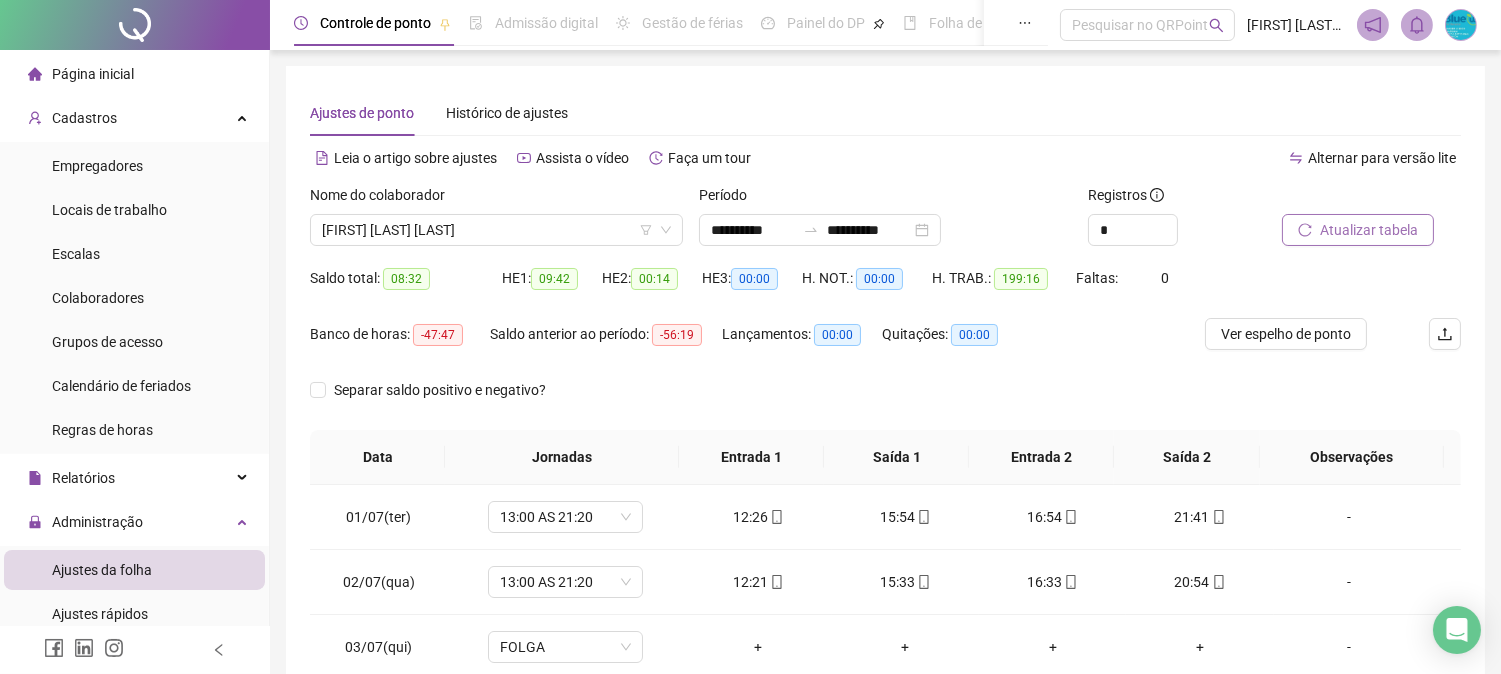 click on "Atualizar tabela" at bounding box center [1369, 230] 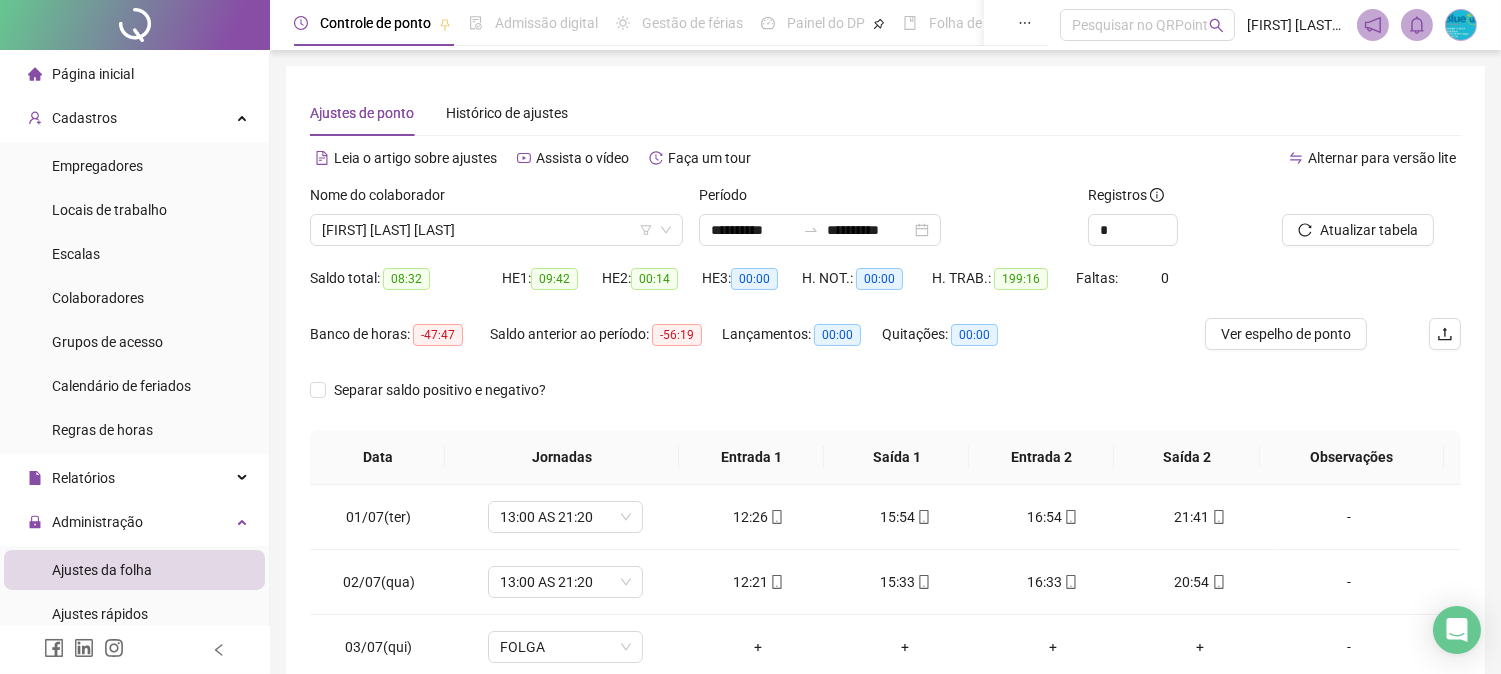 click on "Separar saldo positivo e negativo?" at bounding box center [454, 390] 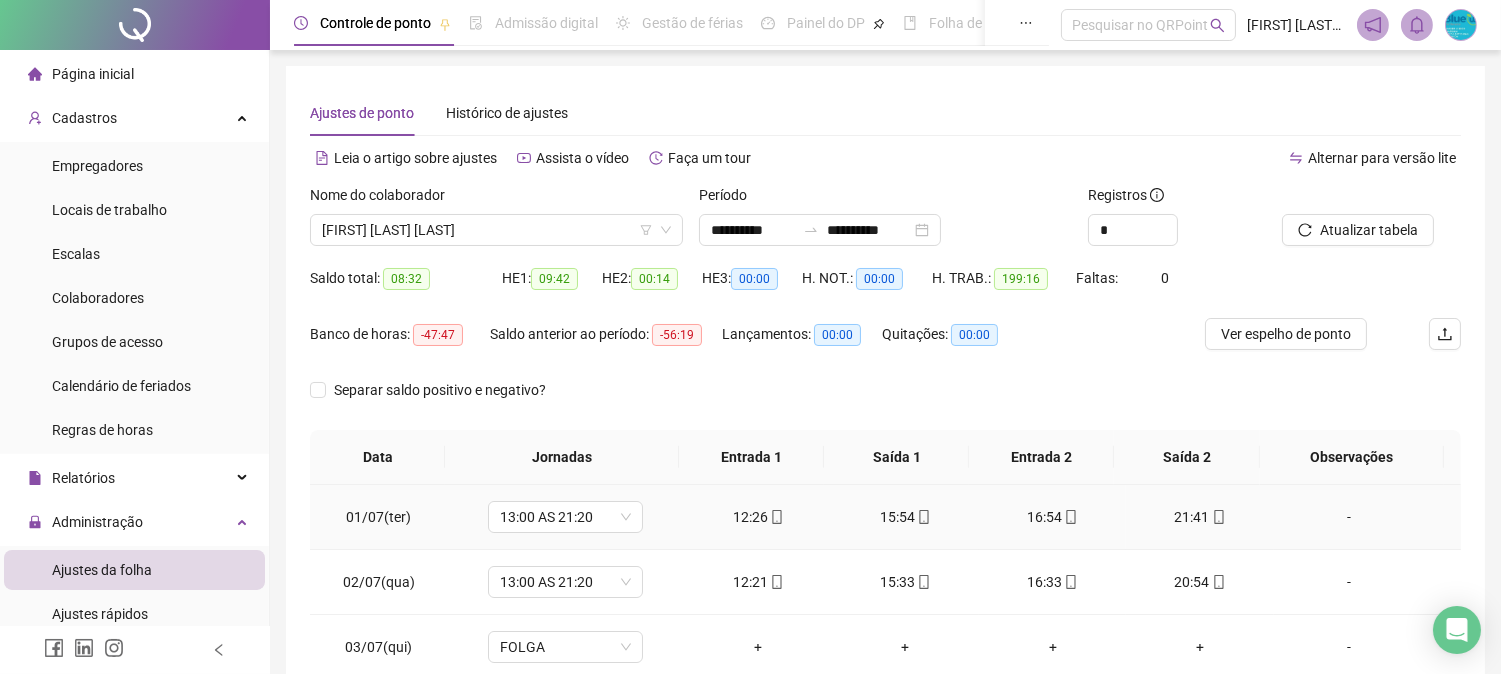 scroll, scrollTop: 347, scrollLeft: 0, axis: vertical 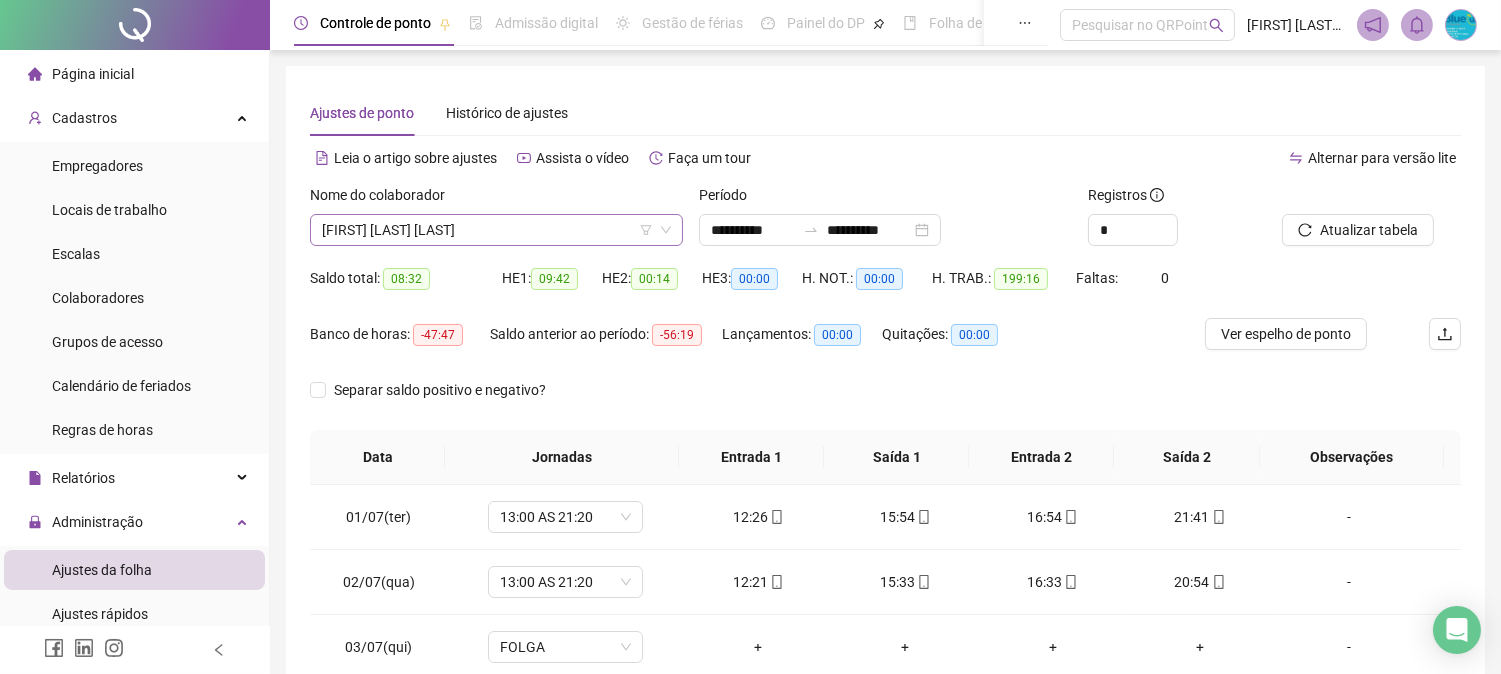 click on "[FIRST] [LAST]" at bounding box center (496, 230) 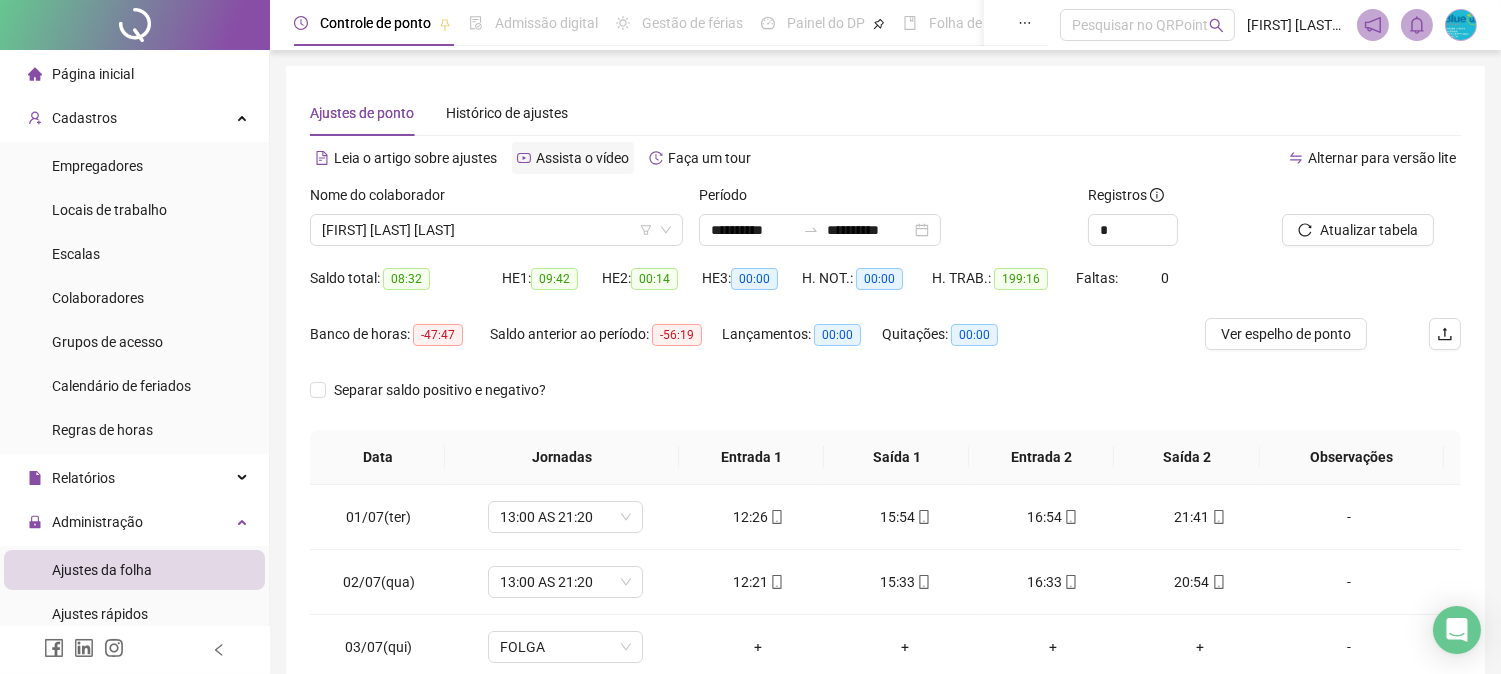 click on "Assista o vídeo" at bounding box center [573, 158] 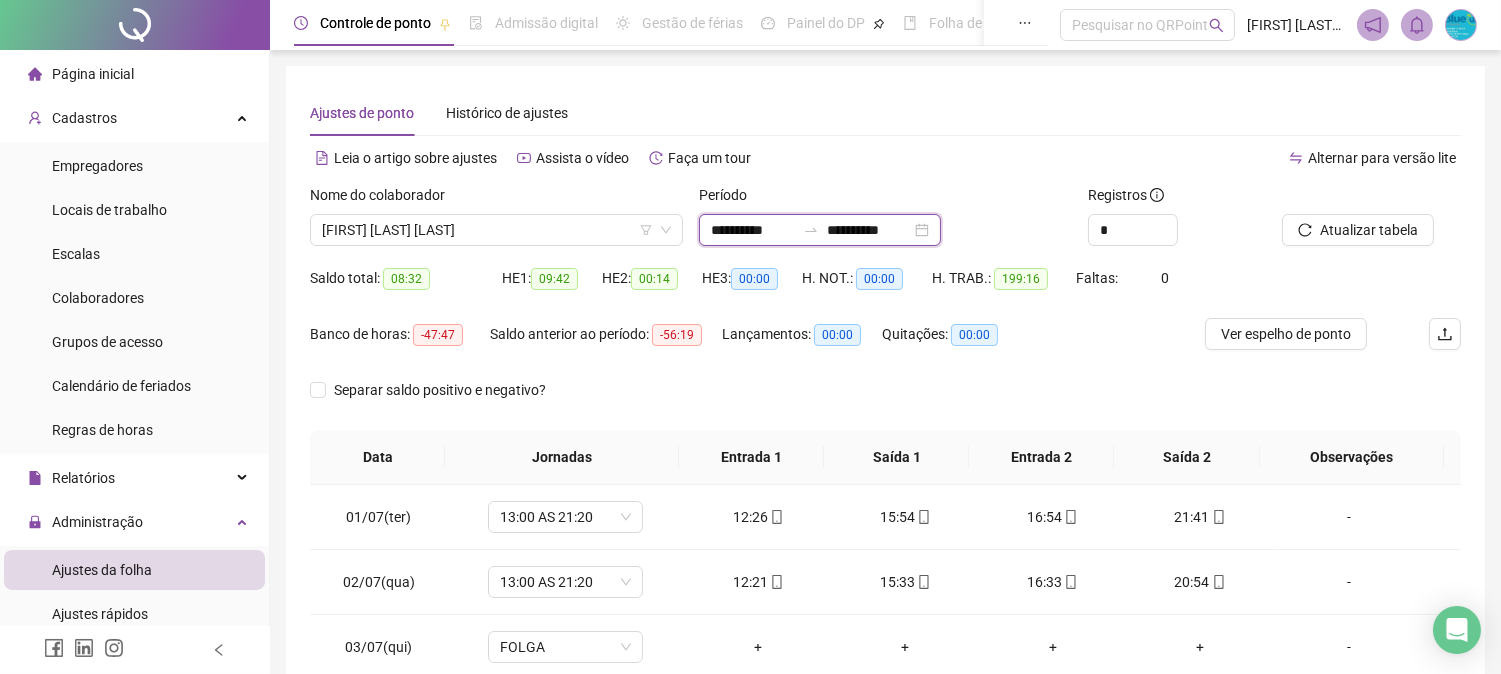 click on "**********" at bounding box center [820, 230] 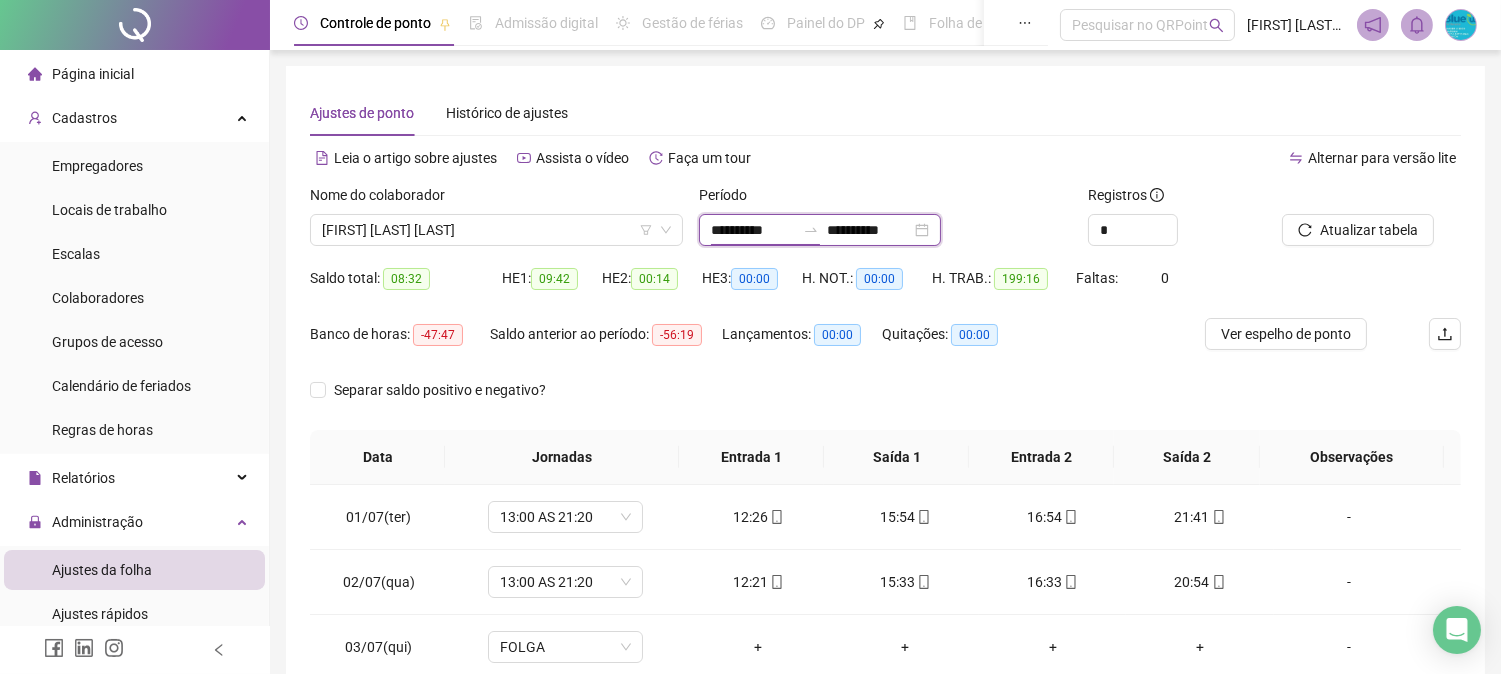 type on "**********" 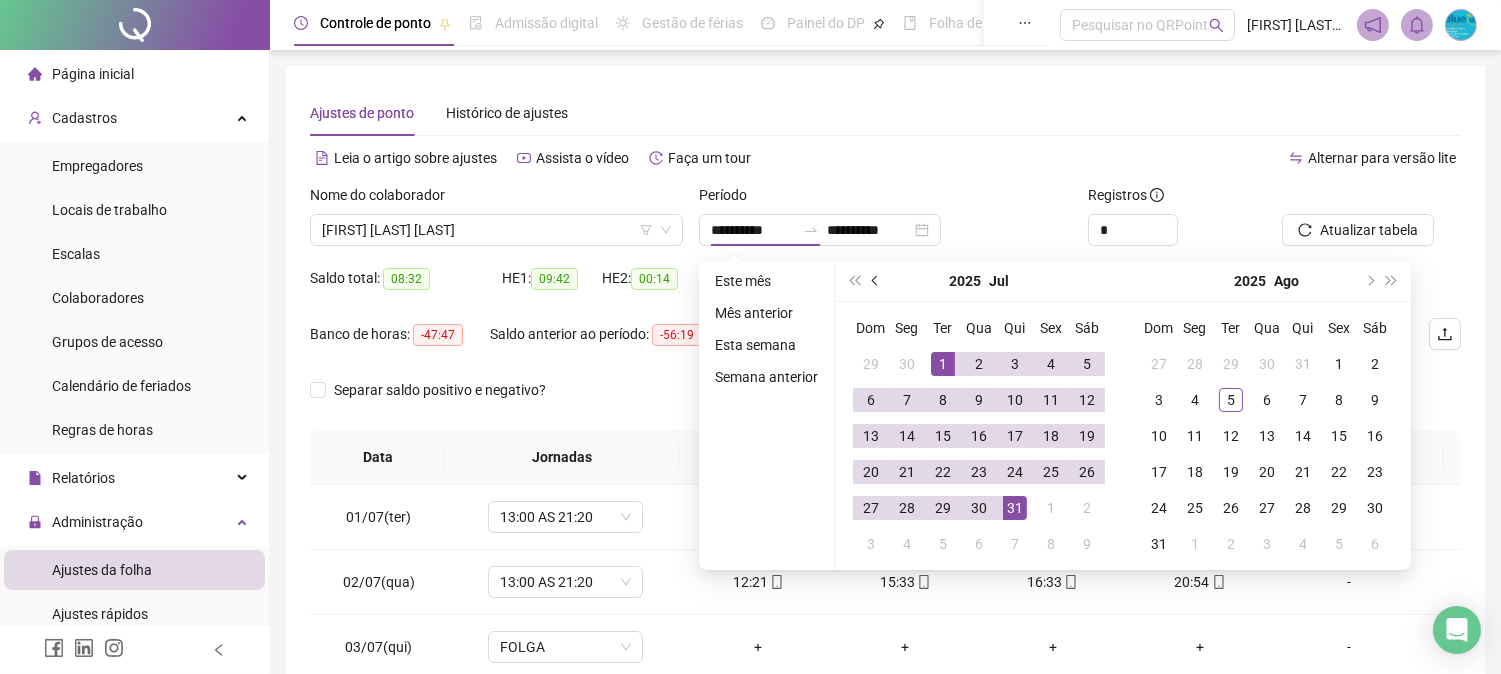 click at bounding box center [876, 281] 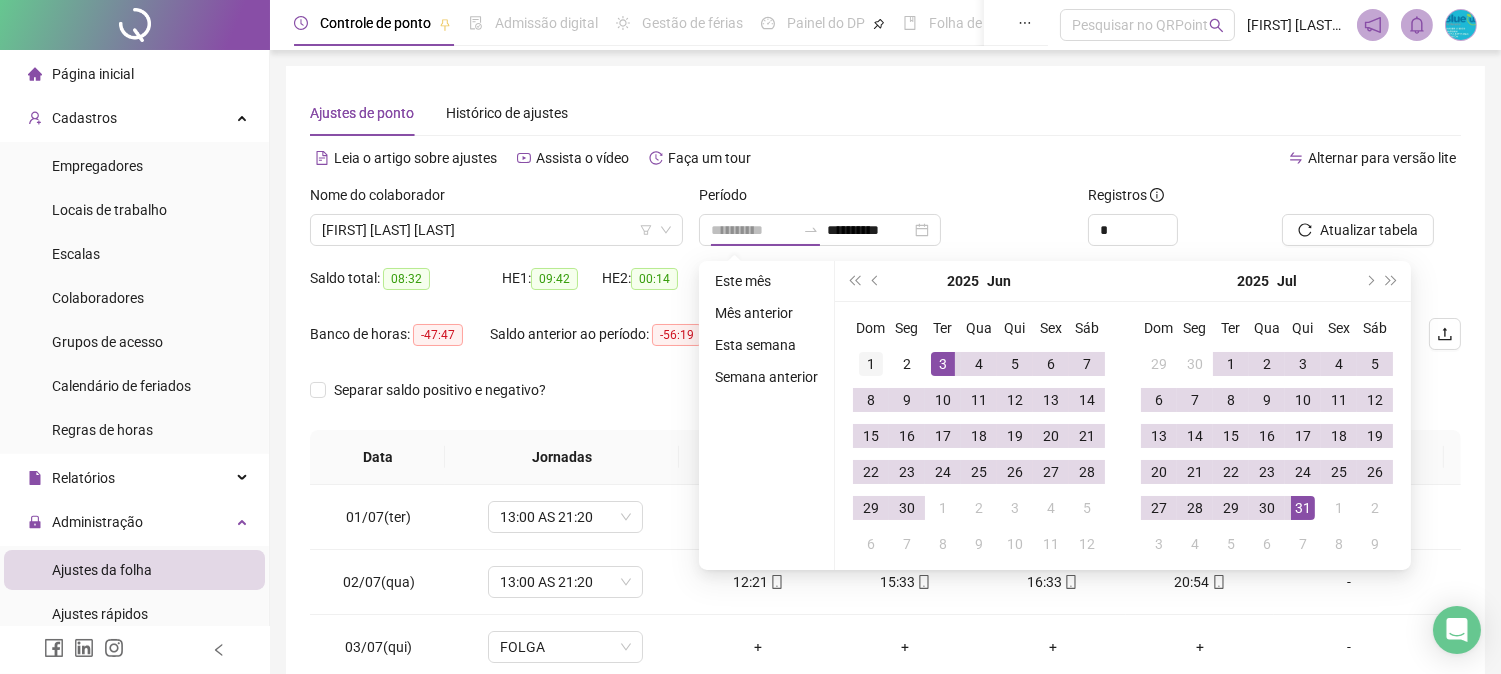 type on "**********" 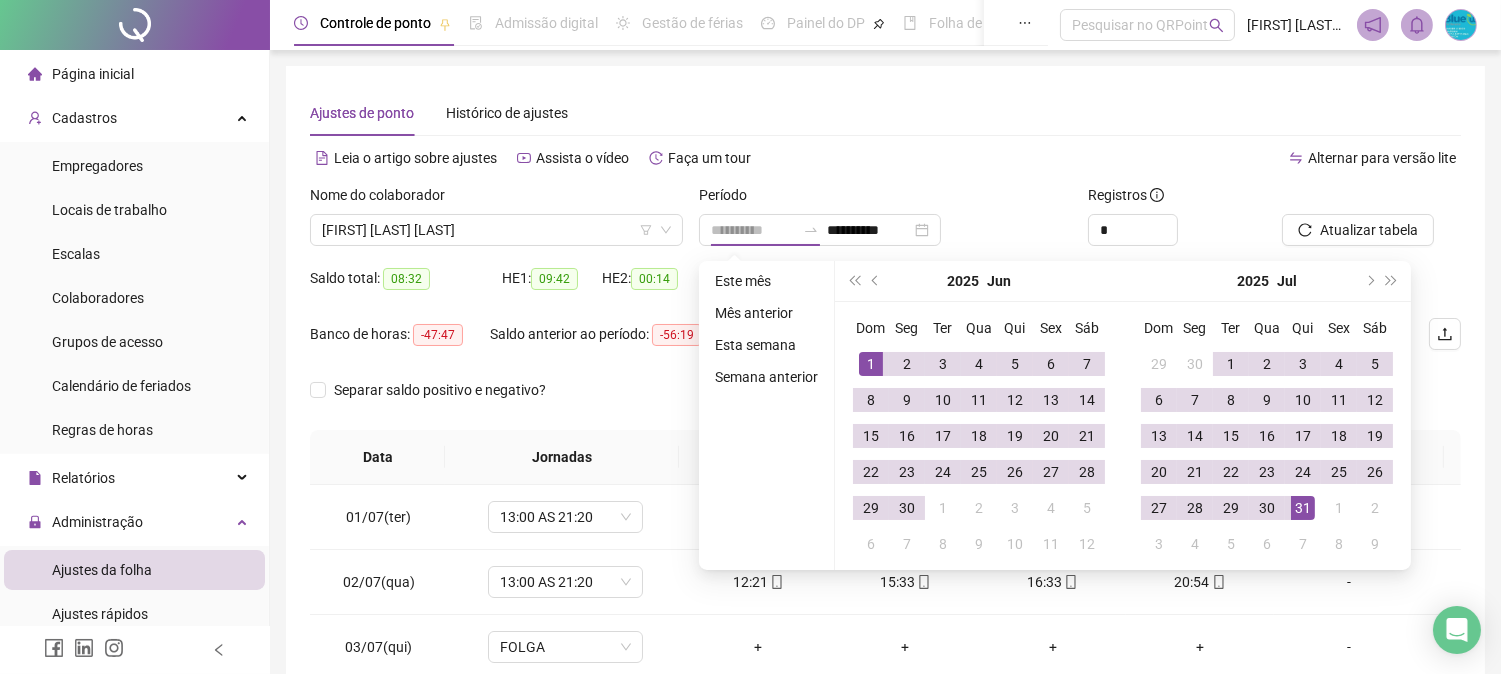 click on "1" at bounding box center [871, 364] 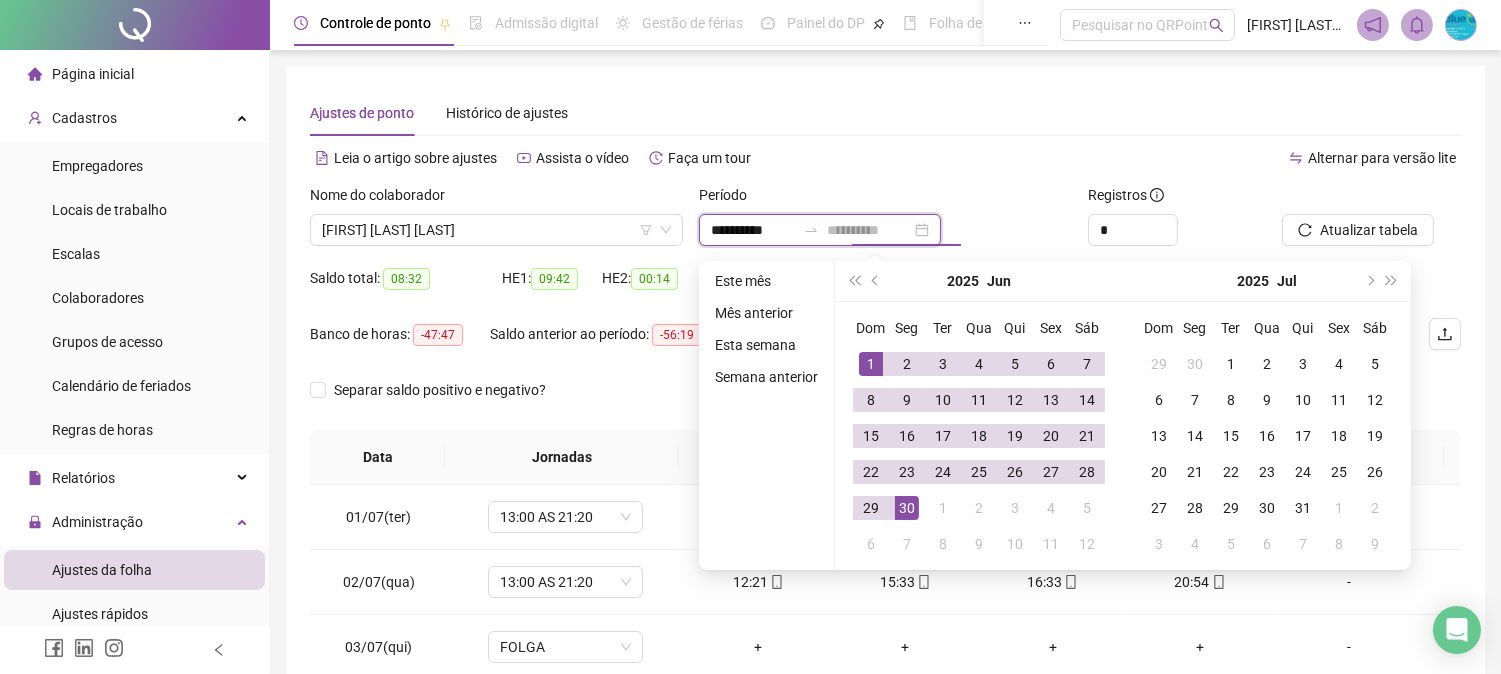 type on "**********" 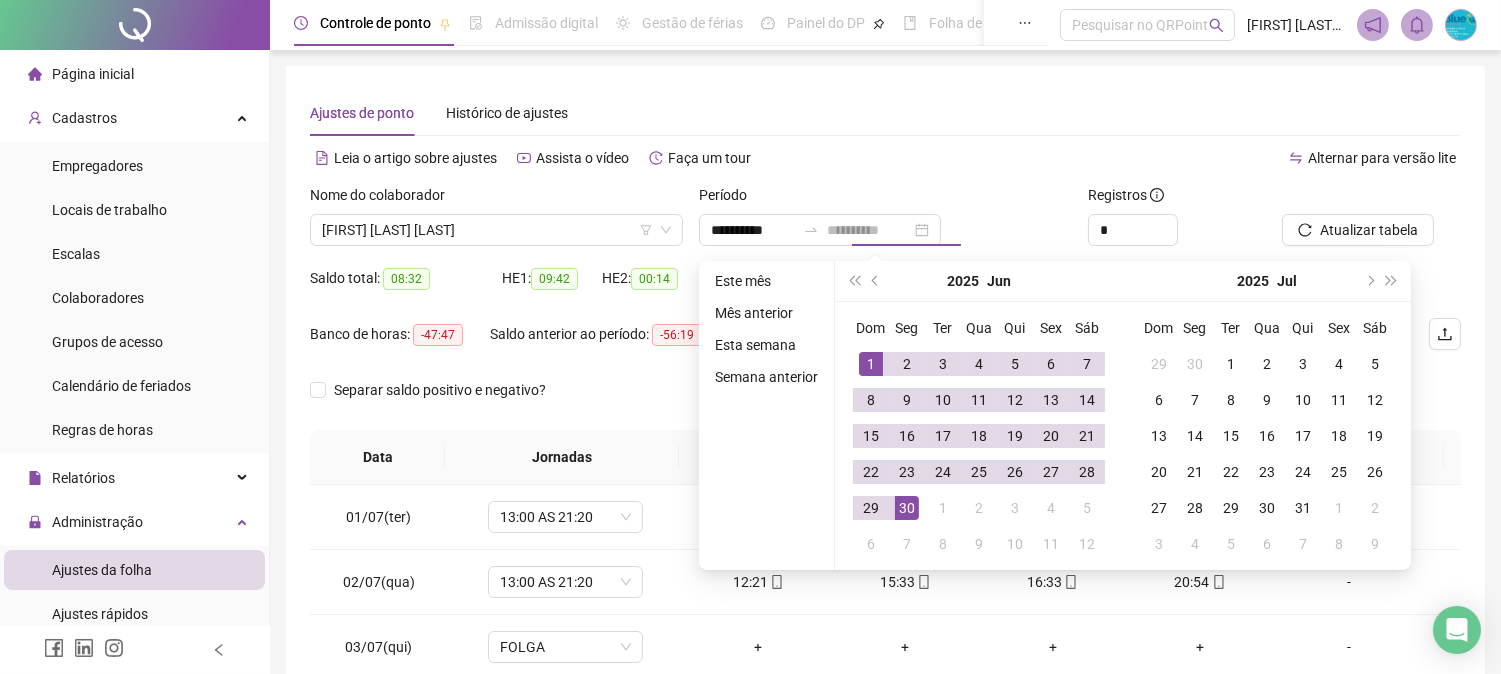 click on "30" at bounding box center (907, 508) 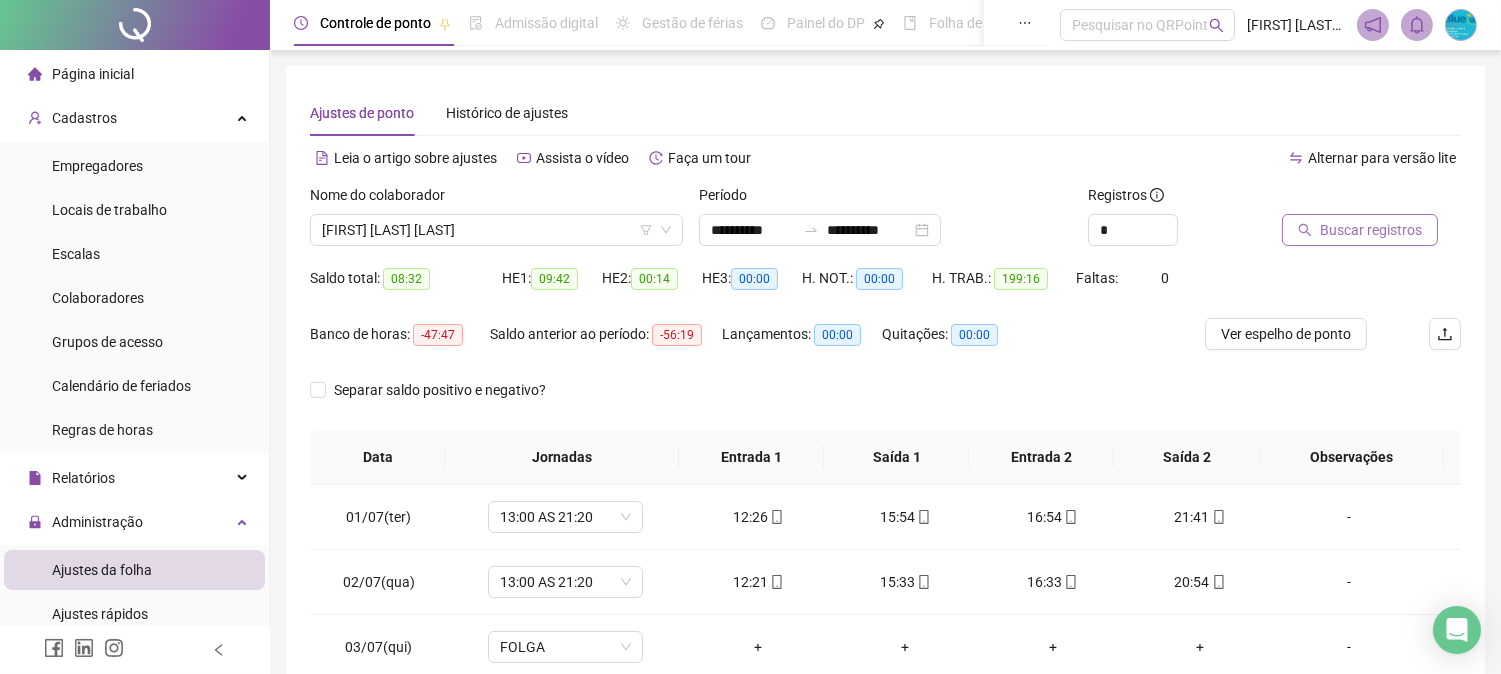 click on "Buscar registros" at bounding box center (1360, 230) 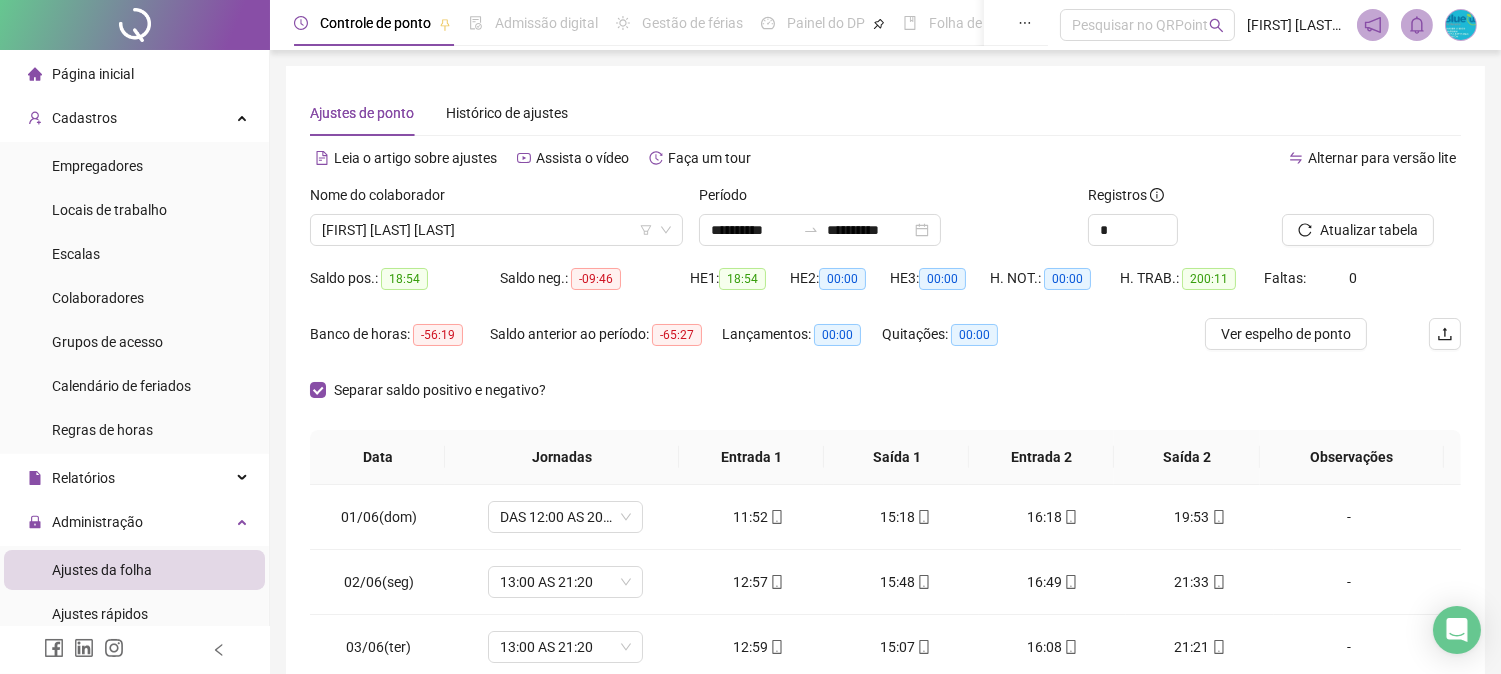 click on "Ver espelho de ponto" at bounding box center [1286, 334] 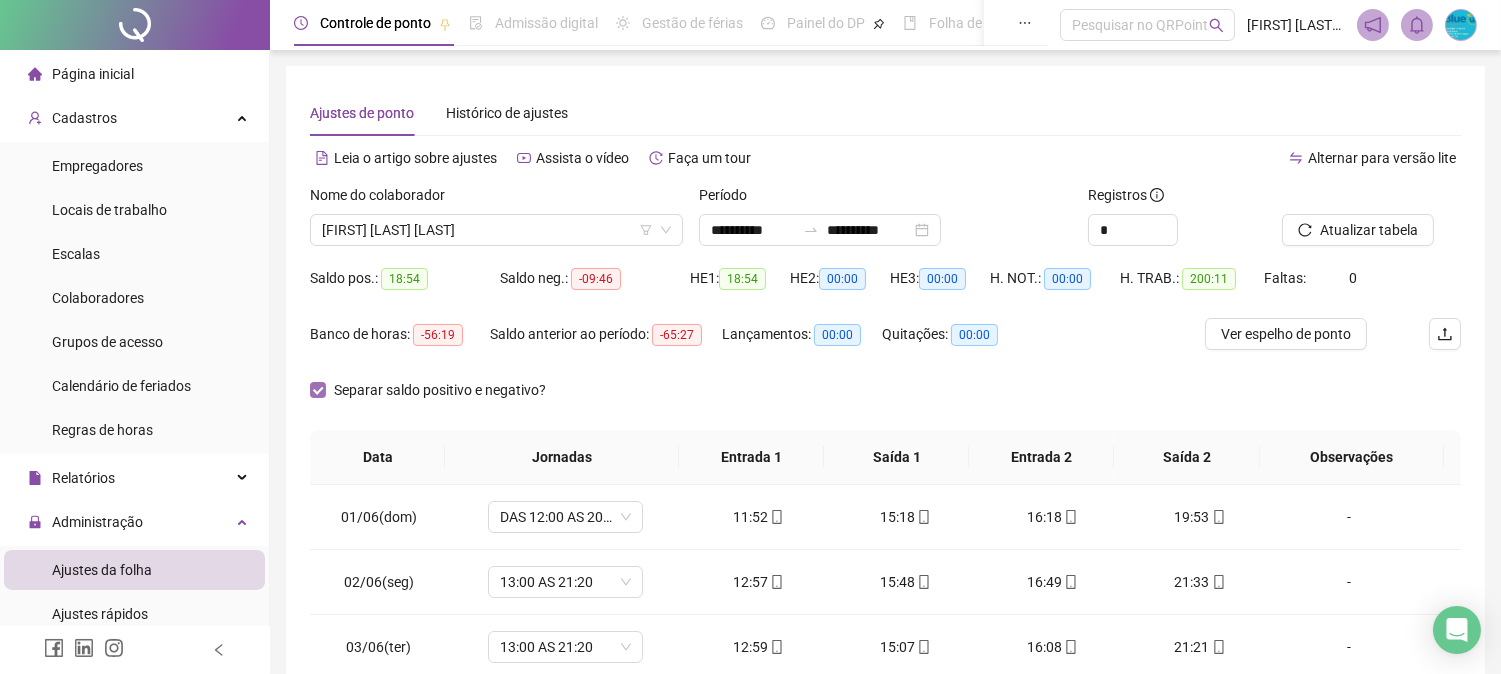 click on "Separar saldo positivo e negativo?" at bounding box center (432, 390) 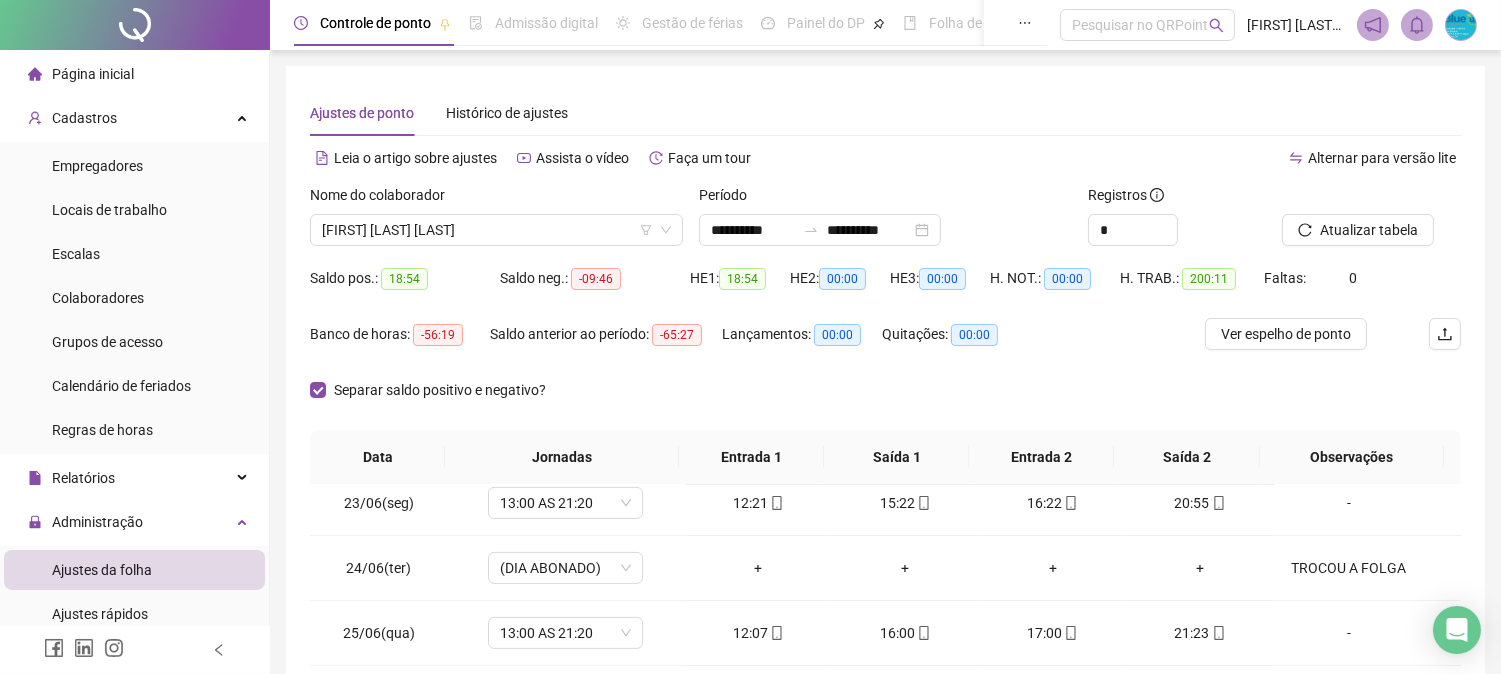 scroll, scrollTop: 1525, scrollLeft: 0, axis: vertical 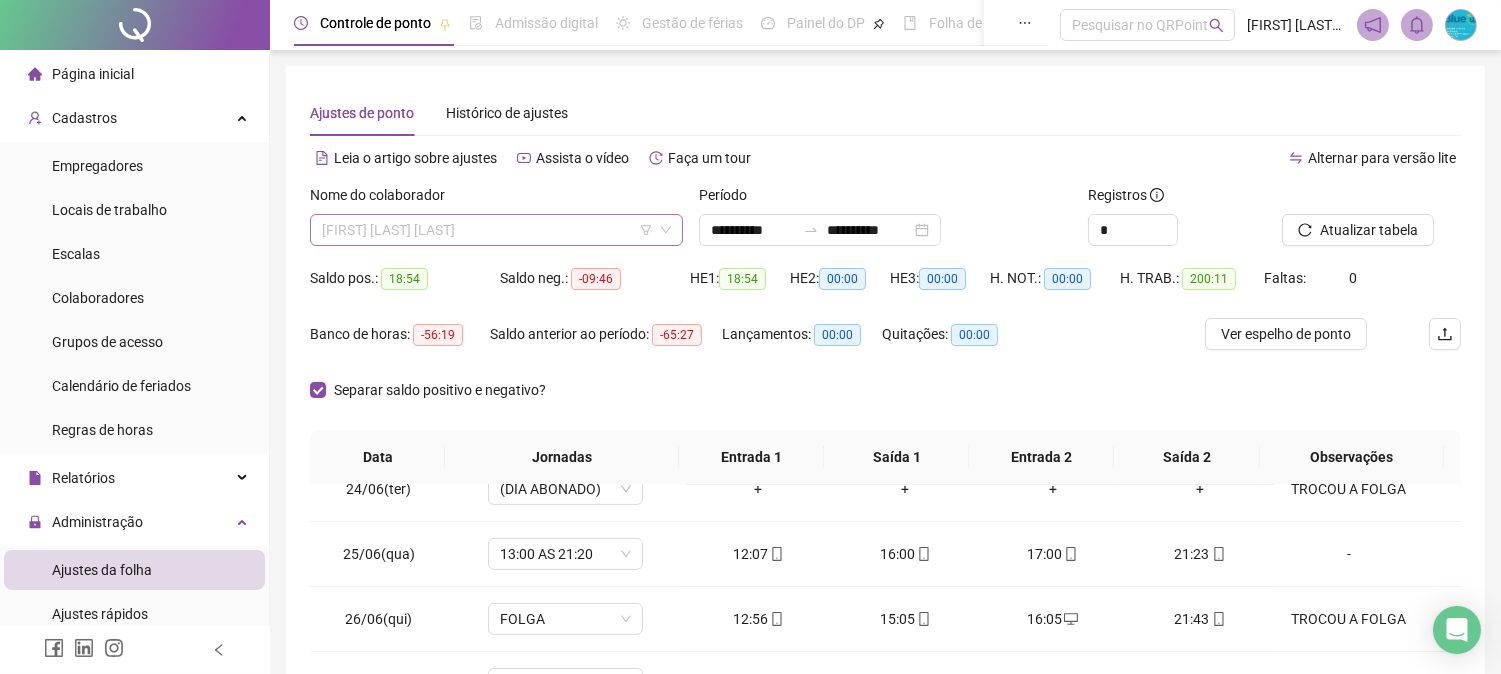 click on "[FIRST] [LAST]" at bounding box center [496, 230] 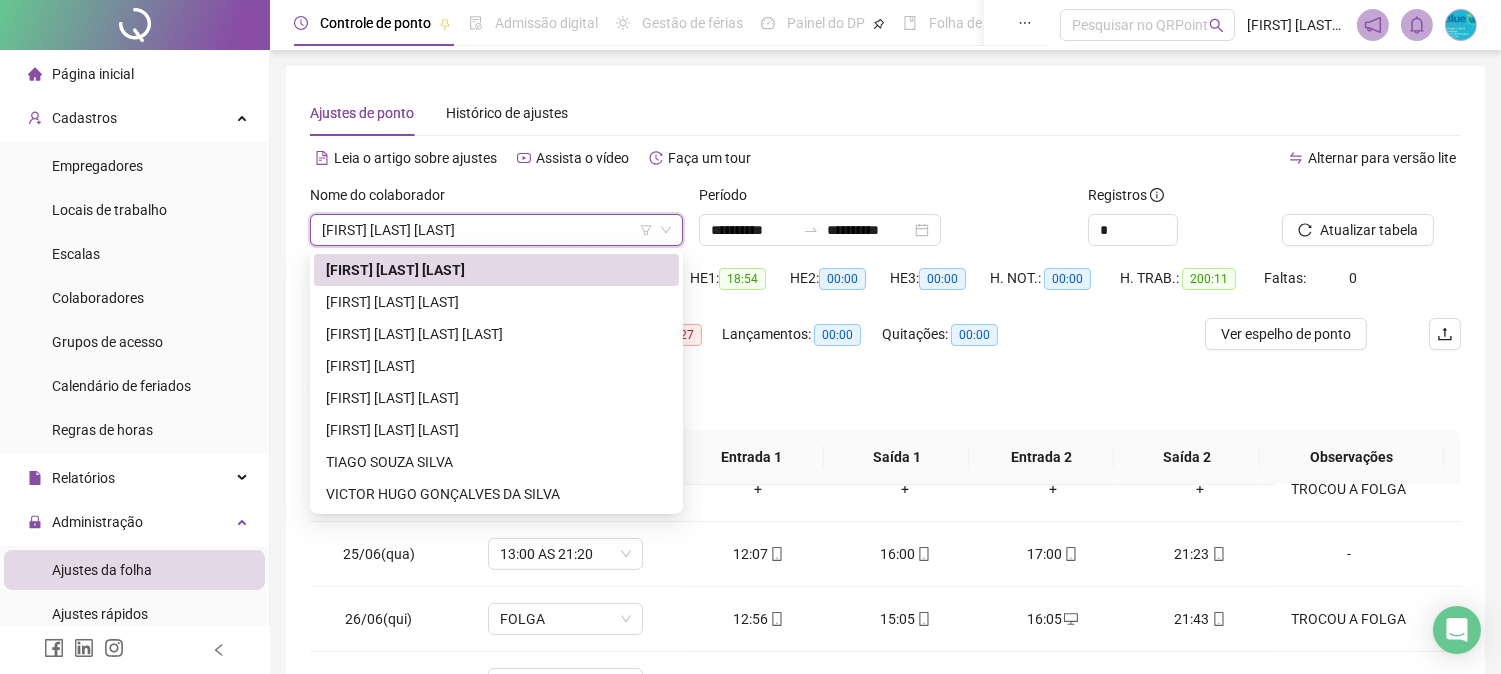 click on "Separar saldo positivo e negativo?" at bounding box center (885, 402) 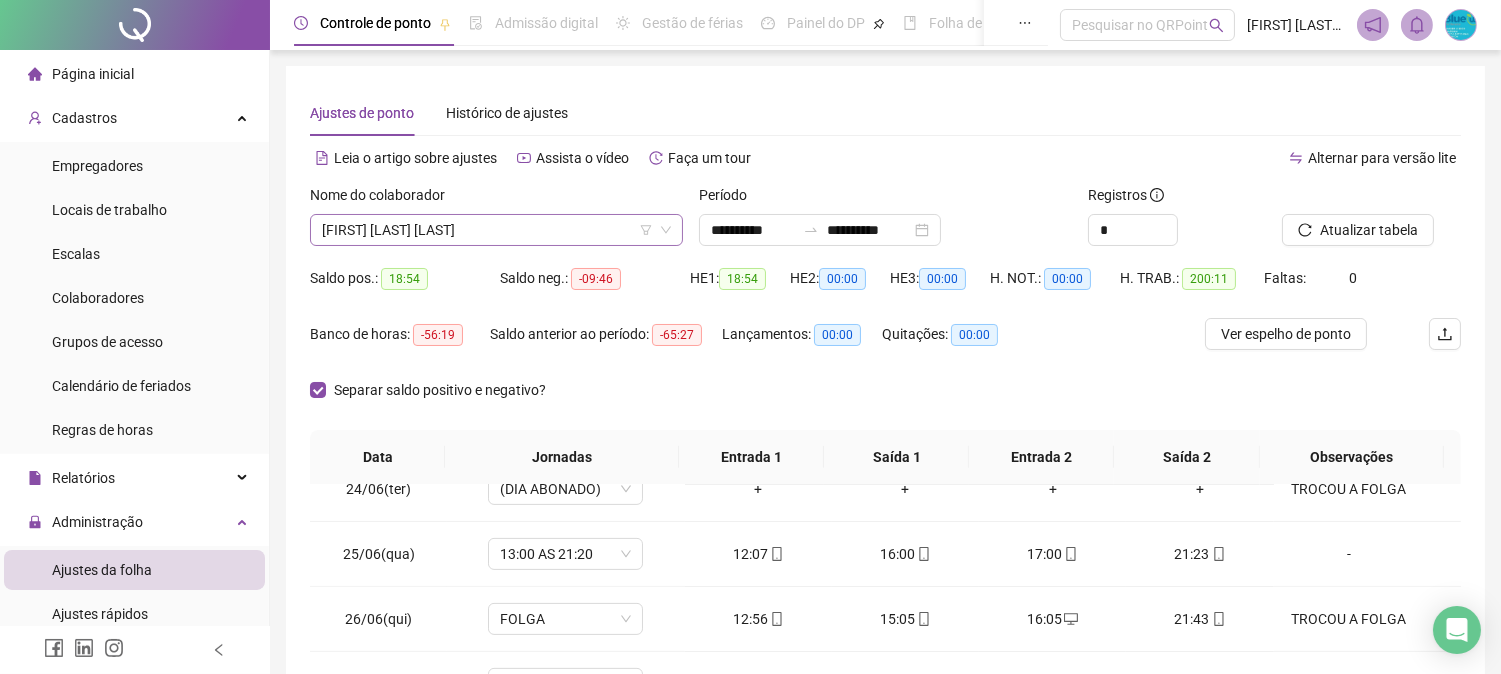 click 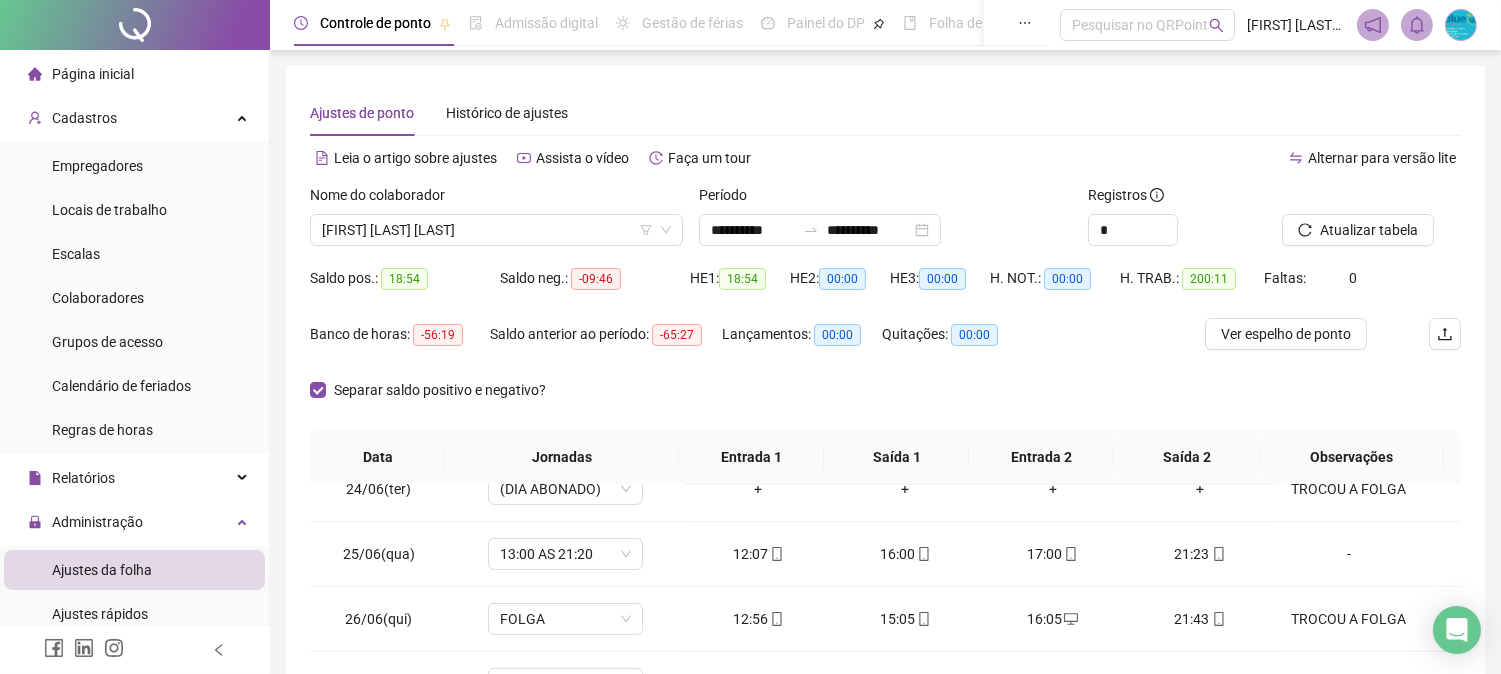 click on "Alternar para versão lite" at bounding box center (1174, 158) 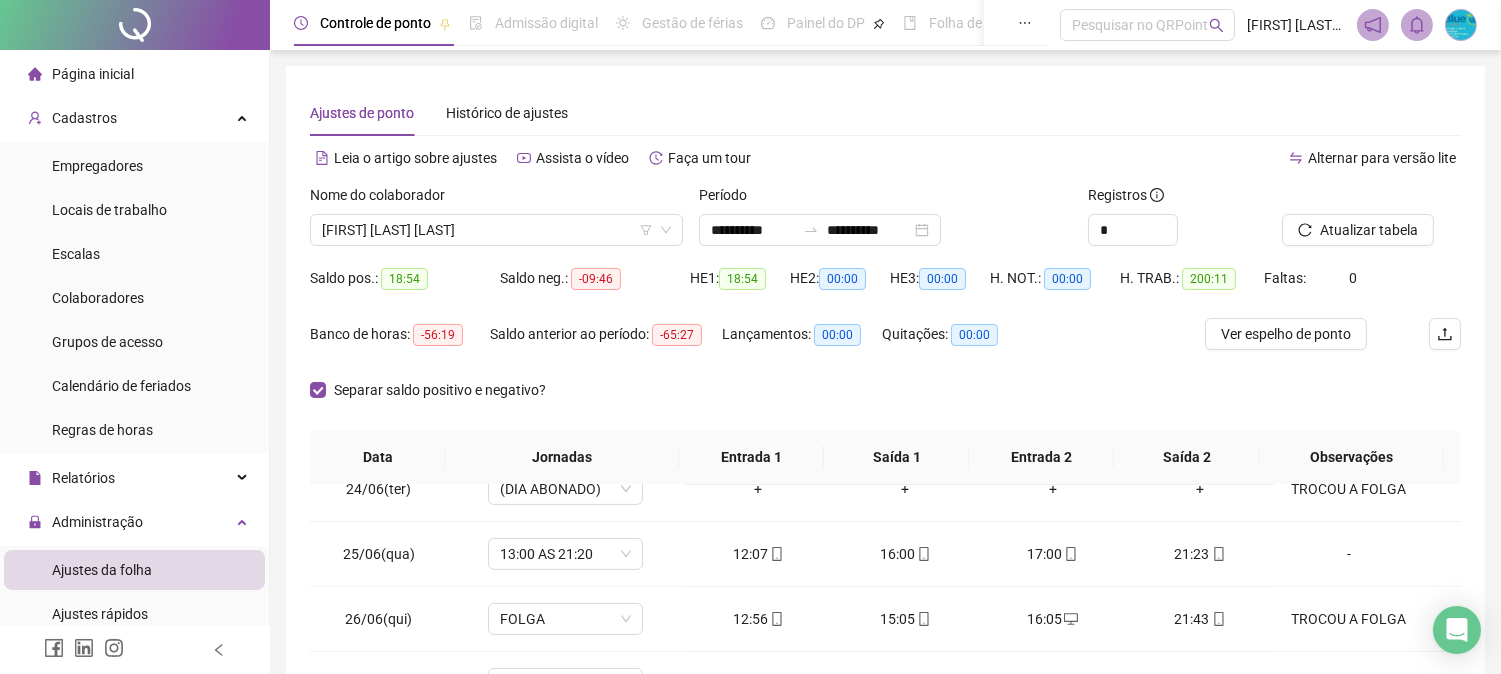 click on "**********" at bounding box center [885, 501] 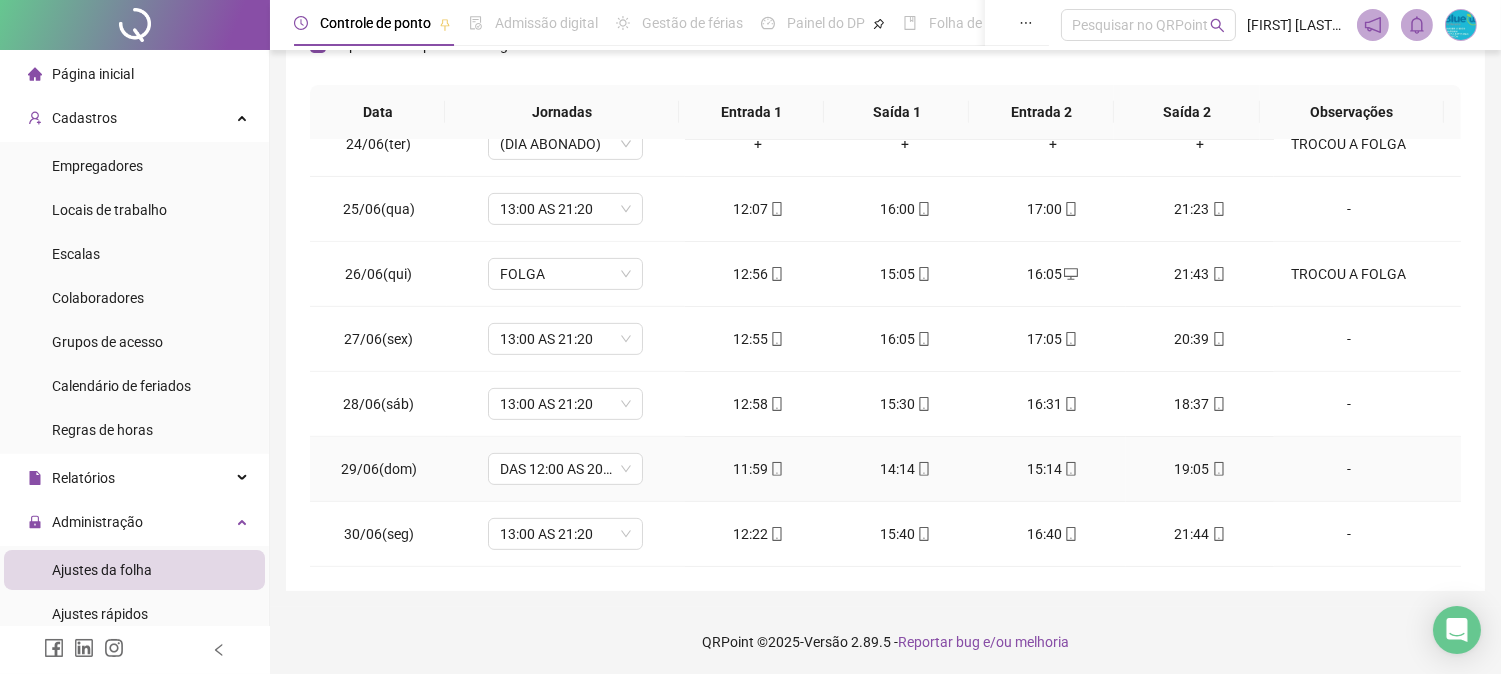 scroll, scrollTop: 347, scrollLeft: 0, axis: vertical 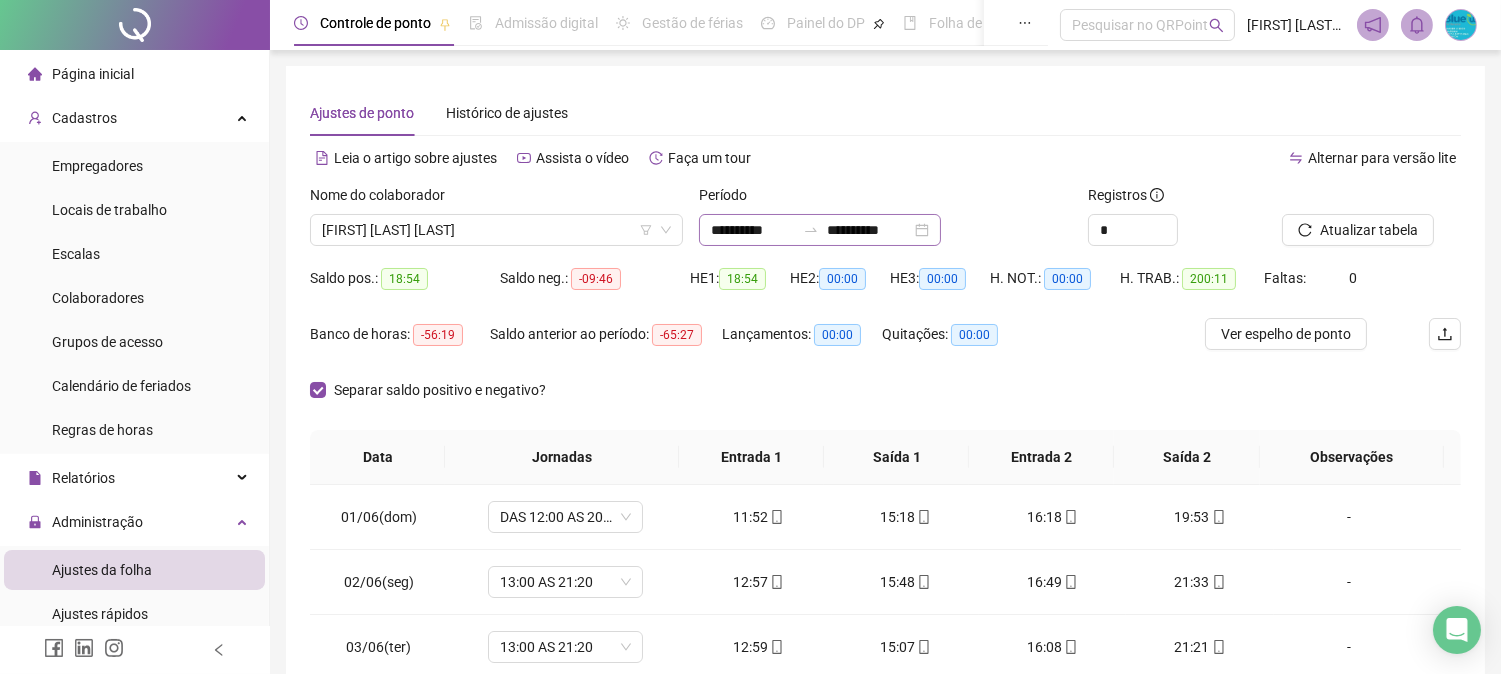 click on "**********" at bounding box center (820, 230) 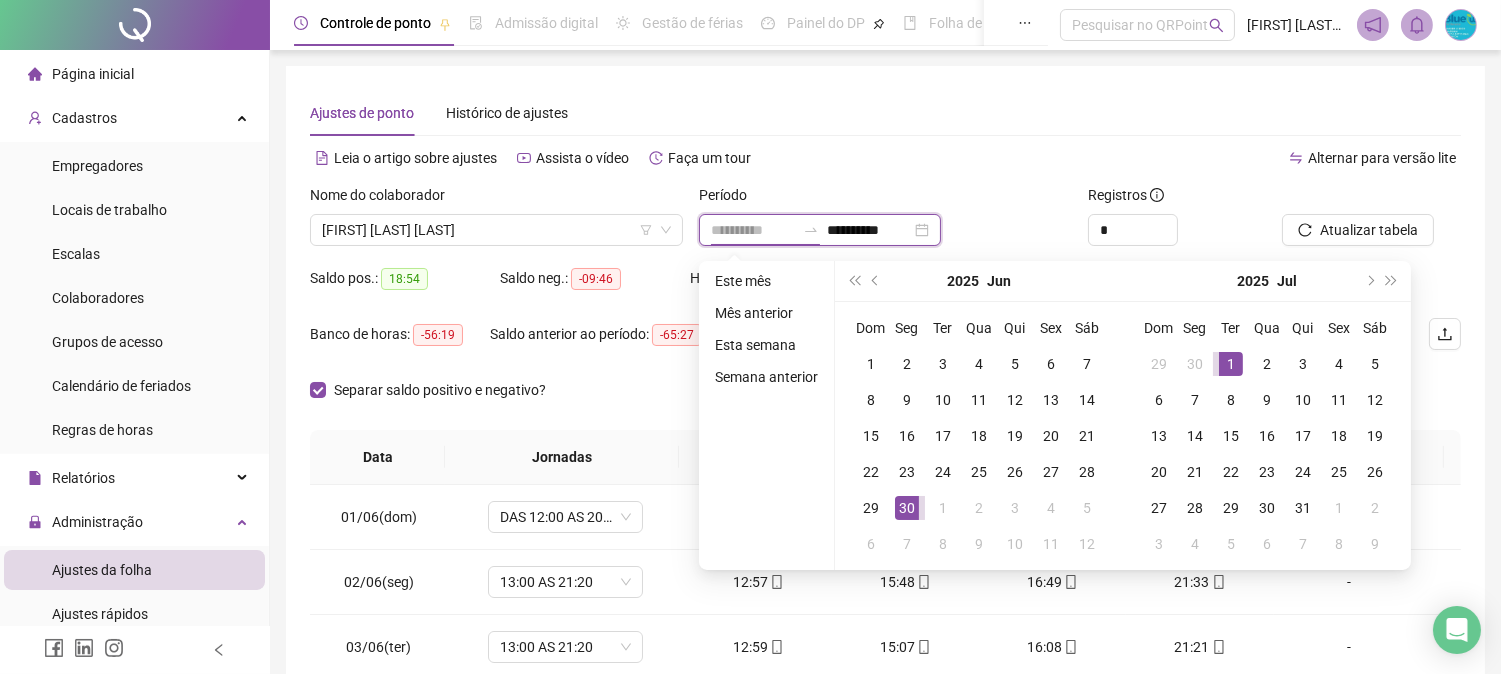 type on "**********" 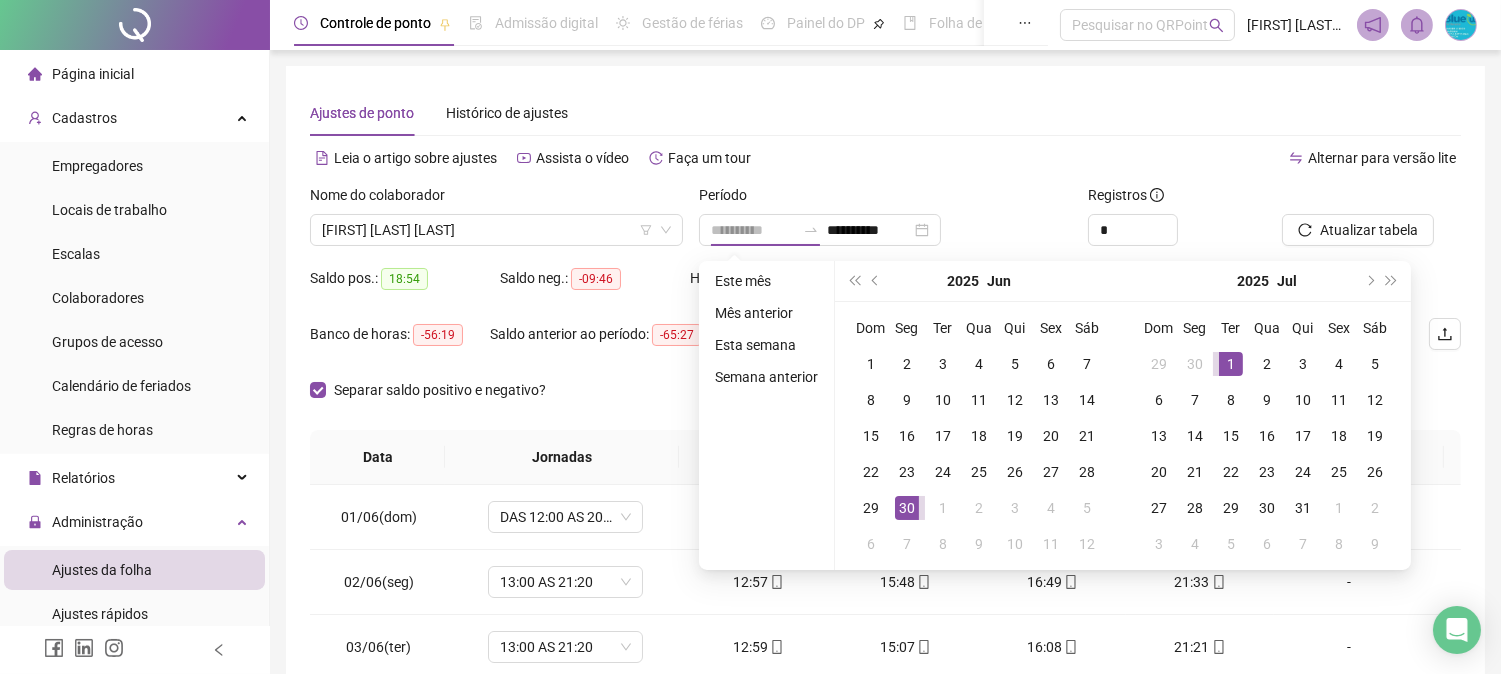 click on "1" at bounding box center (1231, 364) 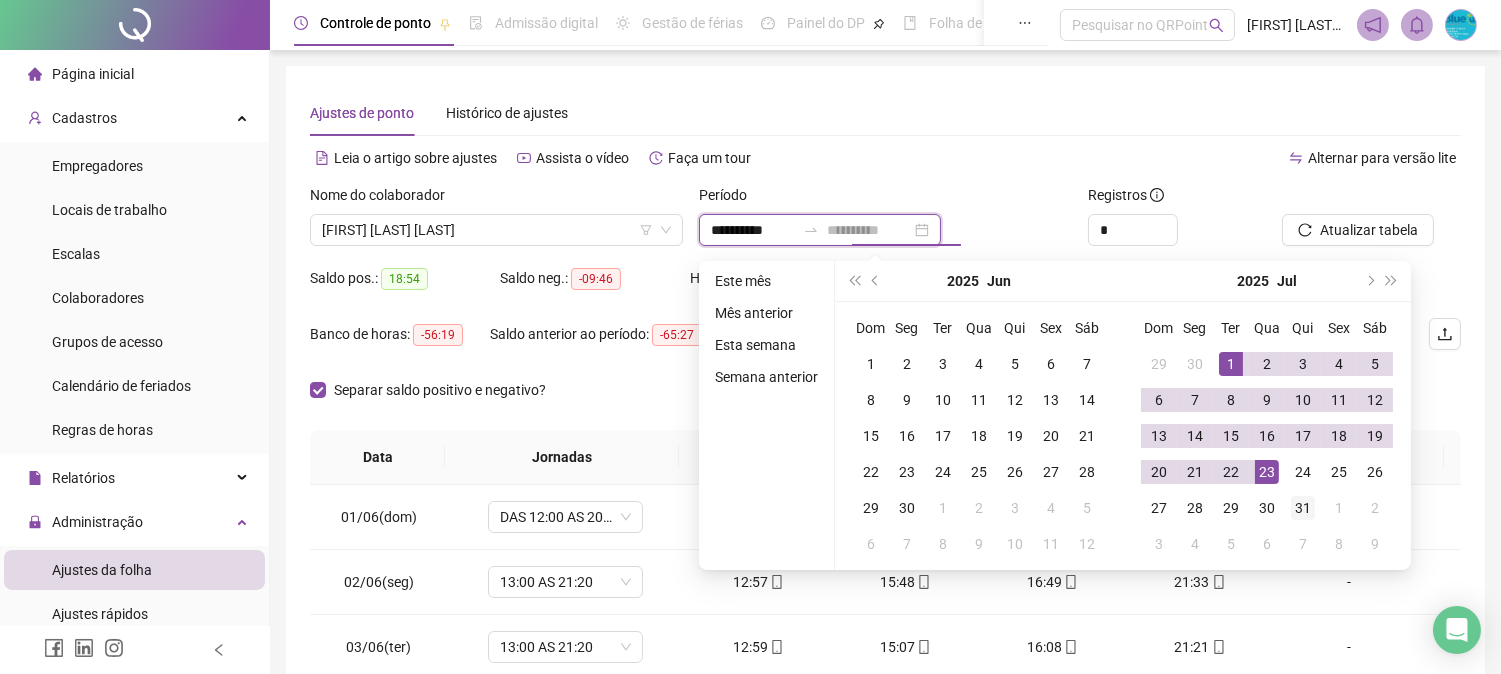 type on "**********" 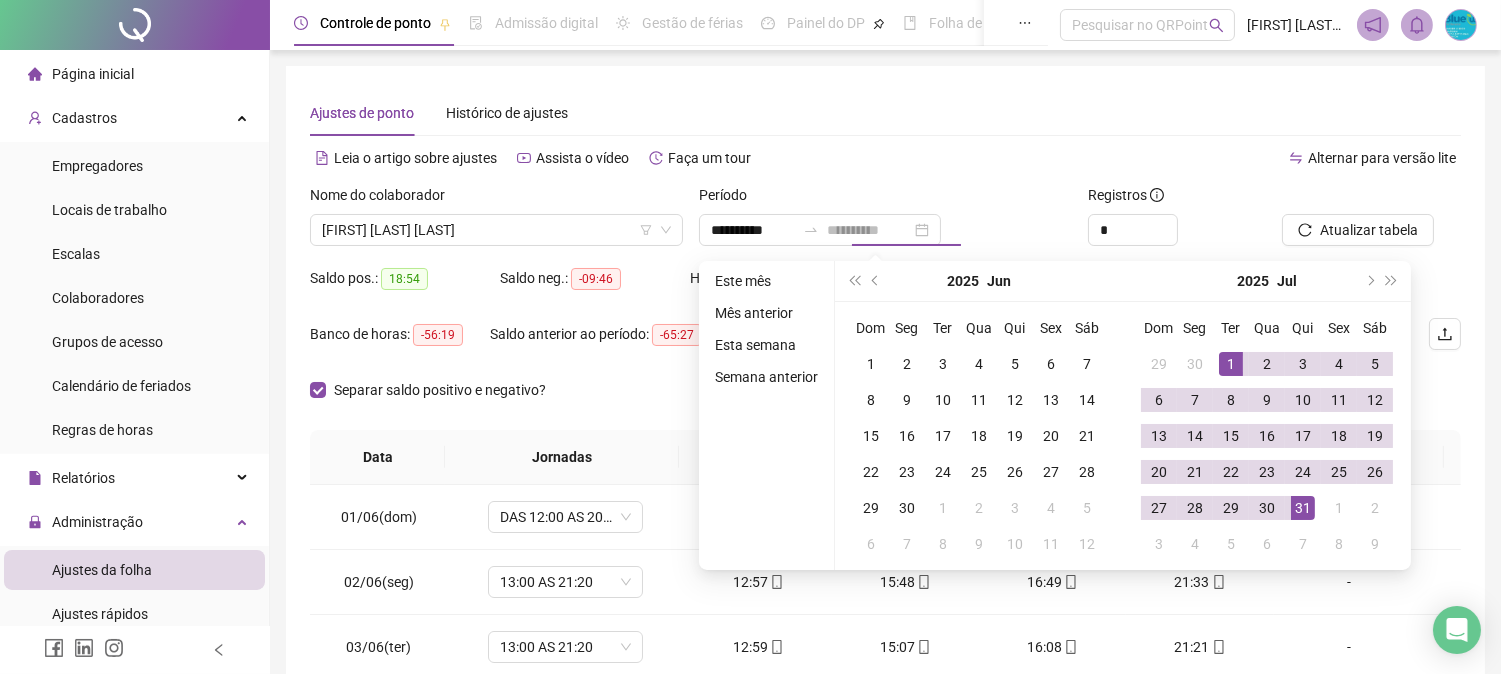 click on "31" at bounding box center [1303, 508] 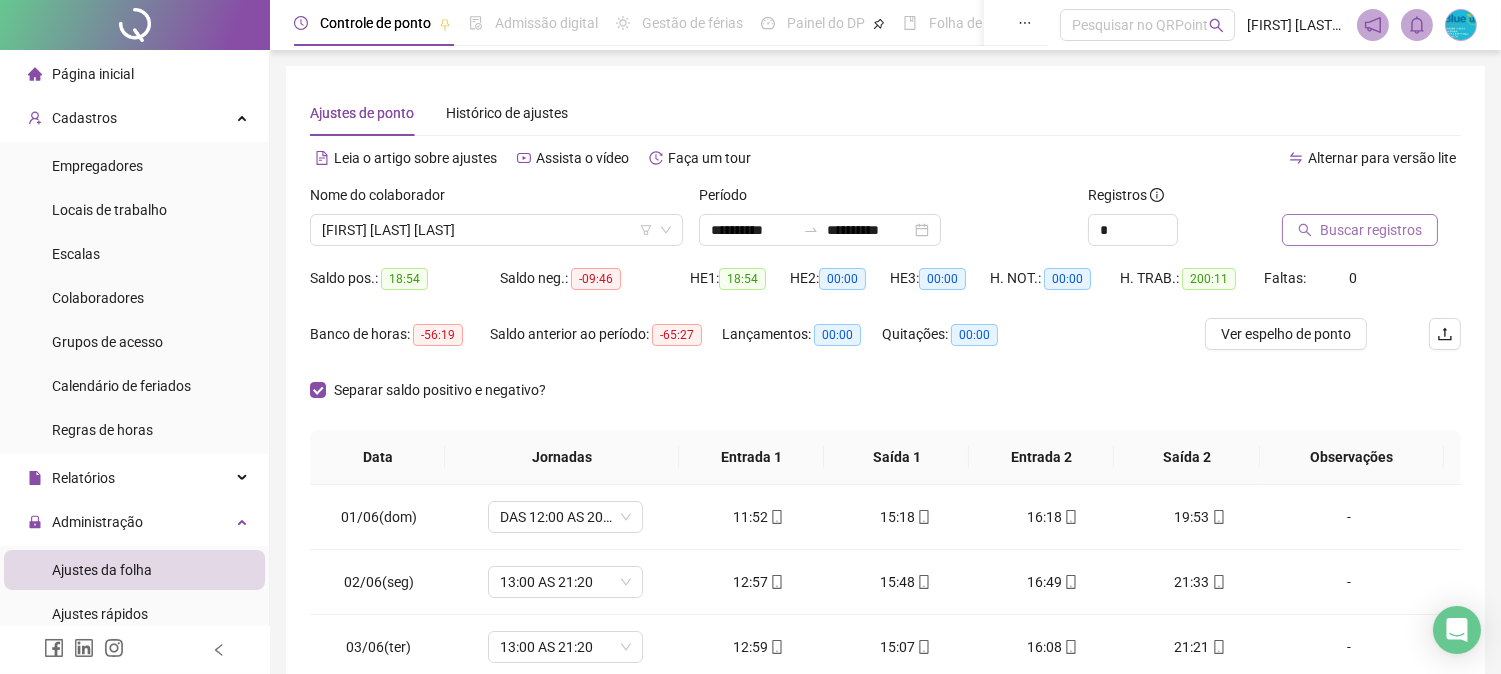 click on "Buscar registros" at bounding box center (1360, 230) 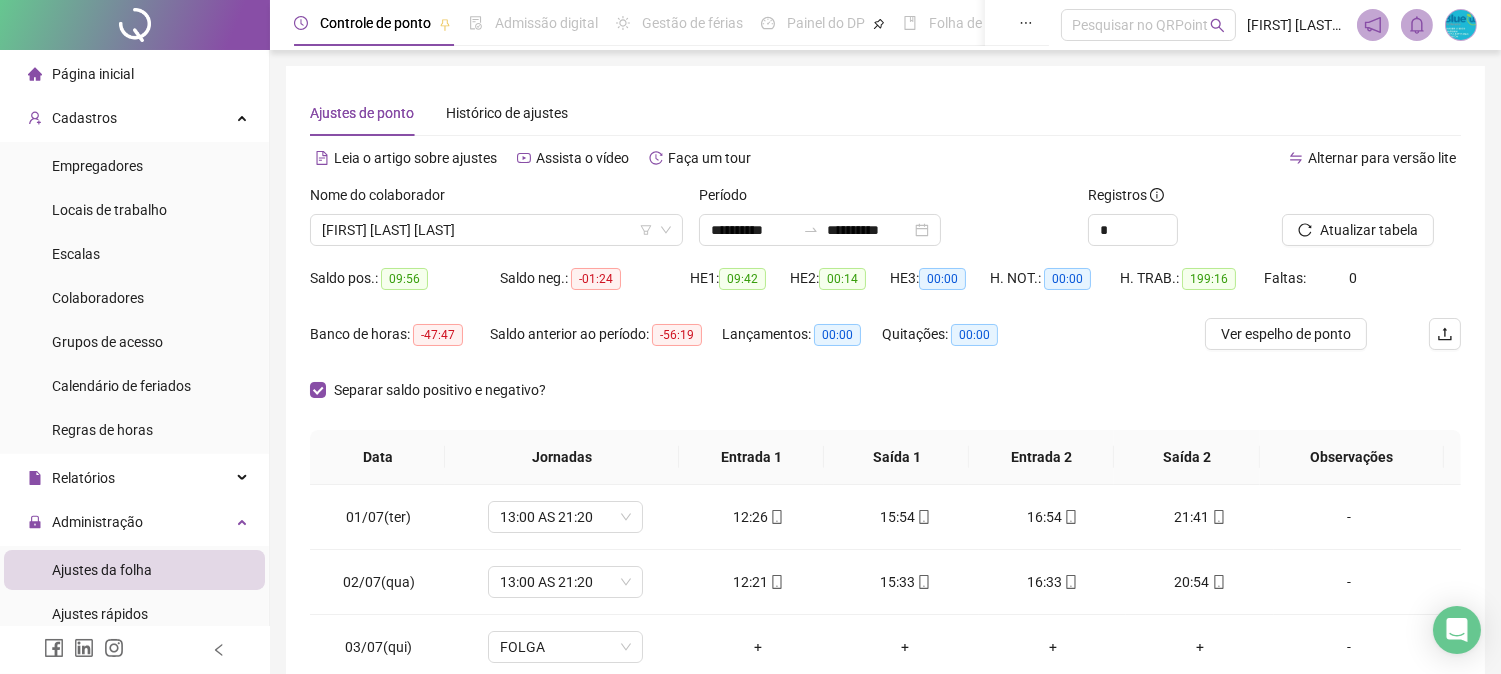 scroll, scrollTop: 333, scrollLeft: 0, axis: vertical 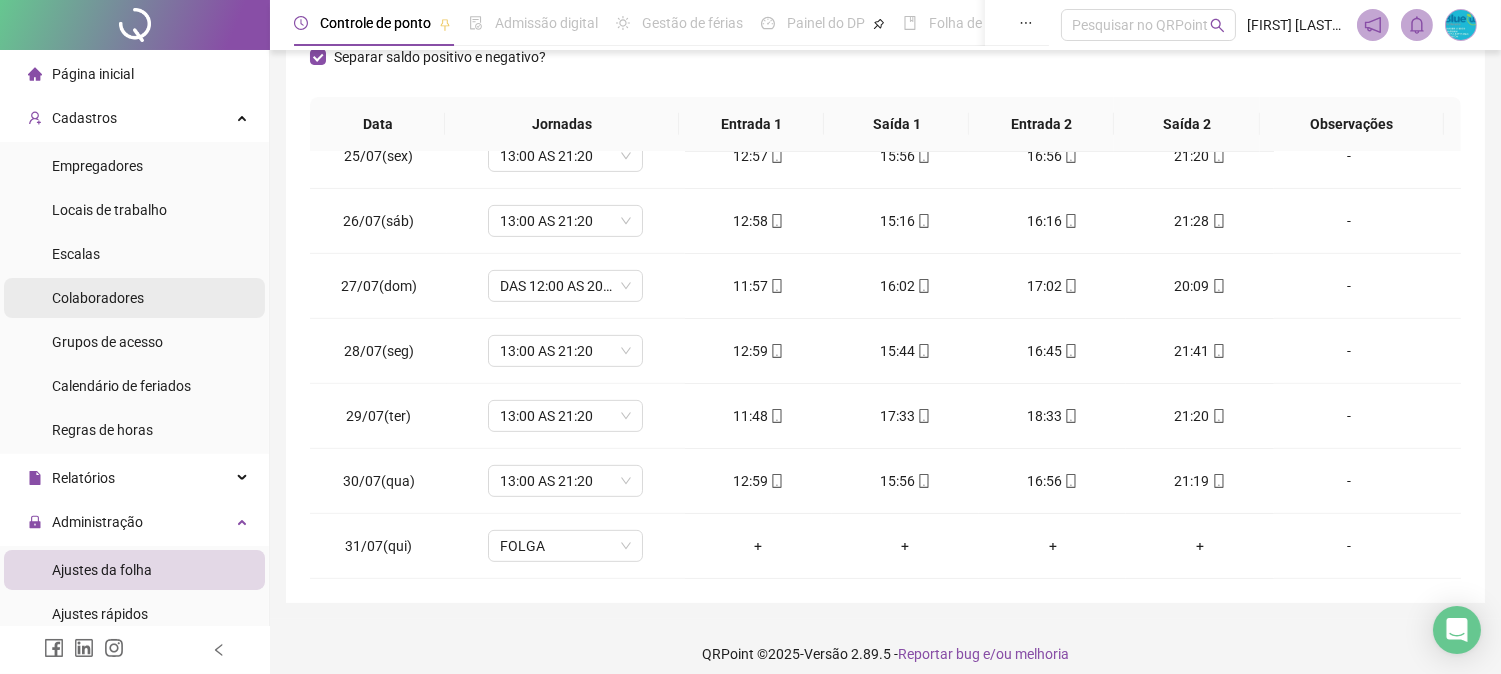 click on "Colaboradores" at bounding box center [134, 298] 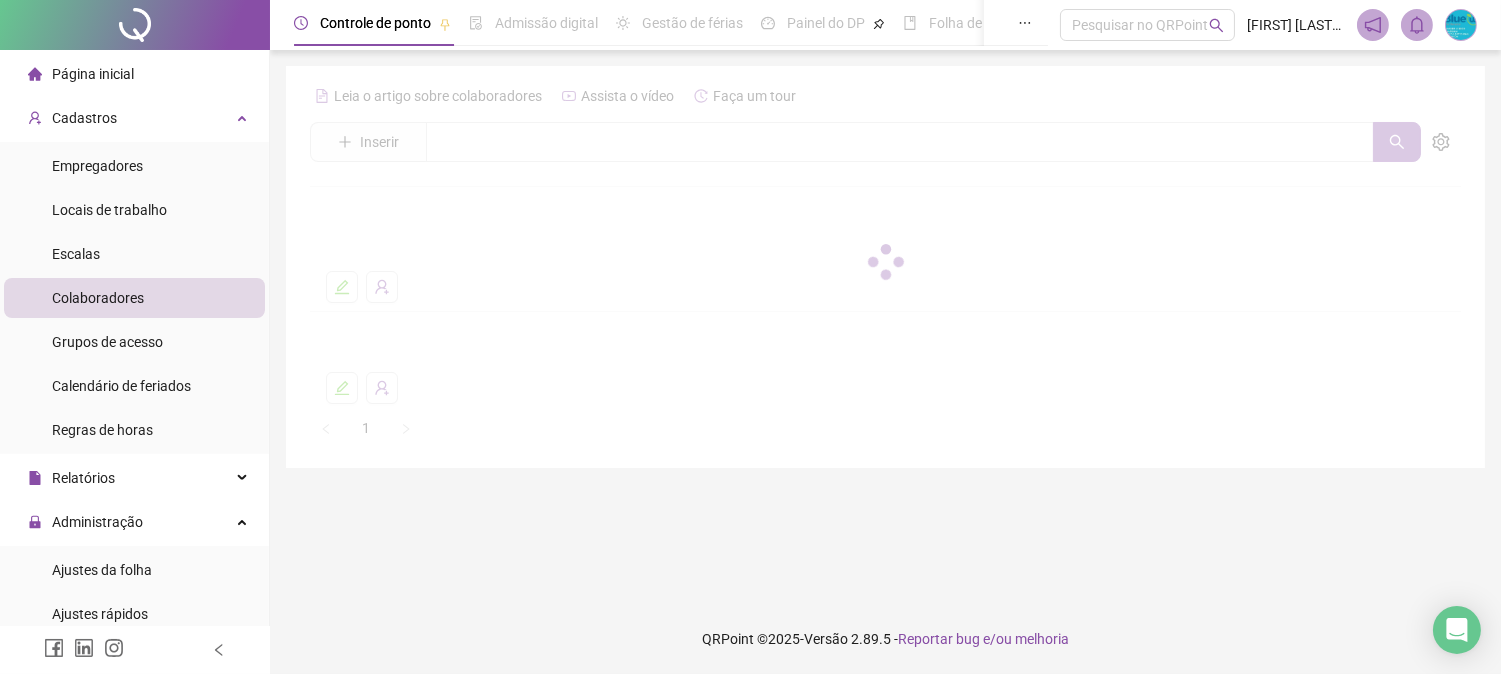 scroll, scrollTop: 0, scrollLeft: 0, axis: both 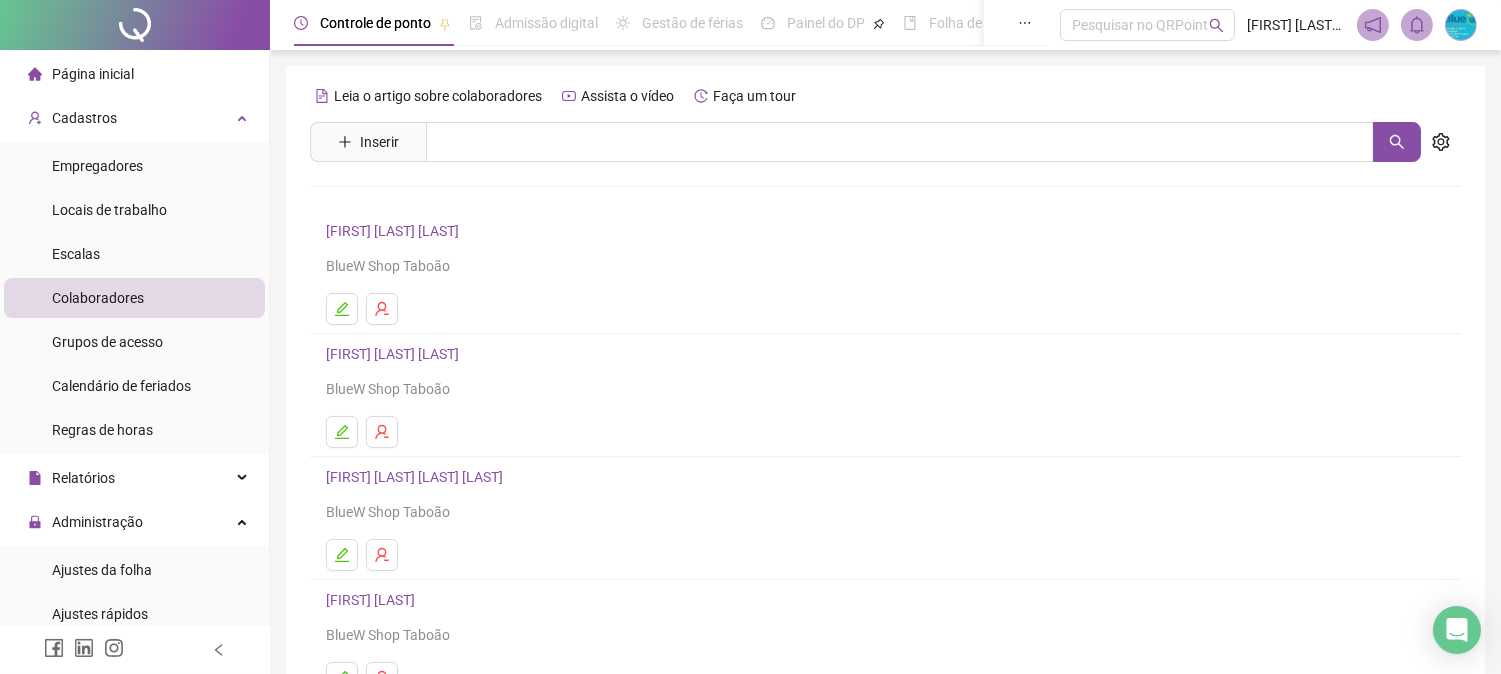 click on "[FIRST] [LAST]" at bounding box center [395, 231] 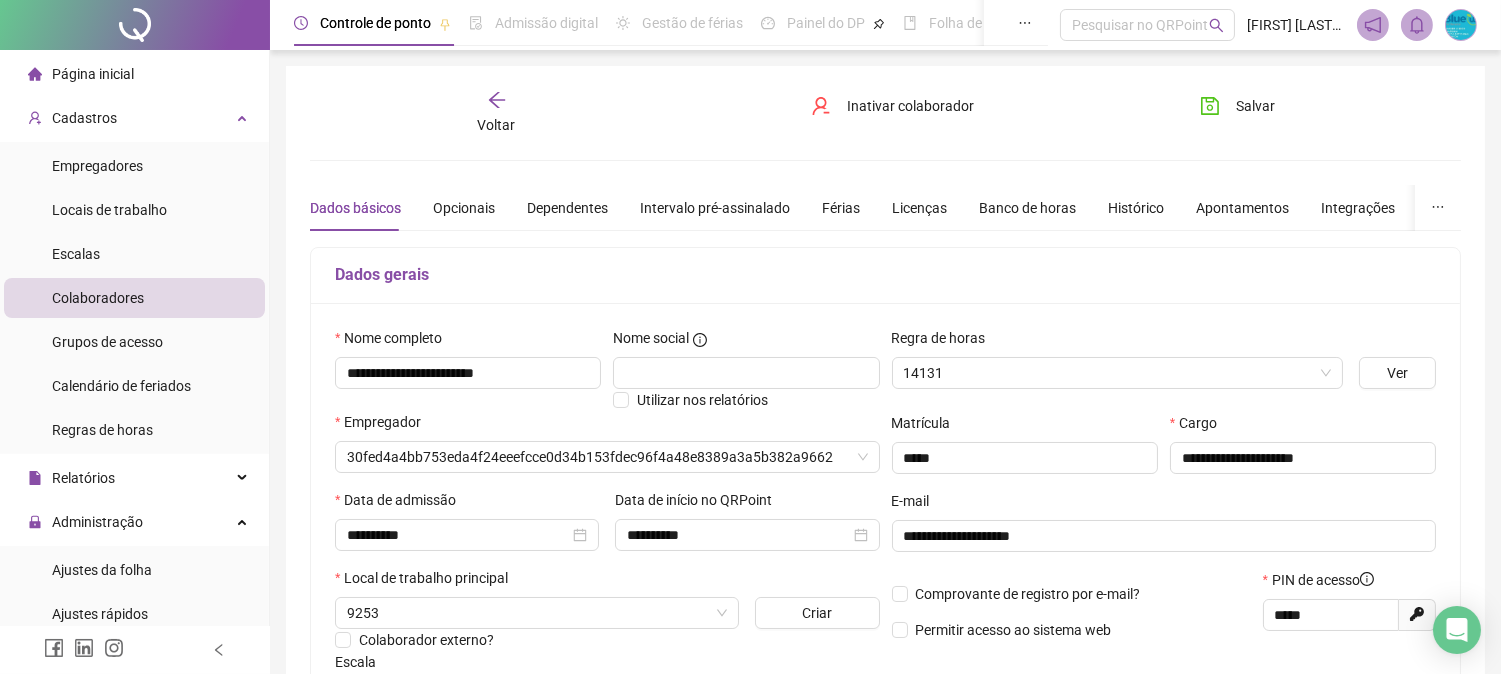type on "**********" 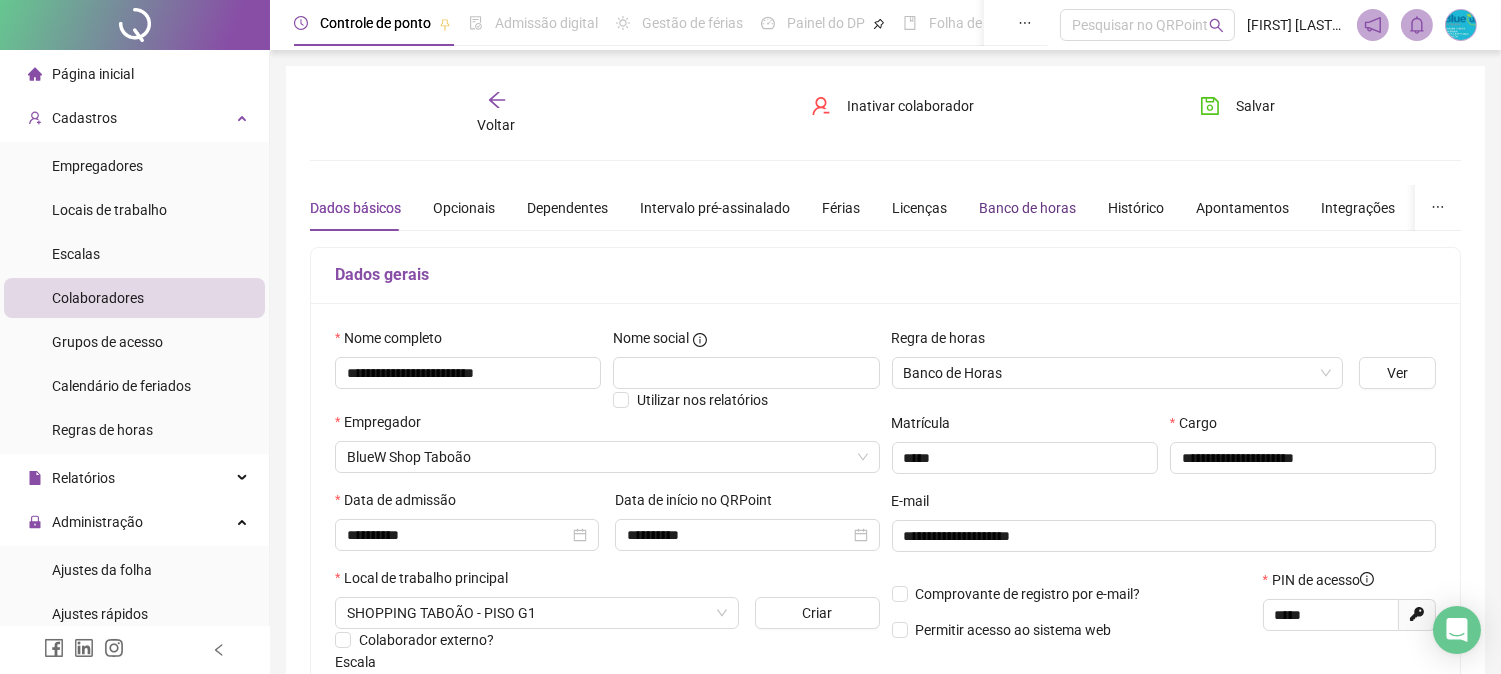 click on "Banco de horas" at bounding box center [1027, 208] 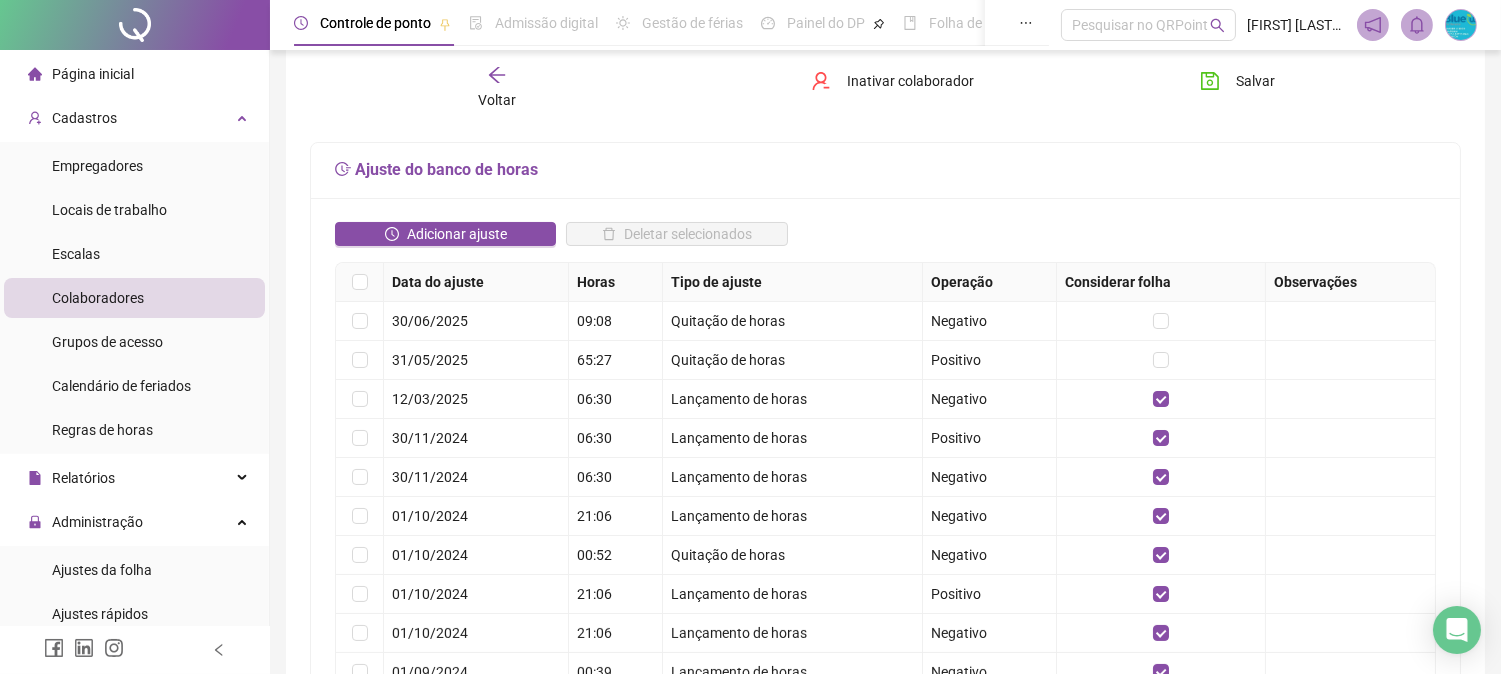 scroll, scrollTop: 444, scrollLeft: 0, axis: vertical 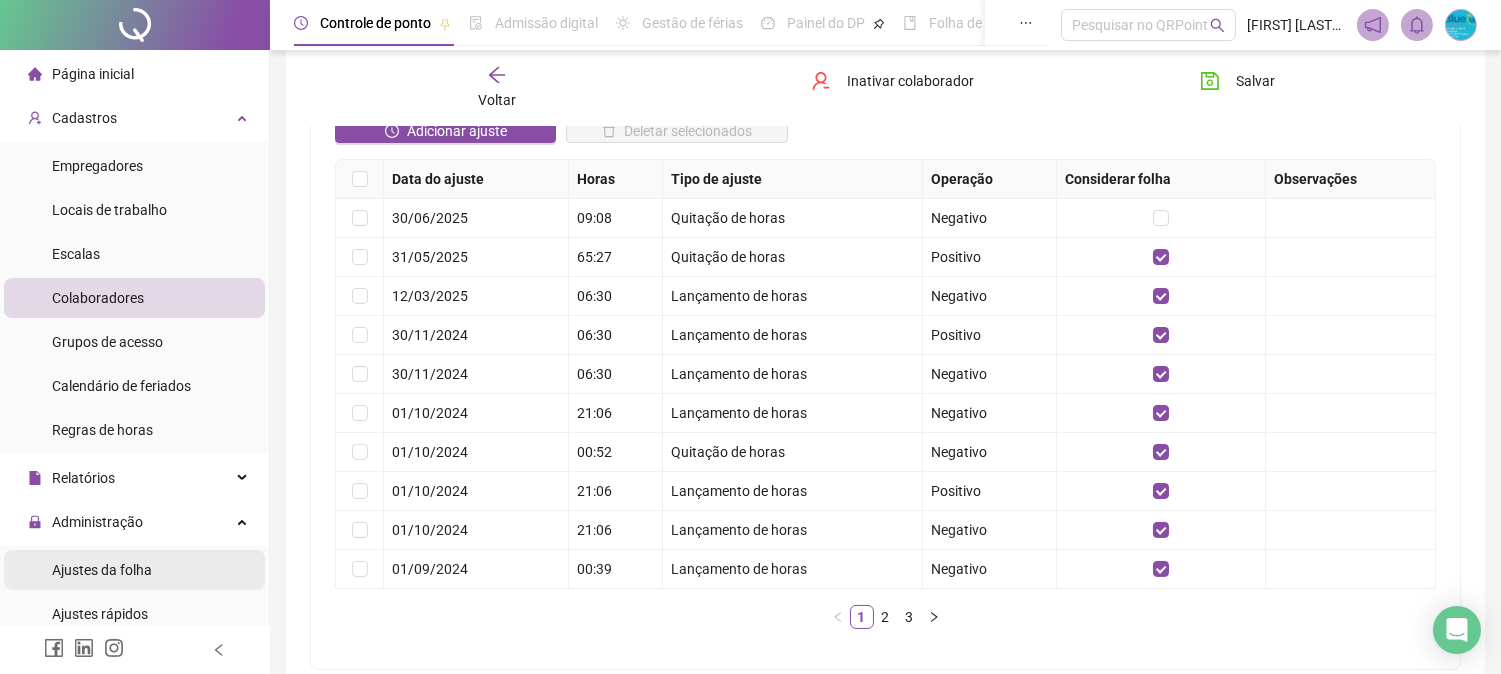 click on "Ajustes da folha" at bounding box center (102, 570) 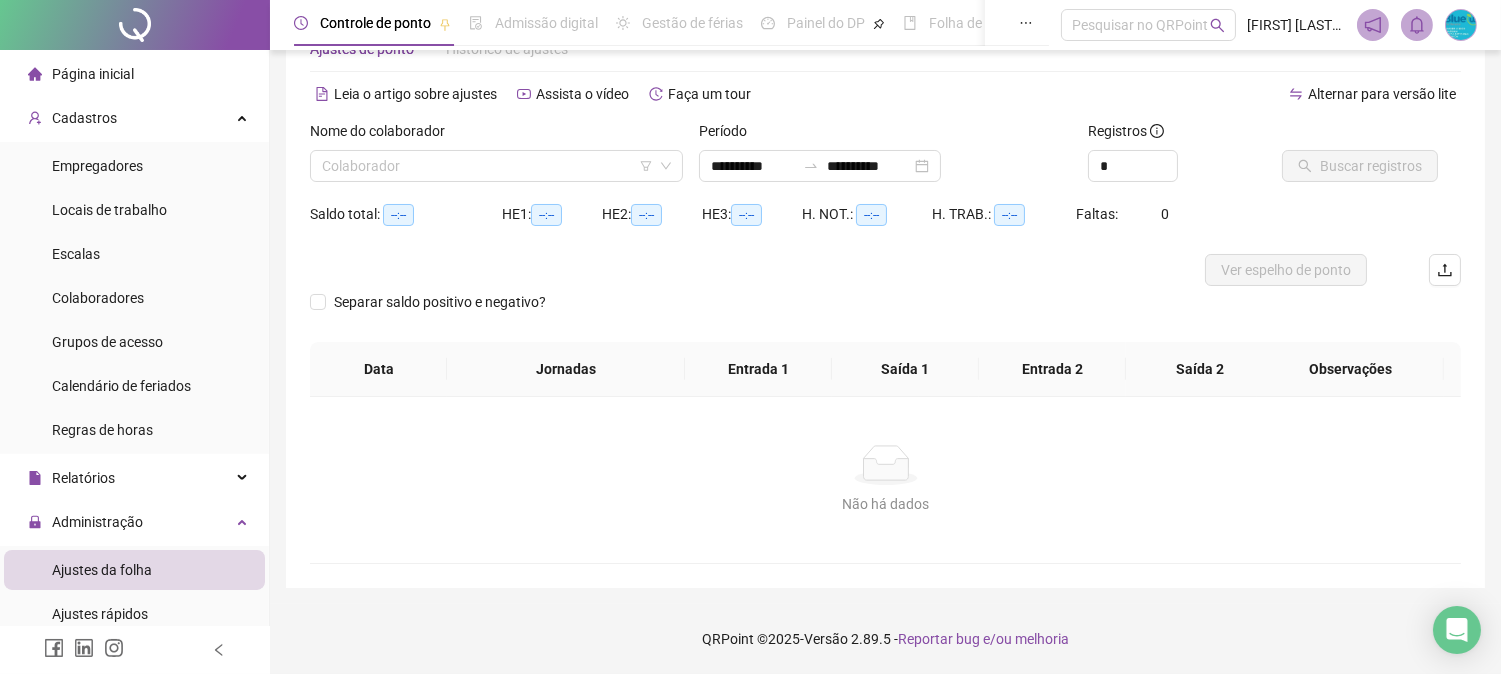scroll, scrollTop: 63, scrollLeft: 0, axis: vertical 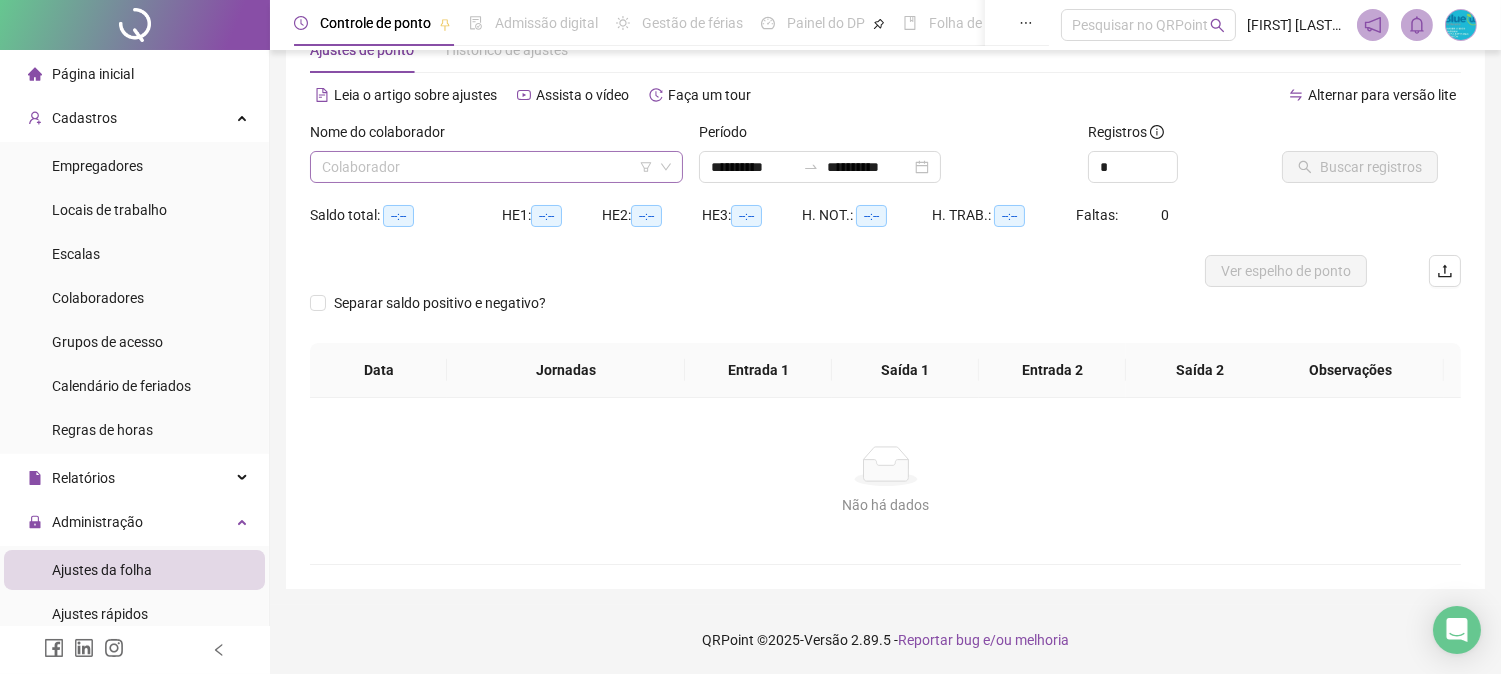 drag, startPoint x: 478, startPoint y: 160, endPoint x: 471, endPoint y: 168, distance: 10.630146 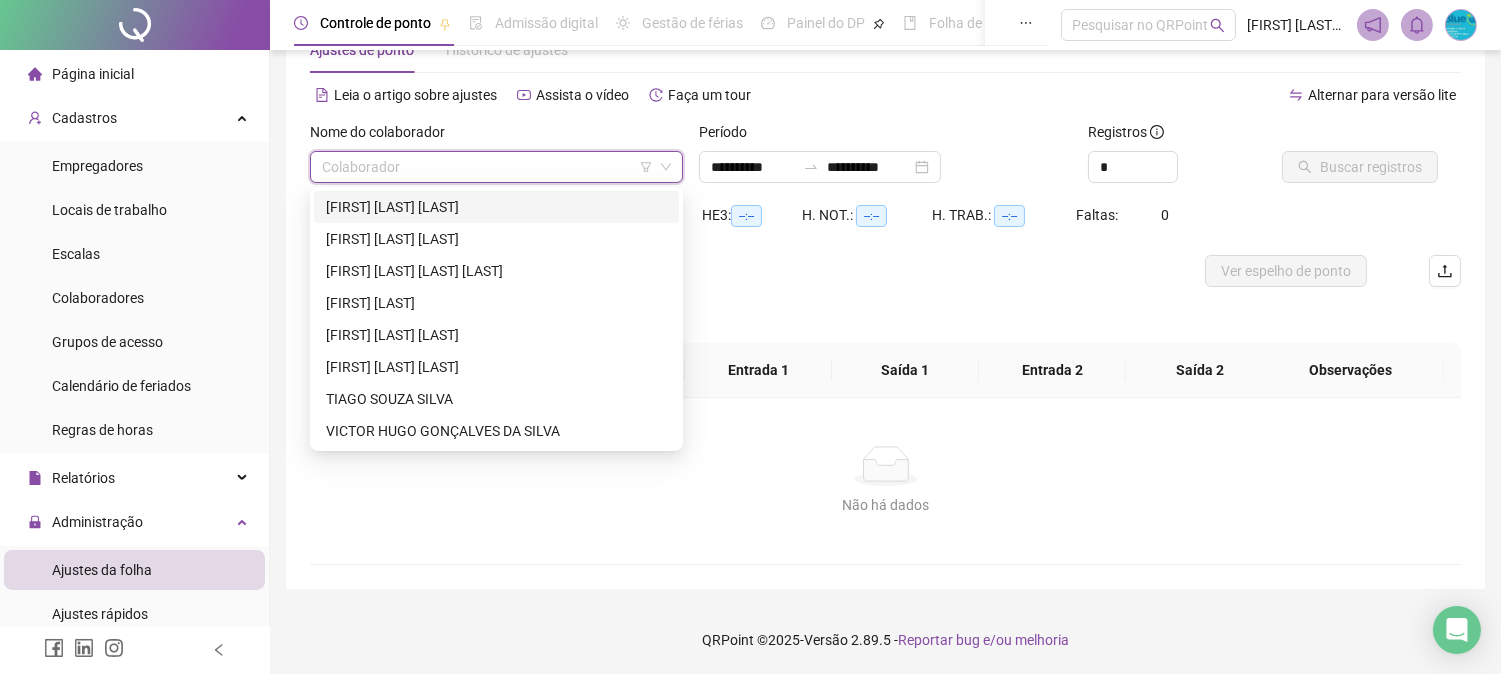 drag, startPoint x: 465, startPoint y: 198, endPoint x: 475, endPoint y: 195, distance: 10.440307 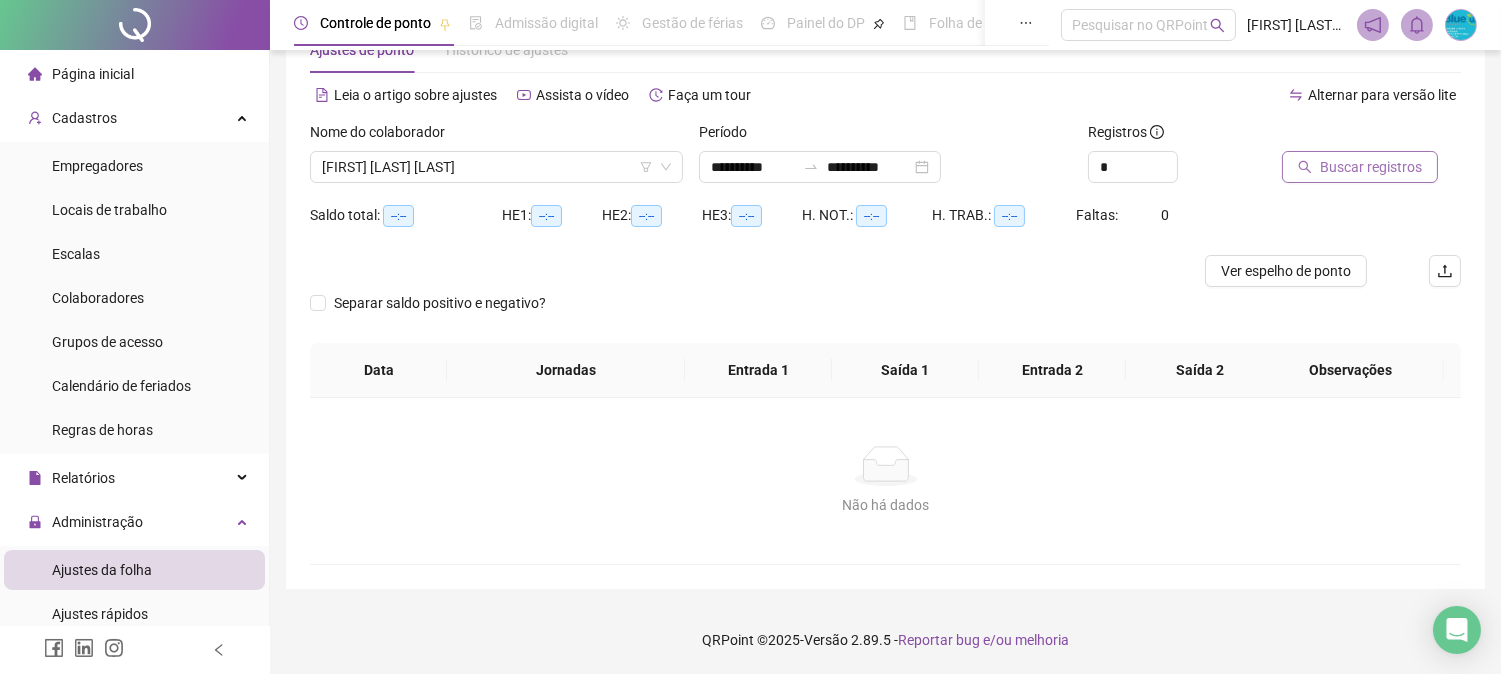 click on "Buscar registros" at bounding box center (1371, 167) 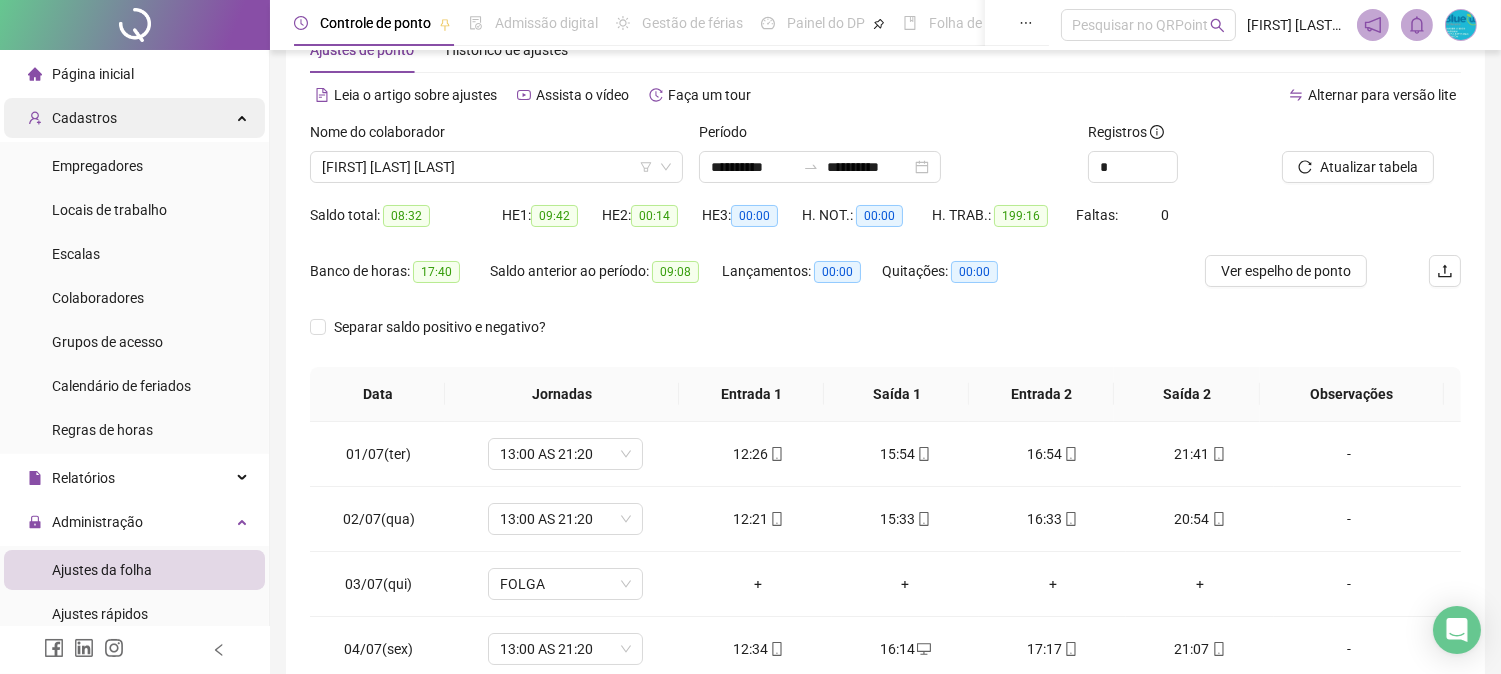click on "Cadastros" at bounding box center [134, 118] 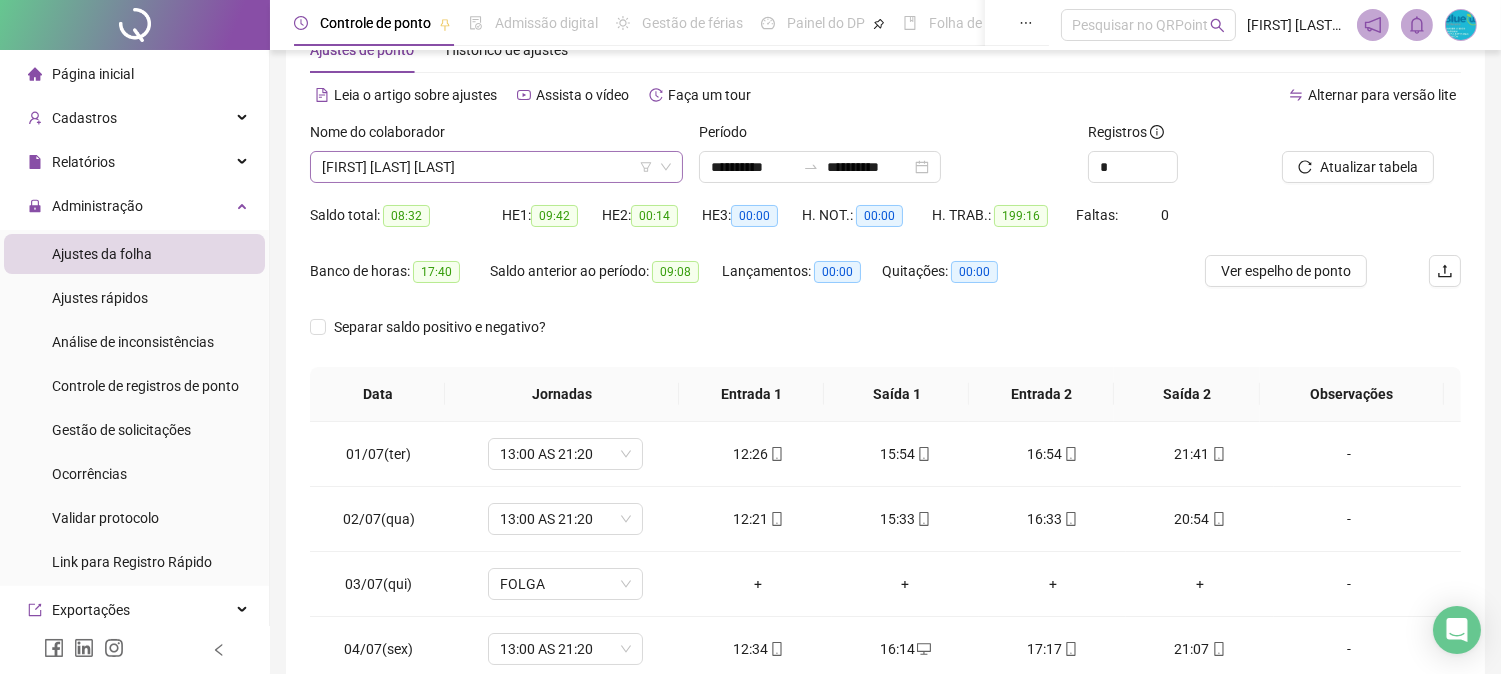 click on "[FIRST] [LAST]" at bounding box center [496, 167] 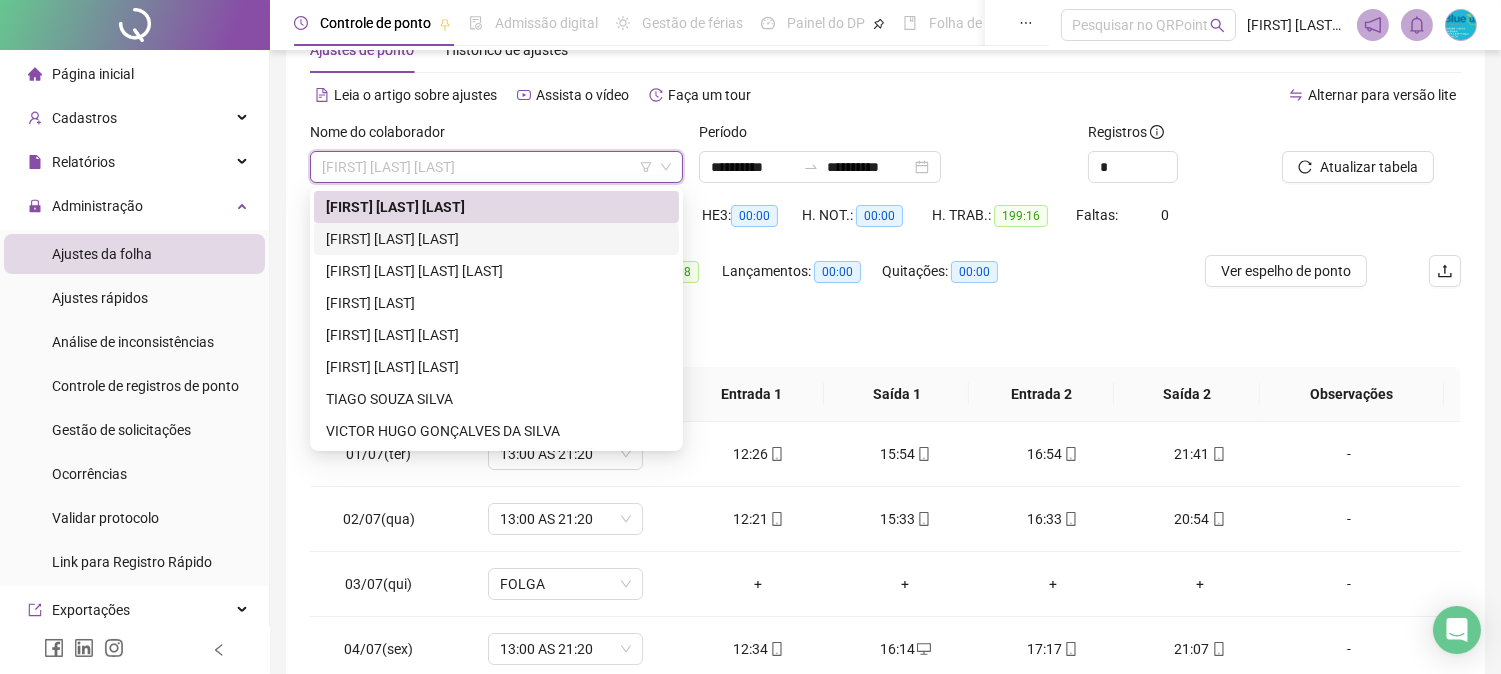 click on "[FIRST] [LAST]" at bounding box center (496, 239) 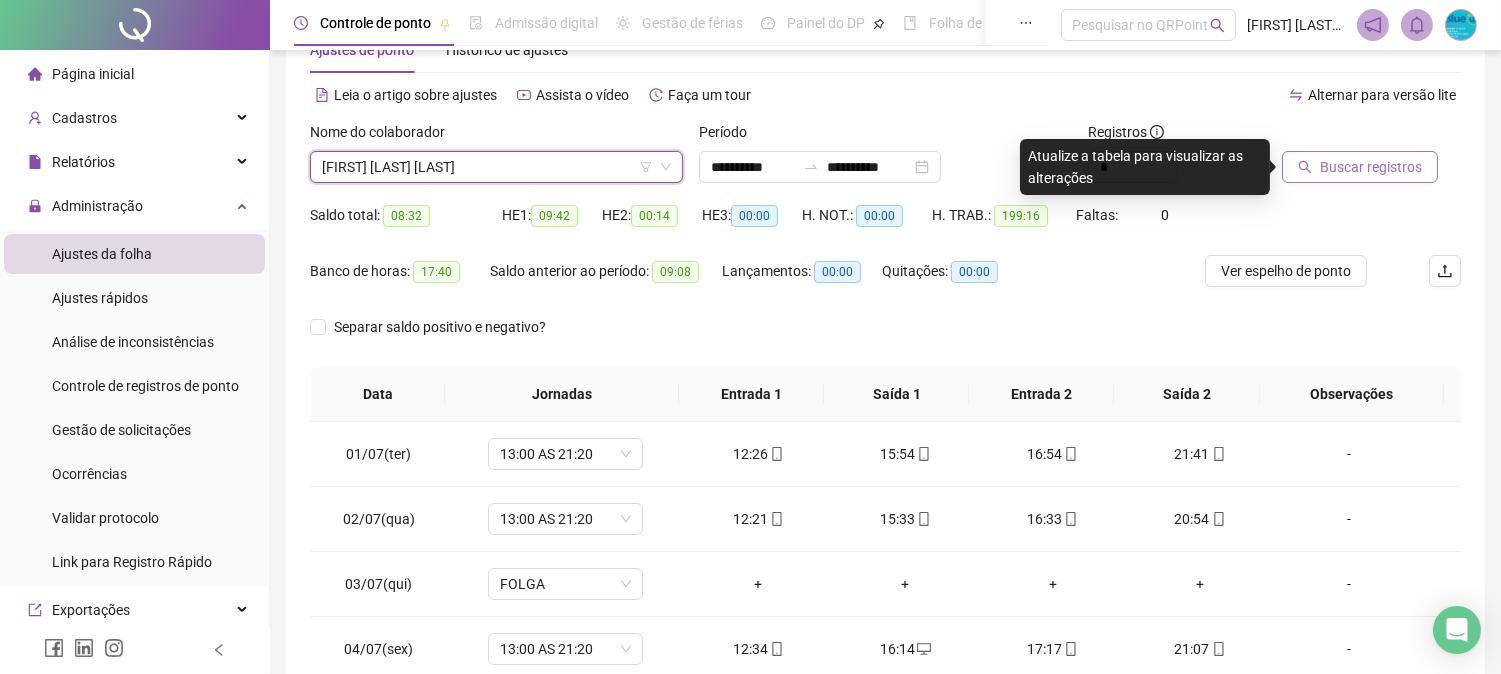click on "Buscar registros" at bounding box center [1371, 167] 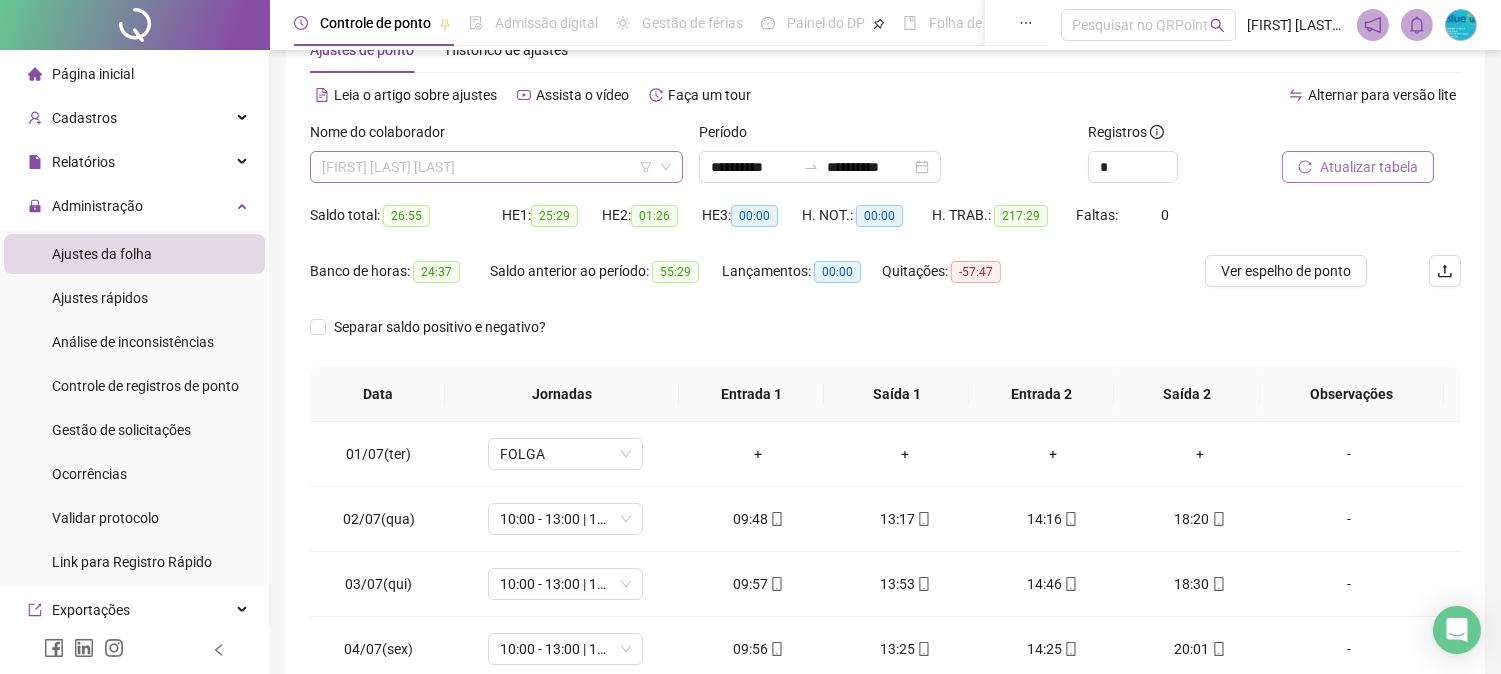 click on "[FIRST] [LAST]" at bounding box center [496, 167] 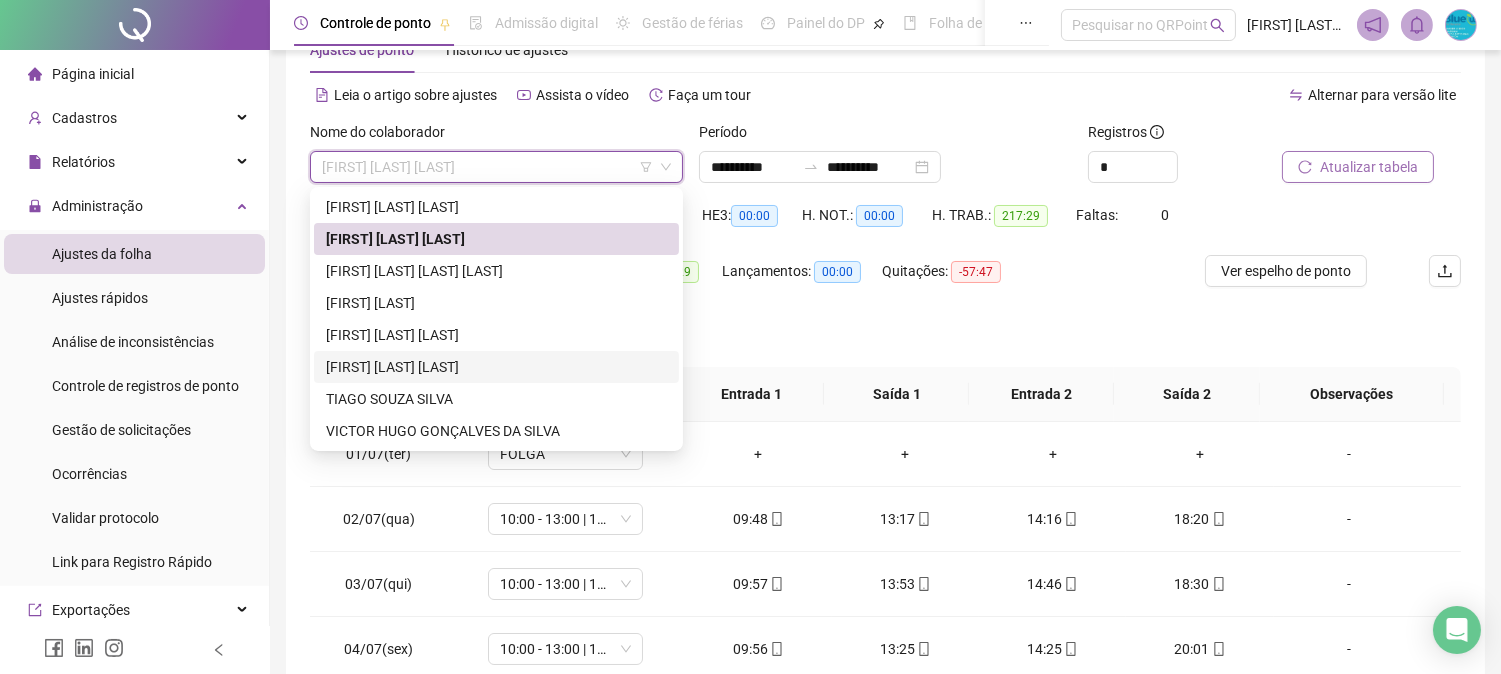 click on "[FIRST] [LAST]" at bounding box center (496, 367) 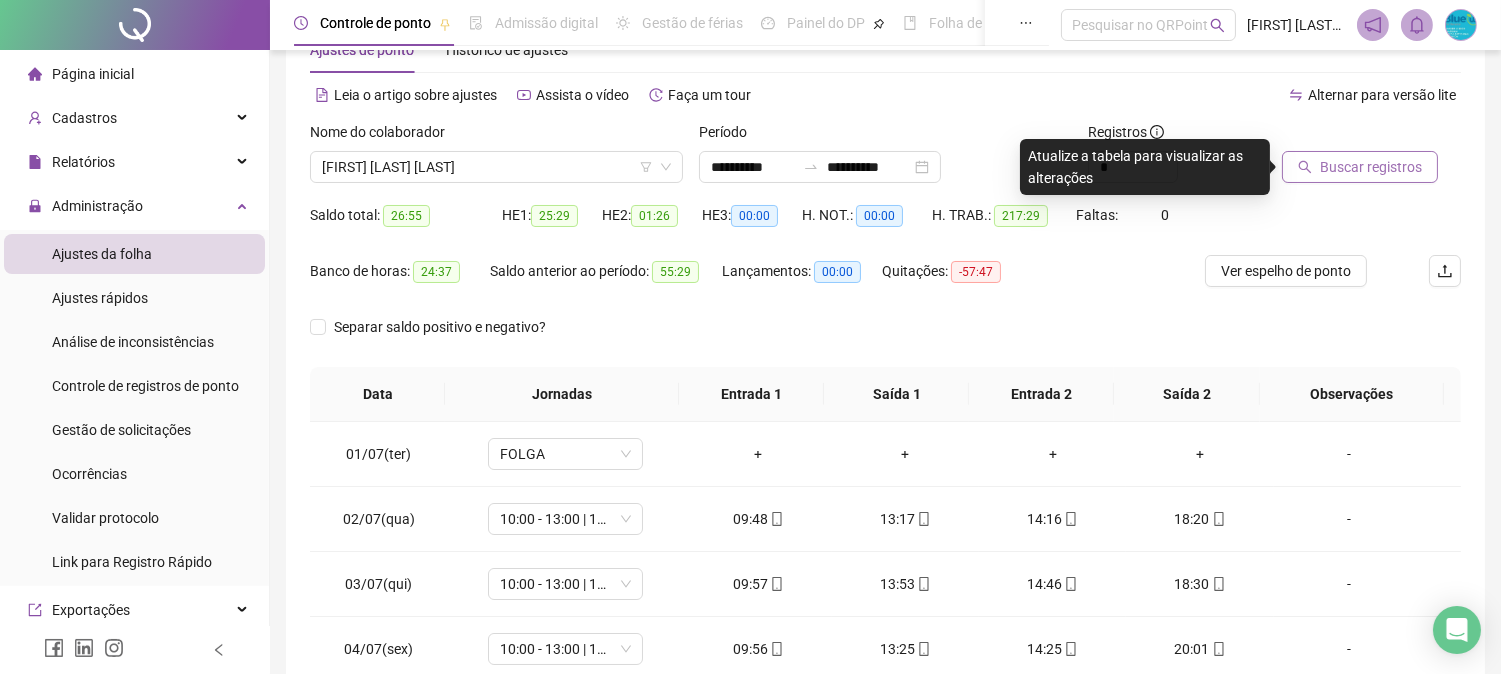 click on "Buscar registros" at bounding box center [1371, 167] 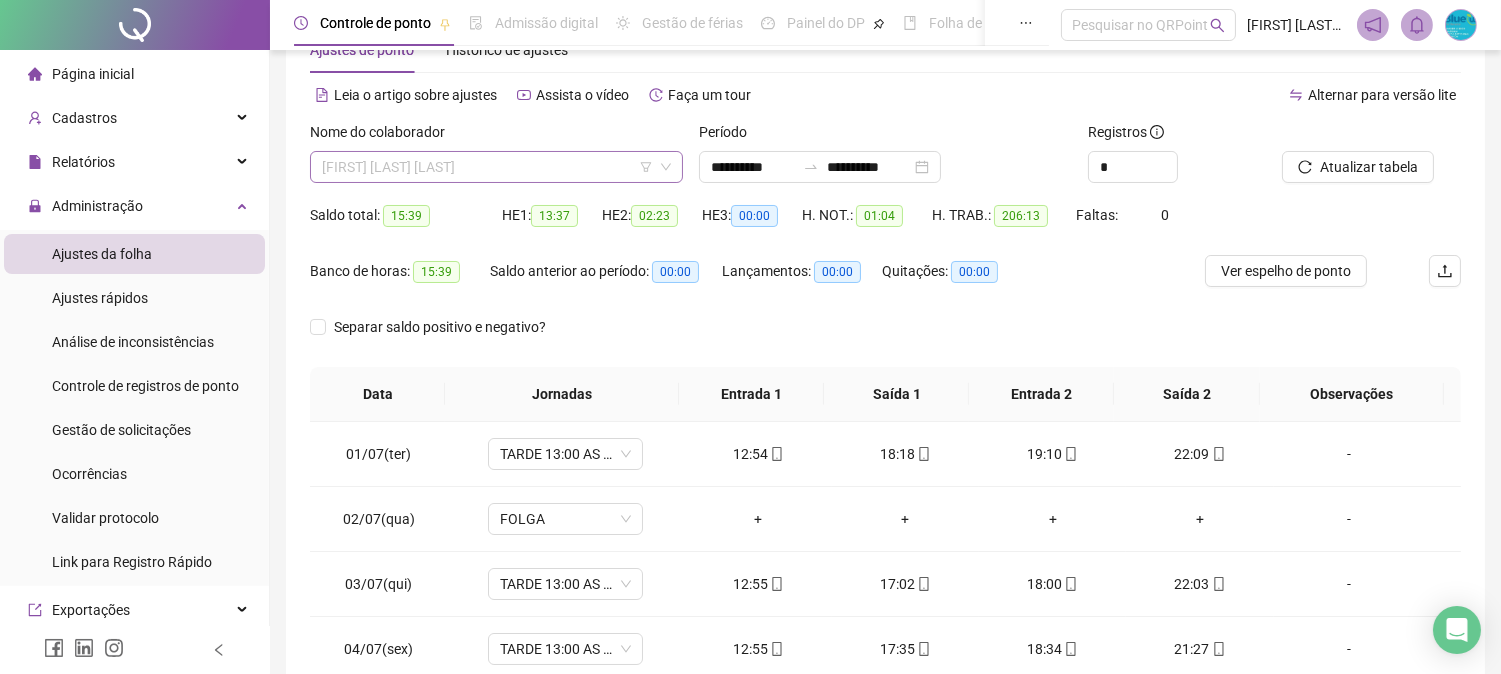 click on "[FIRST] [LAST]" at bounding box center [496, 167] 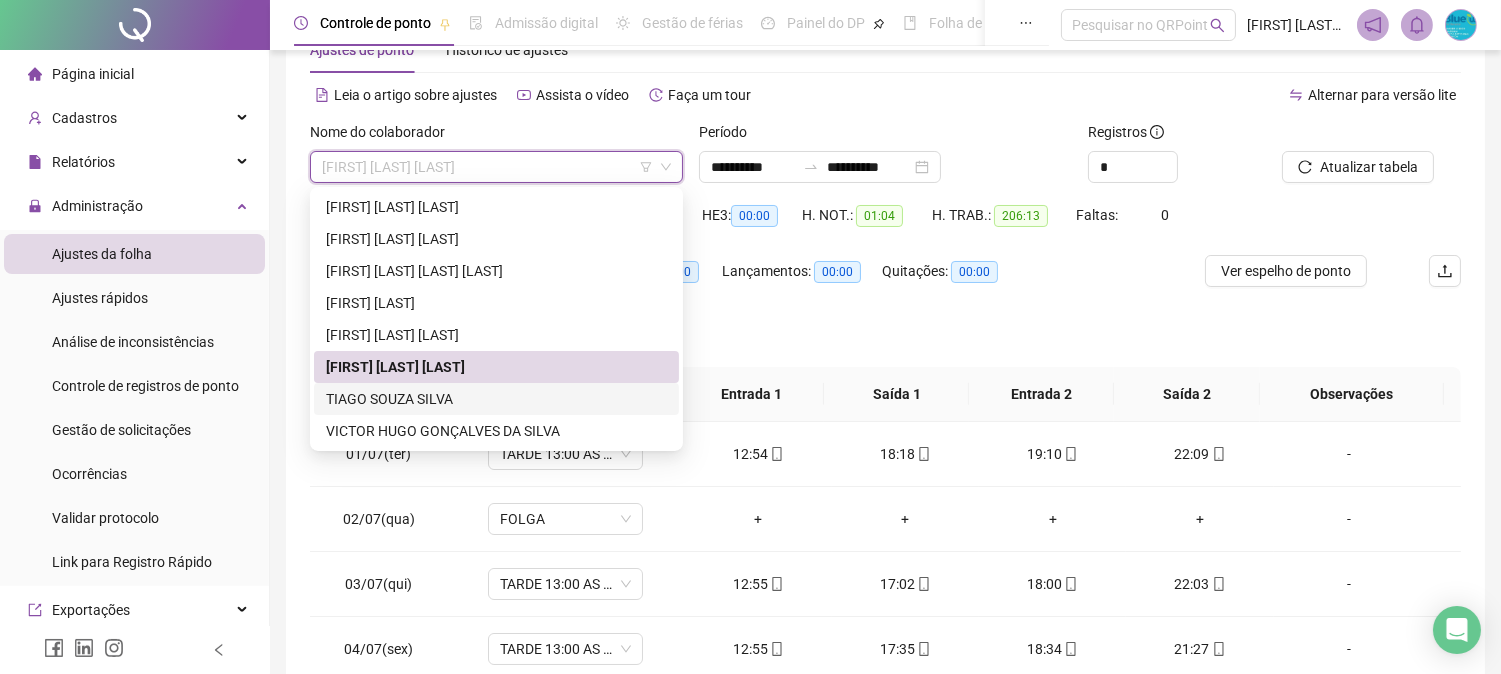 click on "TIAGO SOUZA SILVA" at bounding box center [496, 399] 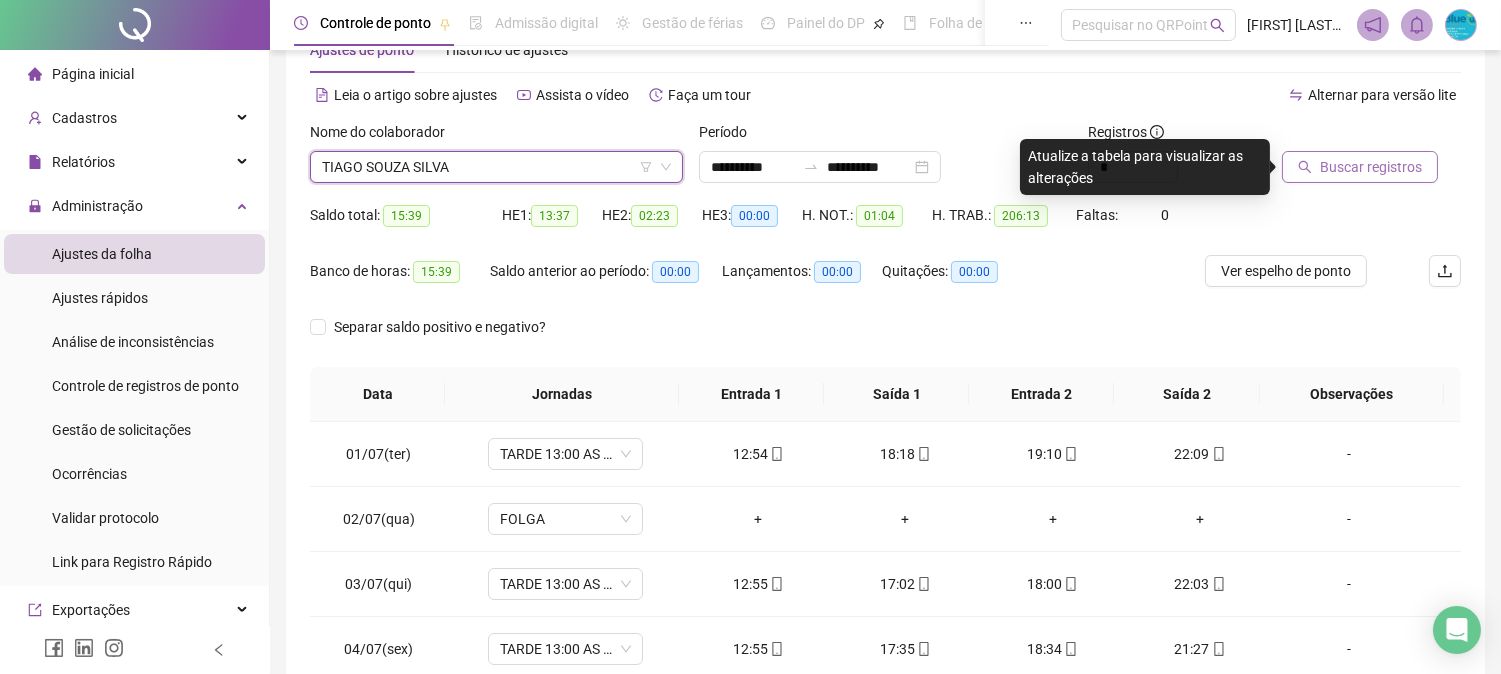 click on "Buscar registros" at bounding box center [1371, 167] 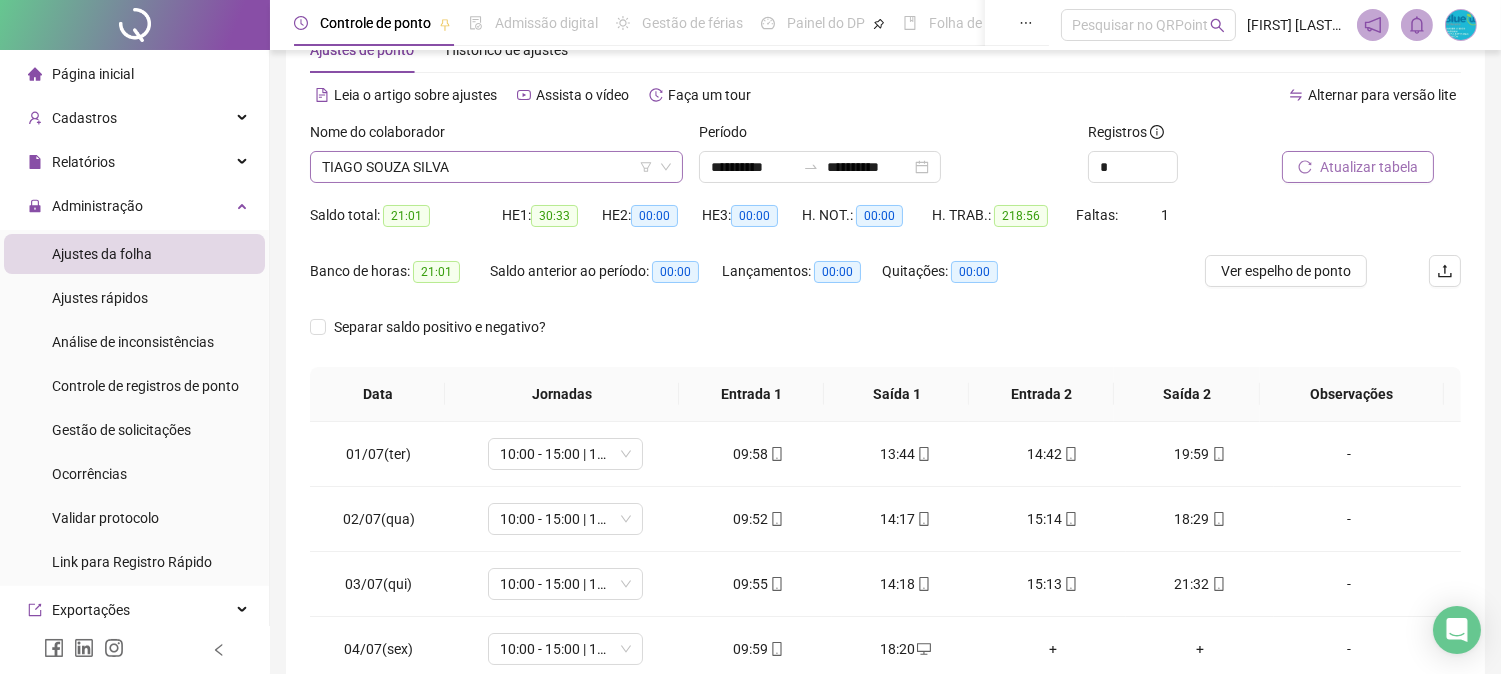 click on "TIAGO SOUZA SILVA" at bounding box center (496, 167) 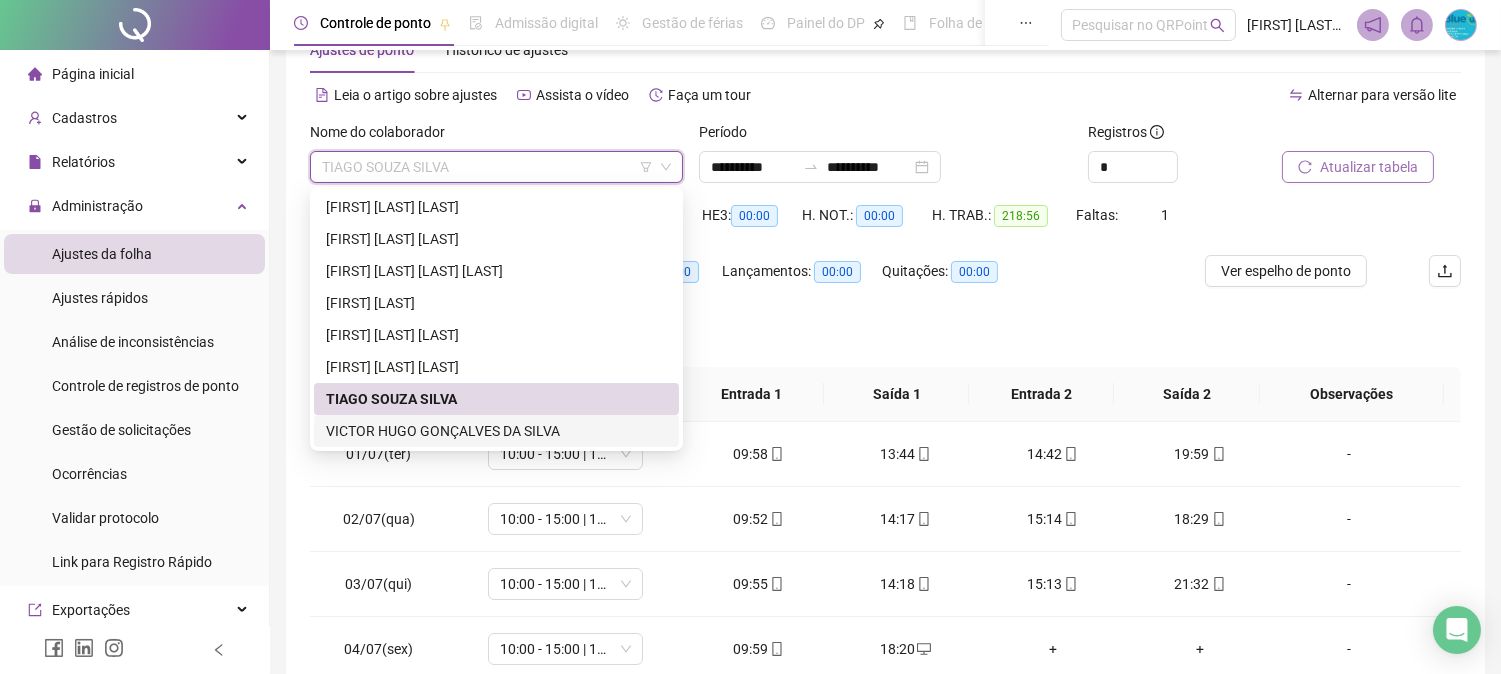 click on "VICTOR HUGO GONÇALVES DA SILVA" at bounding box center [496, 431] 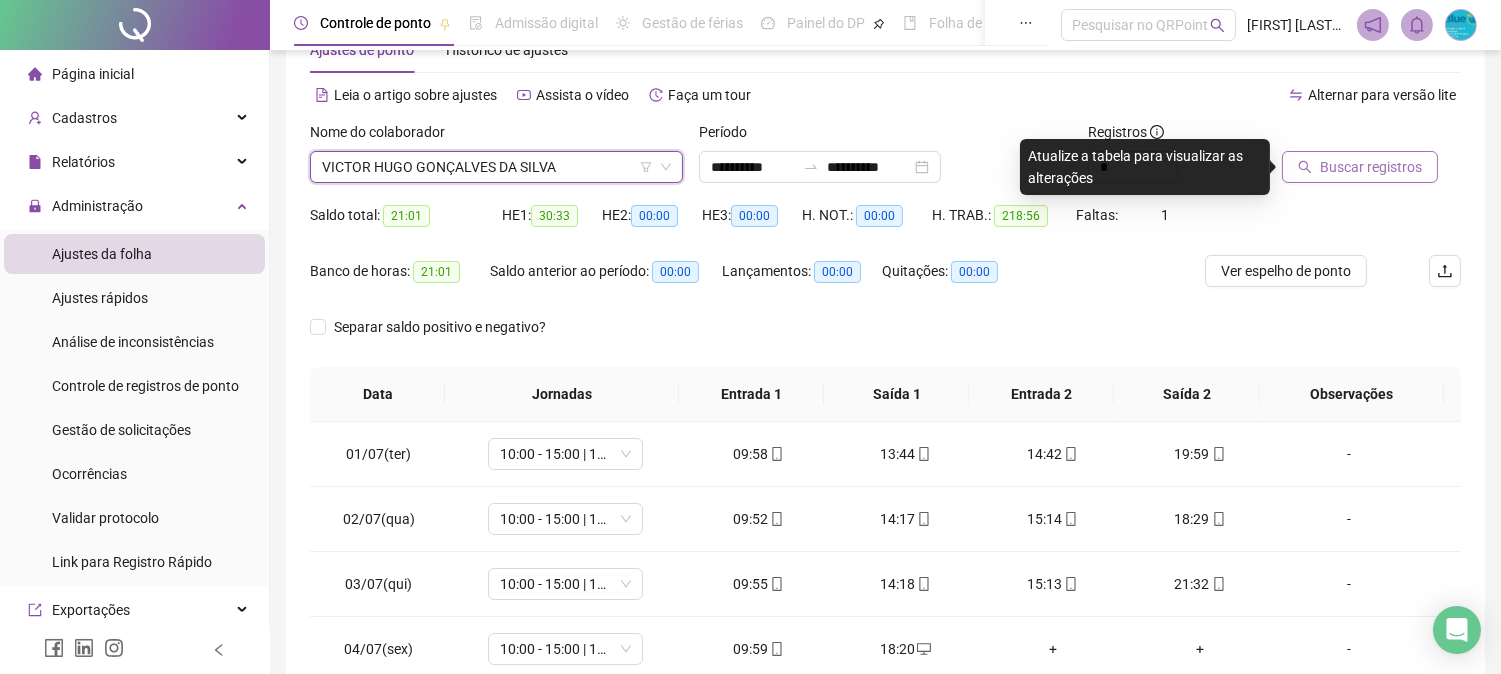 click on "Buscar registros" at bounding box center (1371, 167) 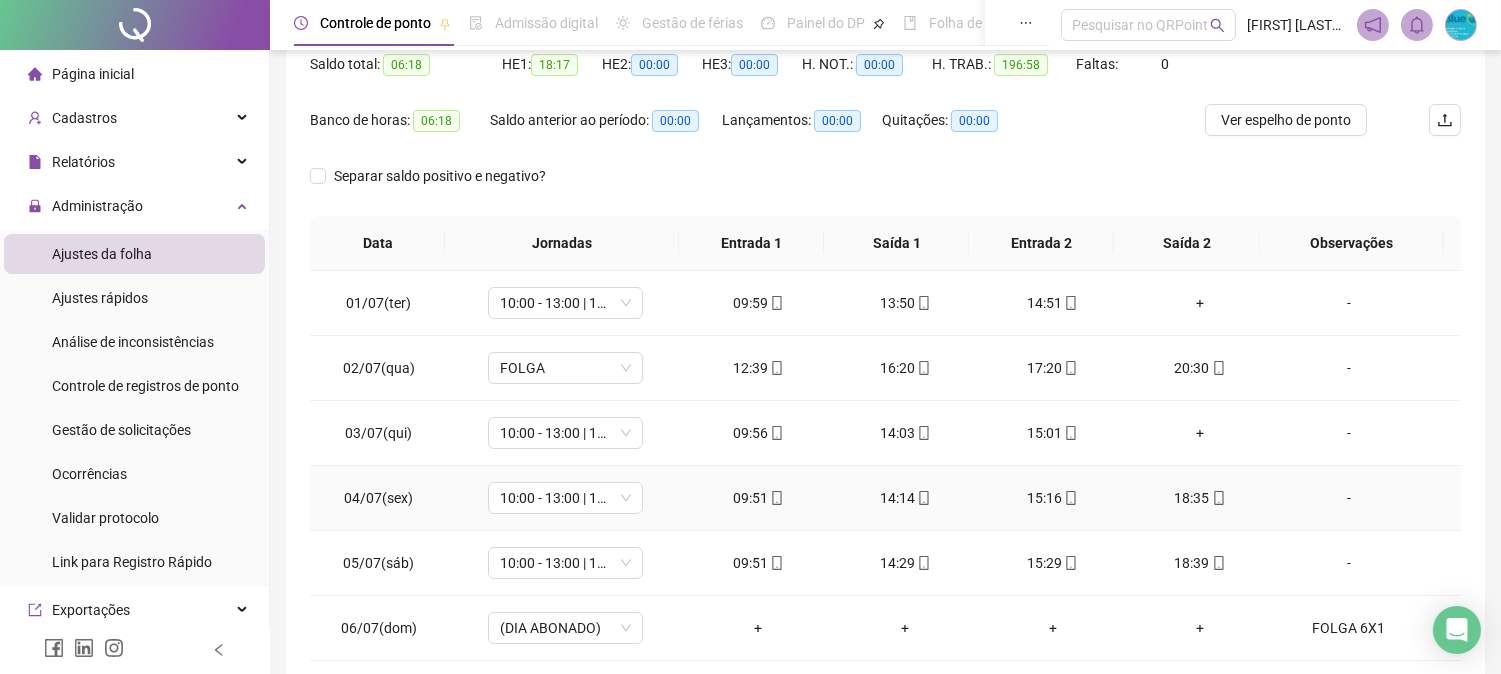 scroll, scrollTop: 347, scrollLeft: 0, axis: vertical 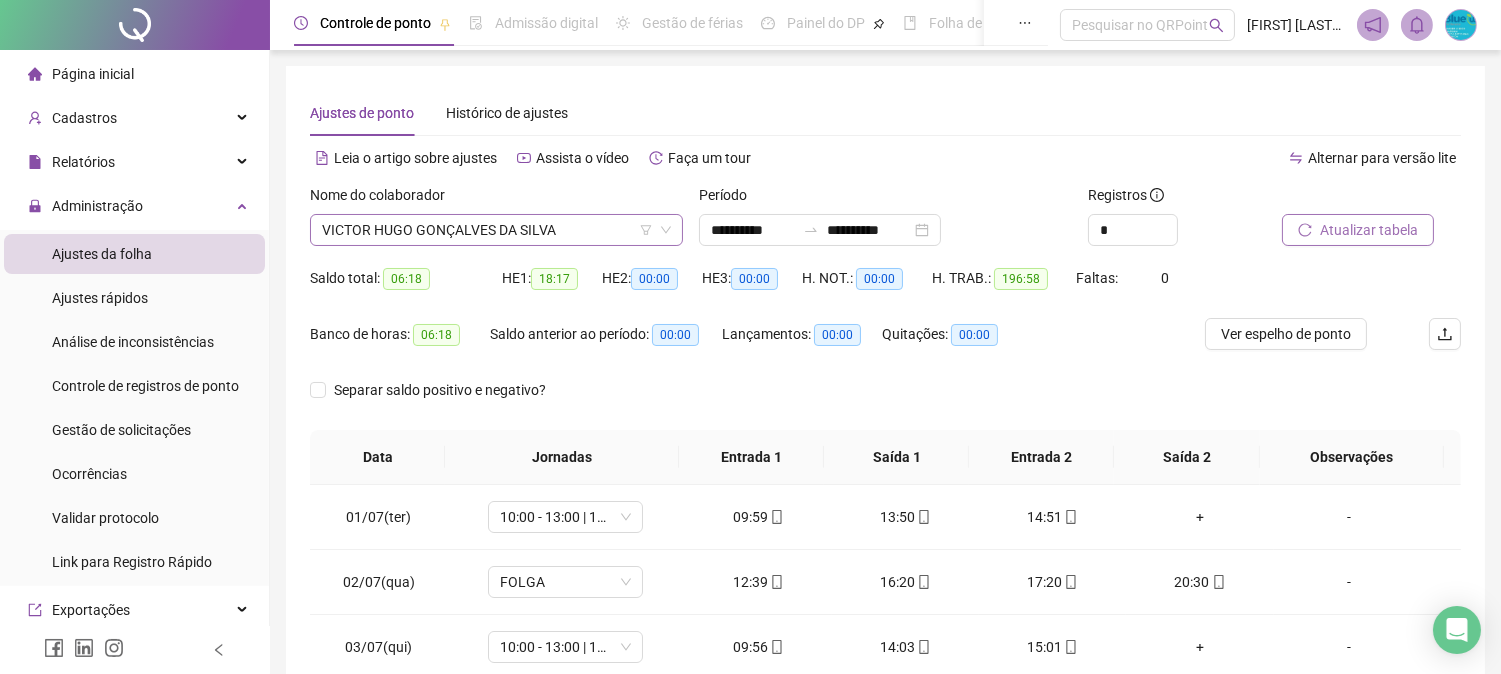 click on "VICTOR HUGO GONÇALVES DA SILVA" at bounding box center [496, 230] 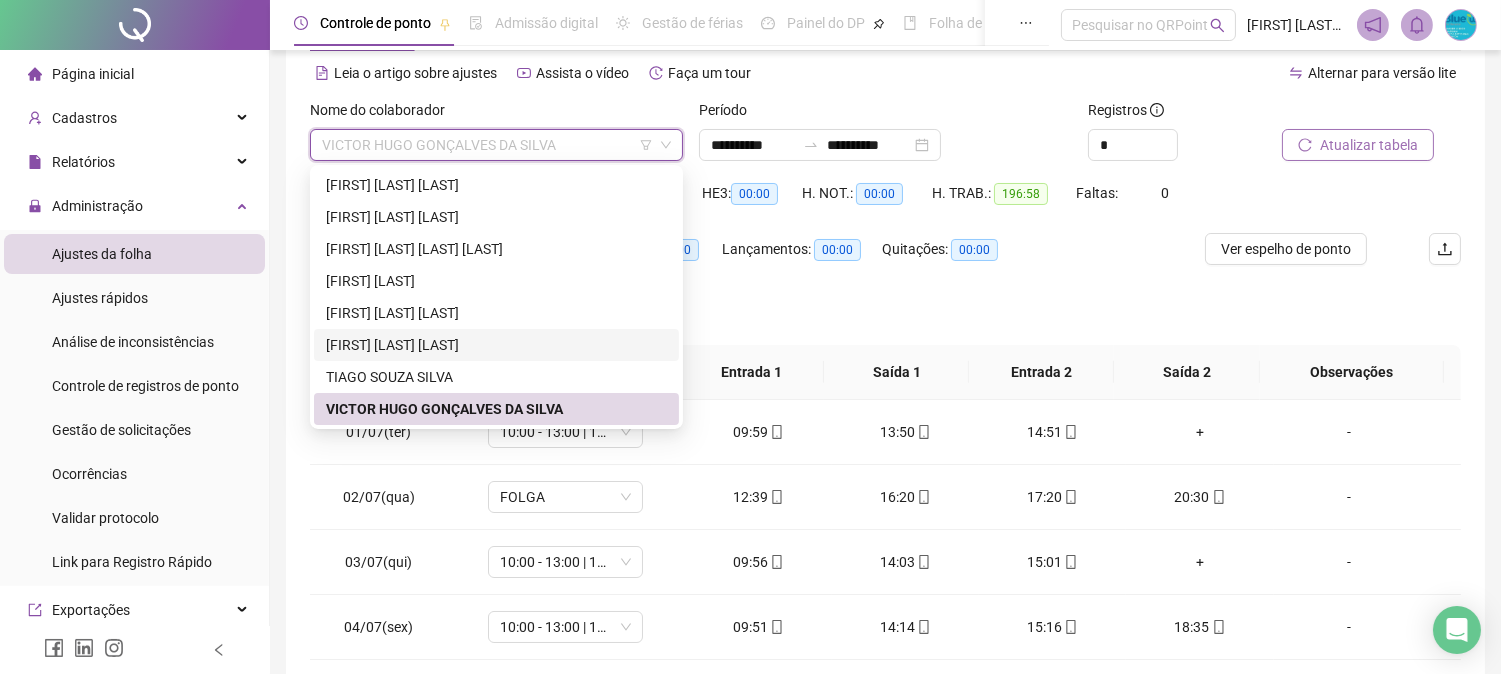 scroll, scrollTop: 0, scrollLeft: 0, axis: both 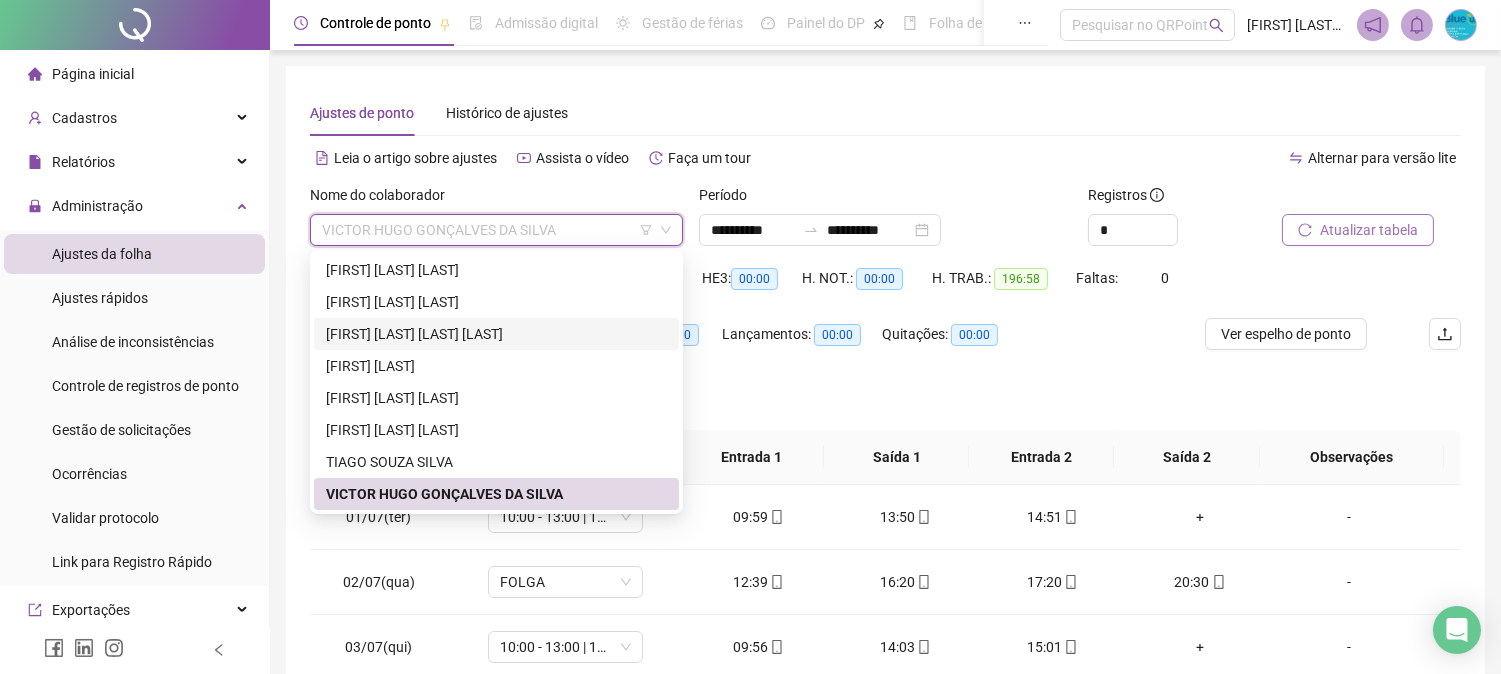 click on "[FIRST] [LAST]" at bounding box center [496, 334] 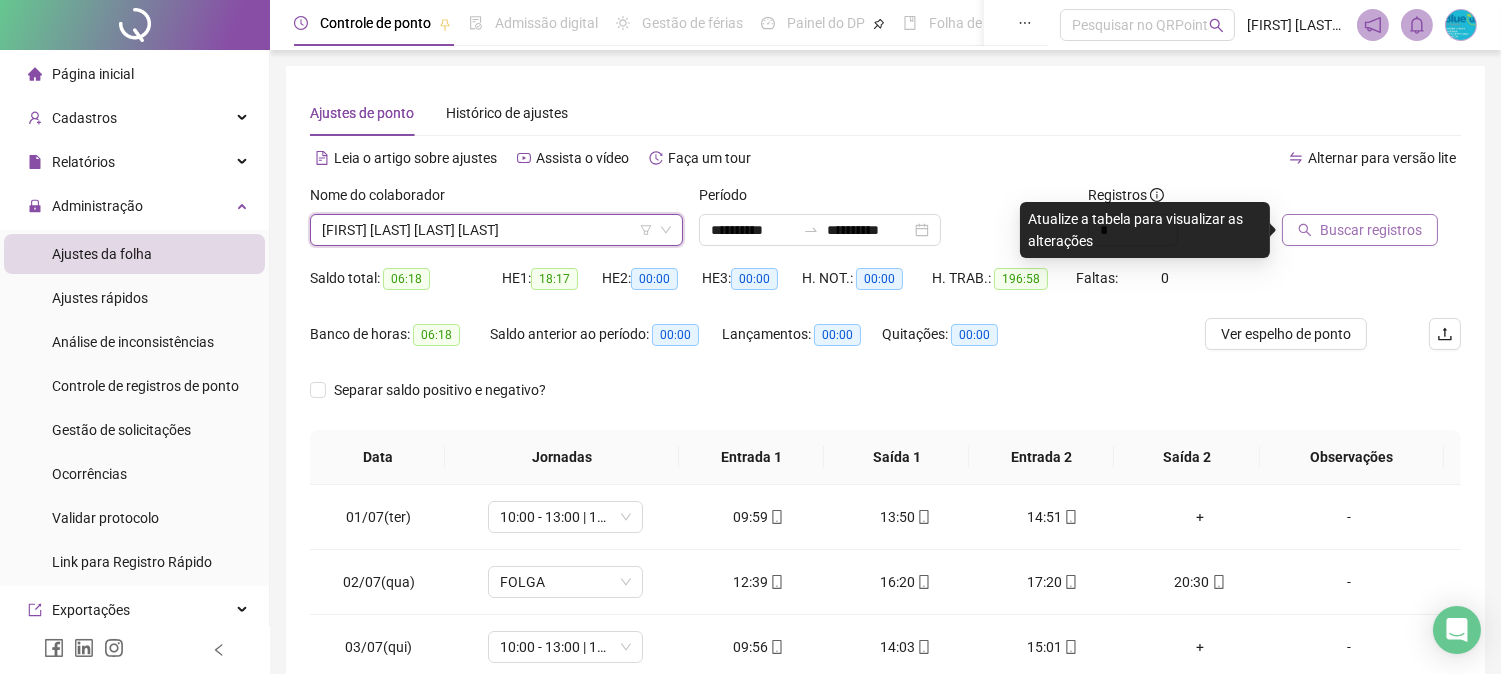 click on "Buscar registros" at bounding box center (1371, 230) 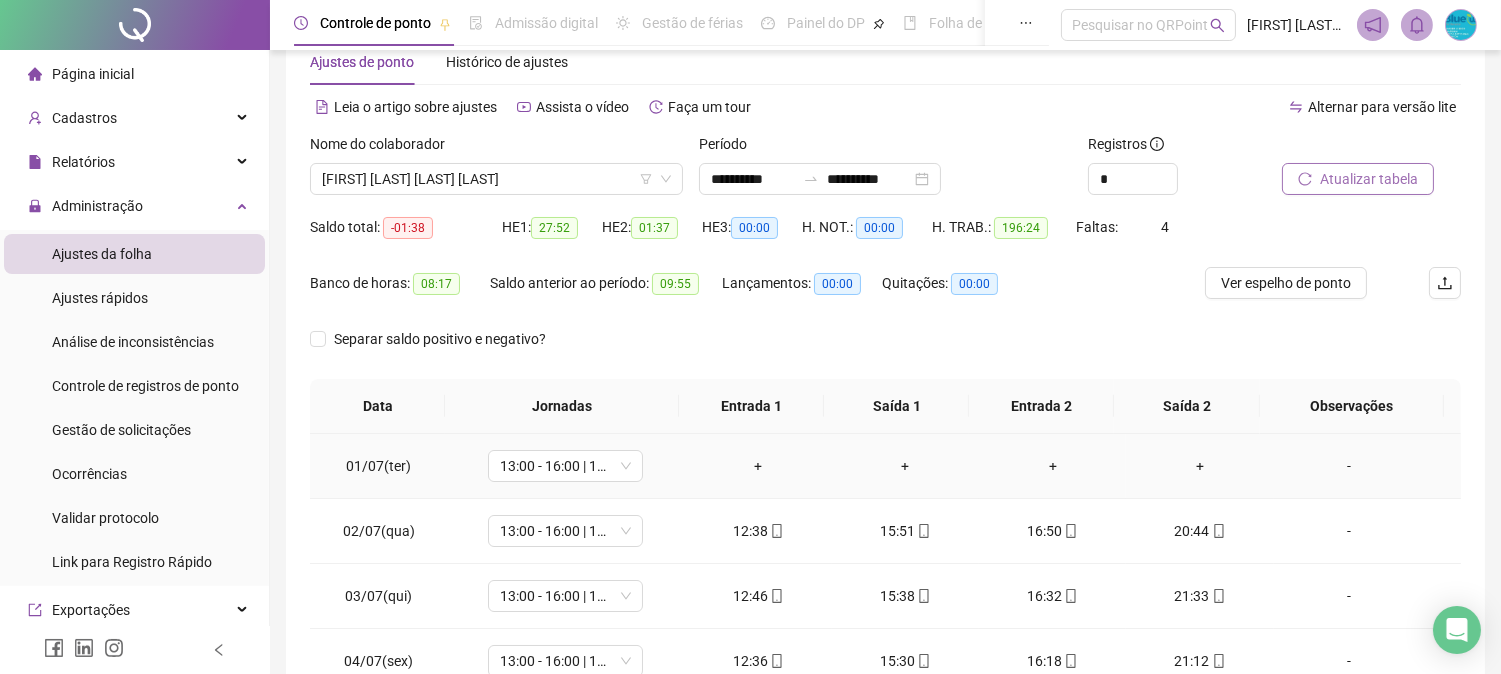 scroll, scrollTop: 0, scrollLeft: 0, axis: both 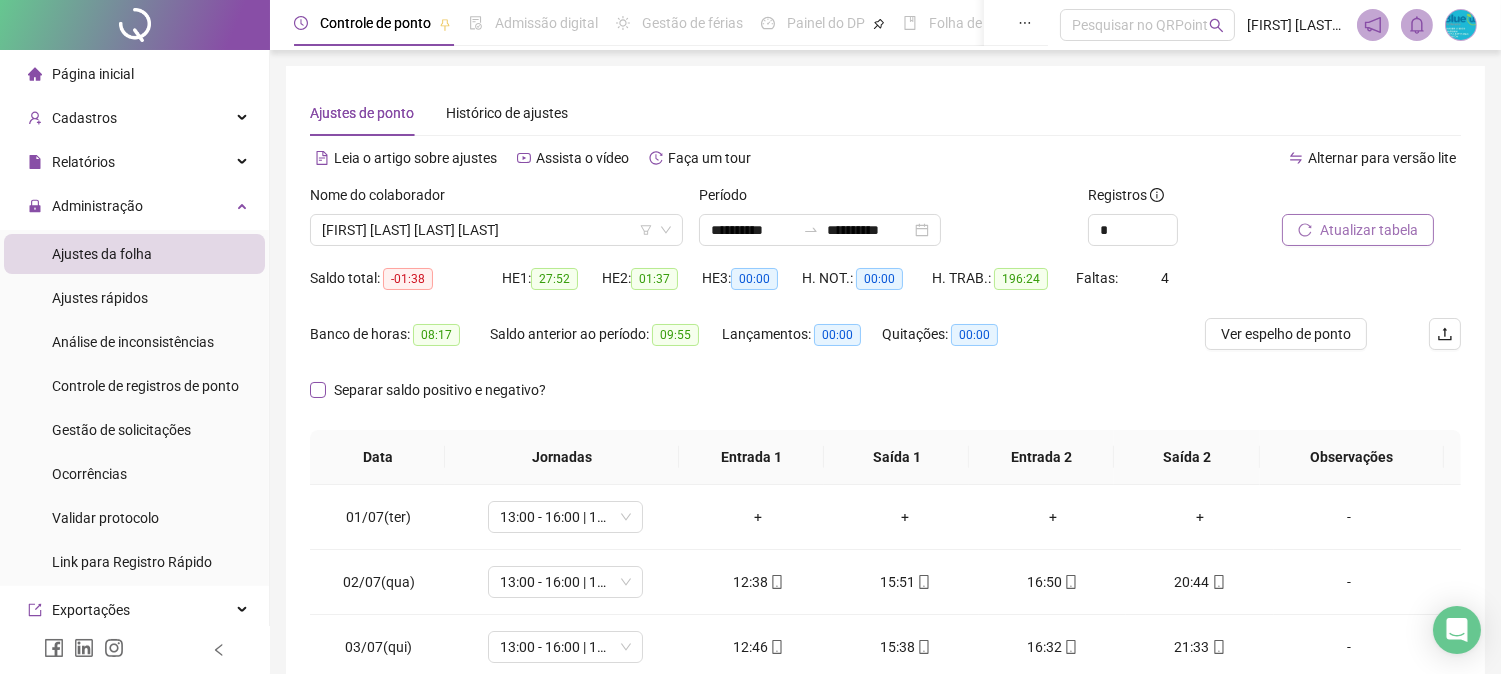 click on "Separar saldo positivo e negativo?" at bounding box center [440, 390] 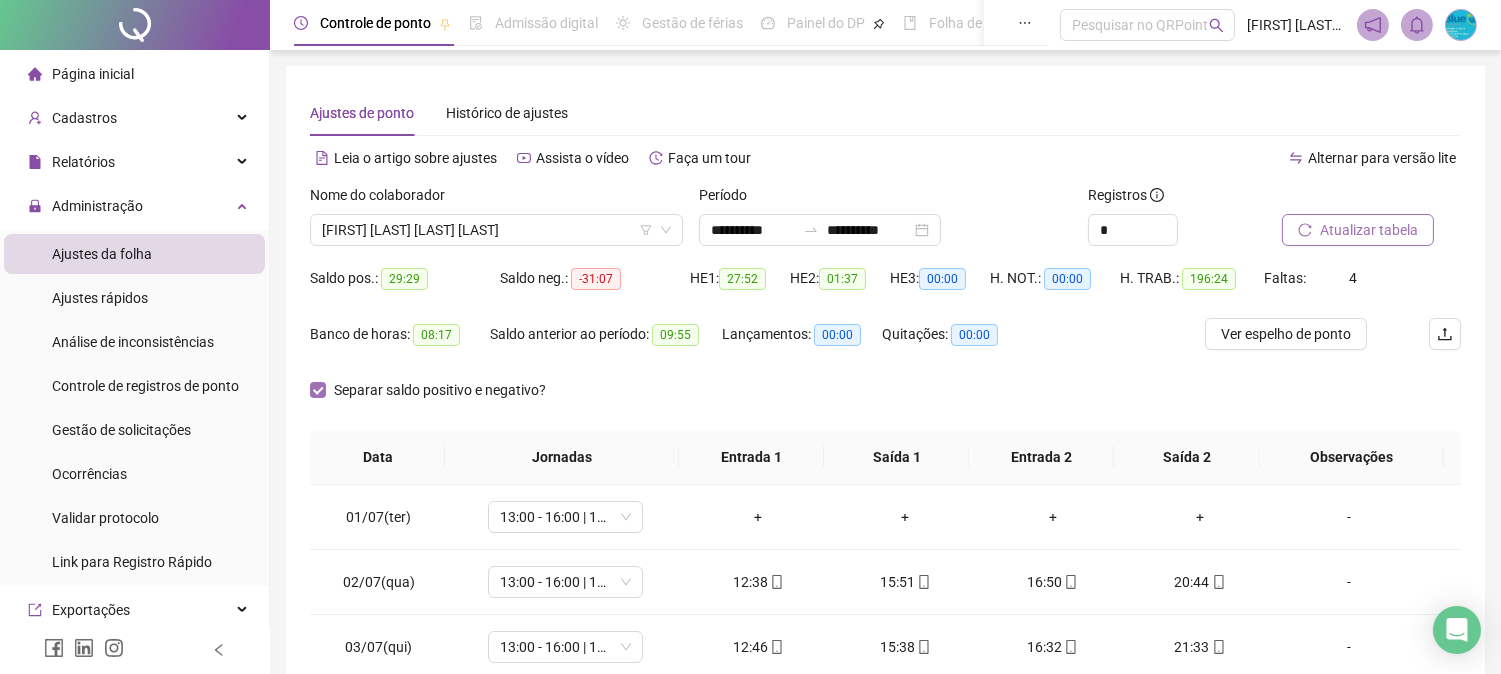 click on "Separar saldo positivo e negativo?" at bounding box center [440, 390] 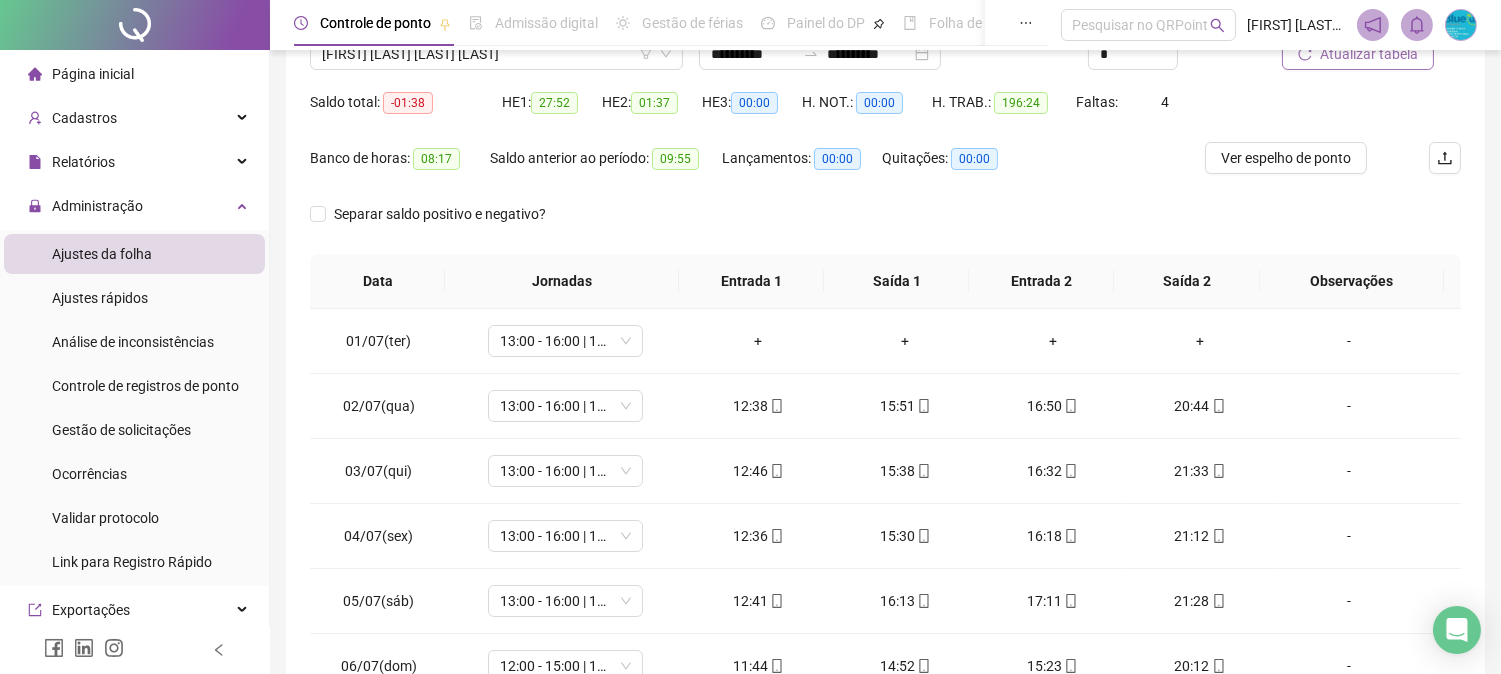 scroll, scrollTop: 347, scrollLeft: 0, axis: vertical 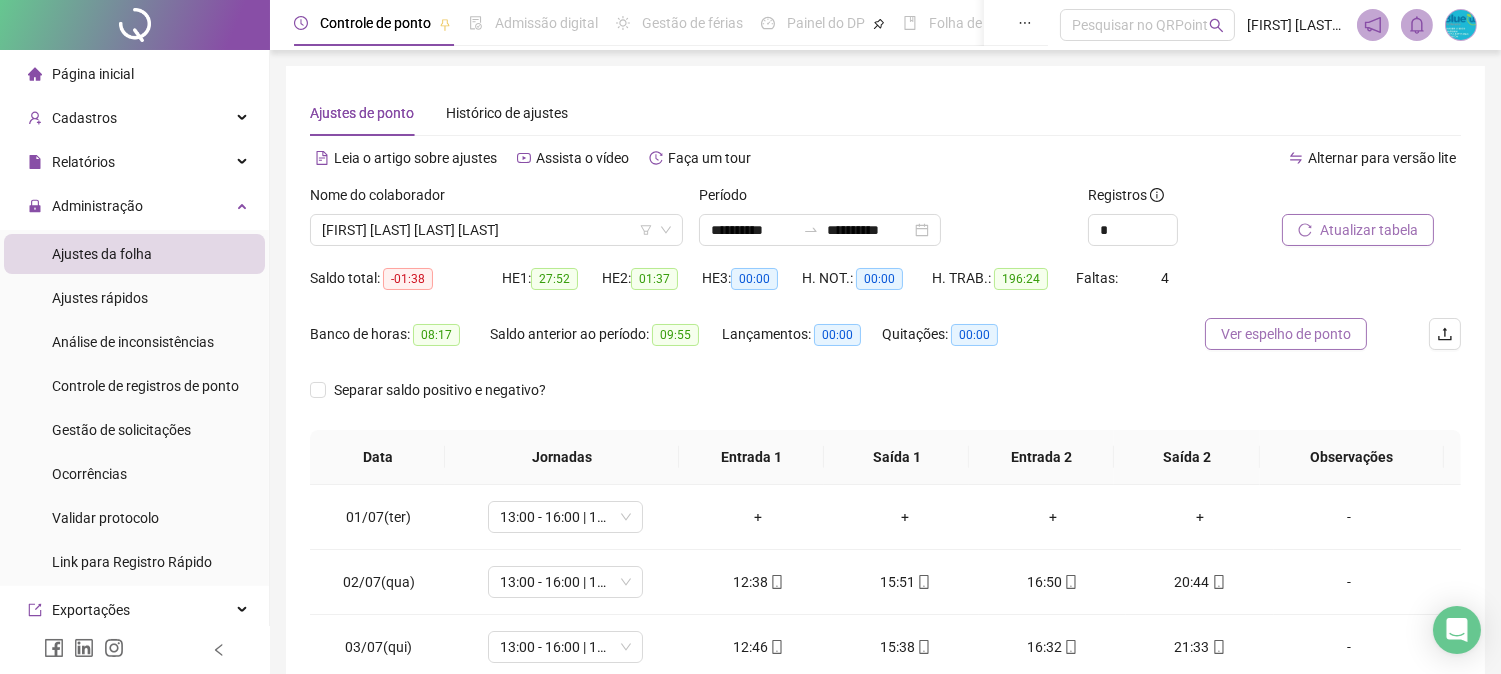 click on "Ver espelho de ponto" at bounding box center [1286, 334] 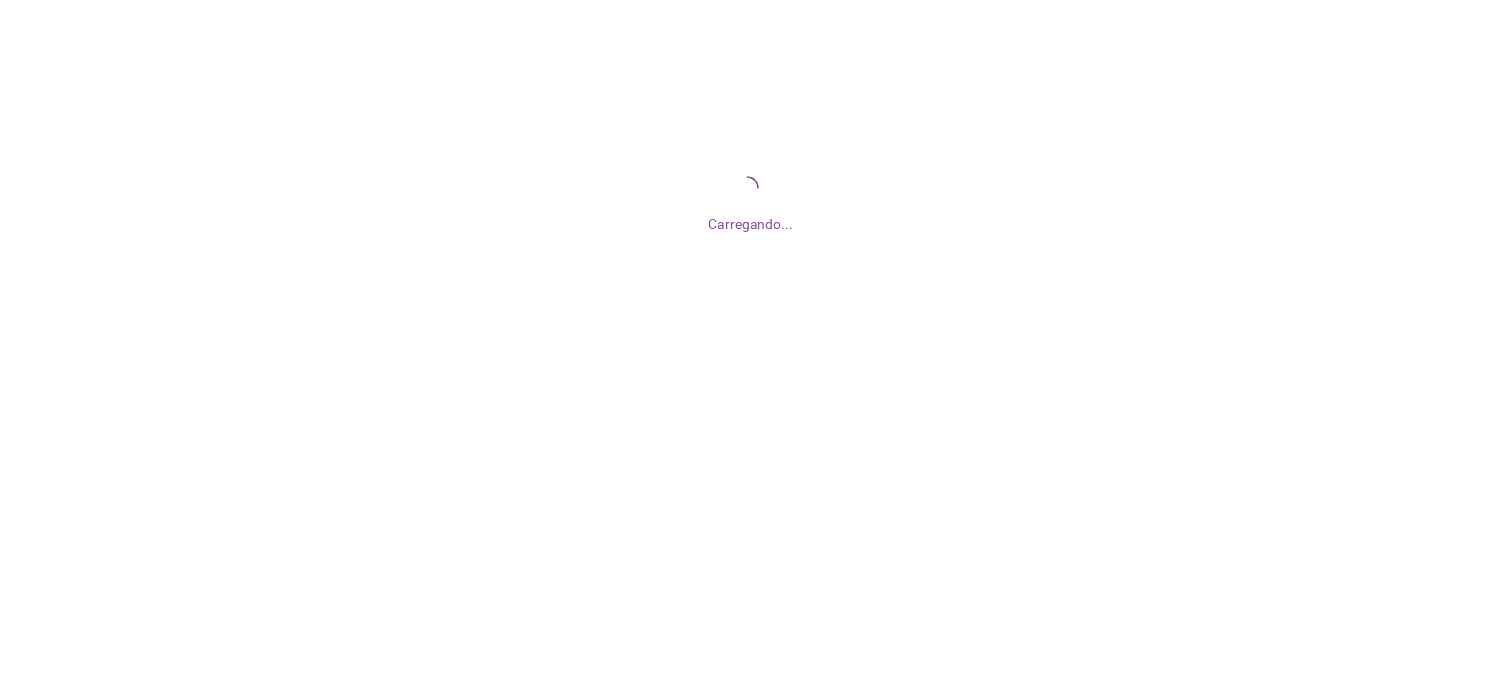 scroll, scrollTop: 0, scrollLeft: 0, axis: both 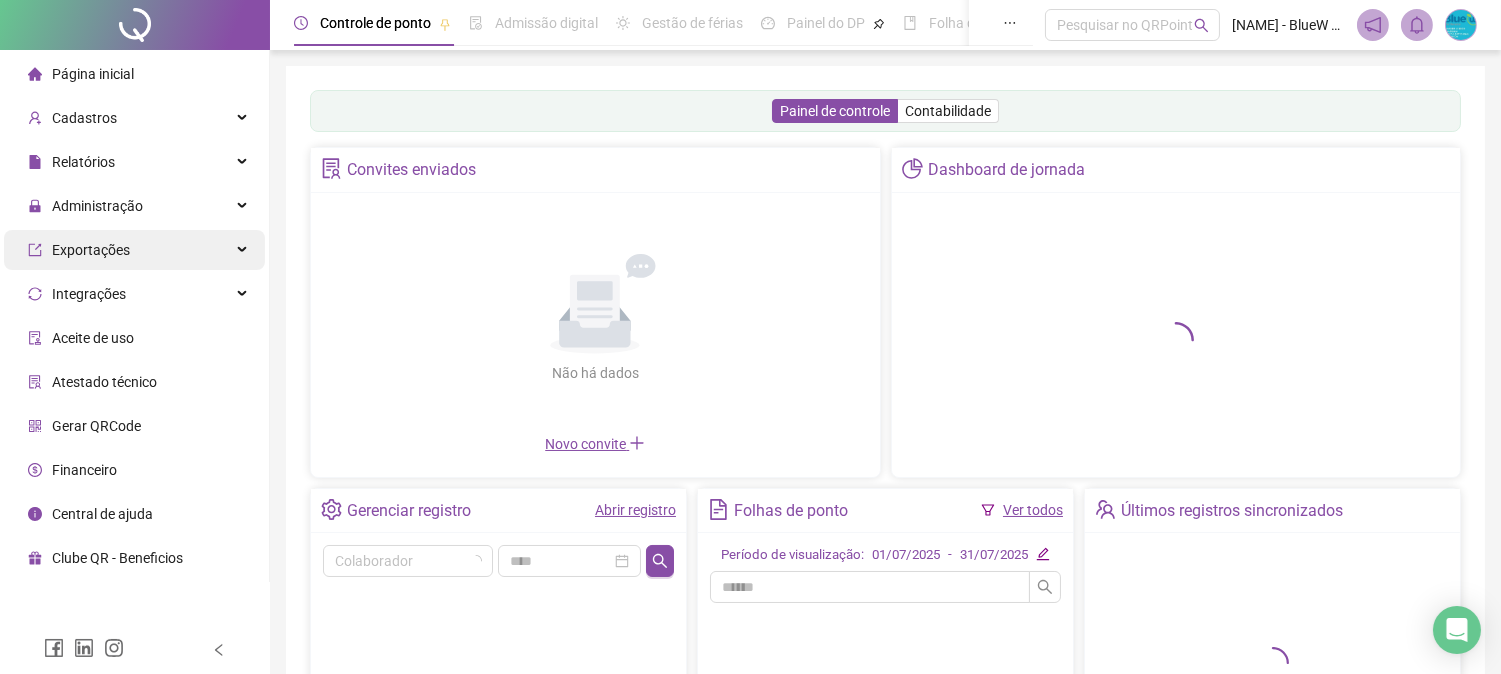 click on "Administração" at bounding box center [97, 206] 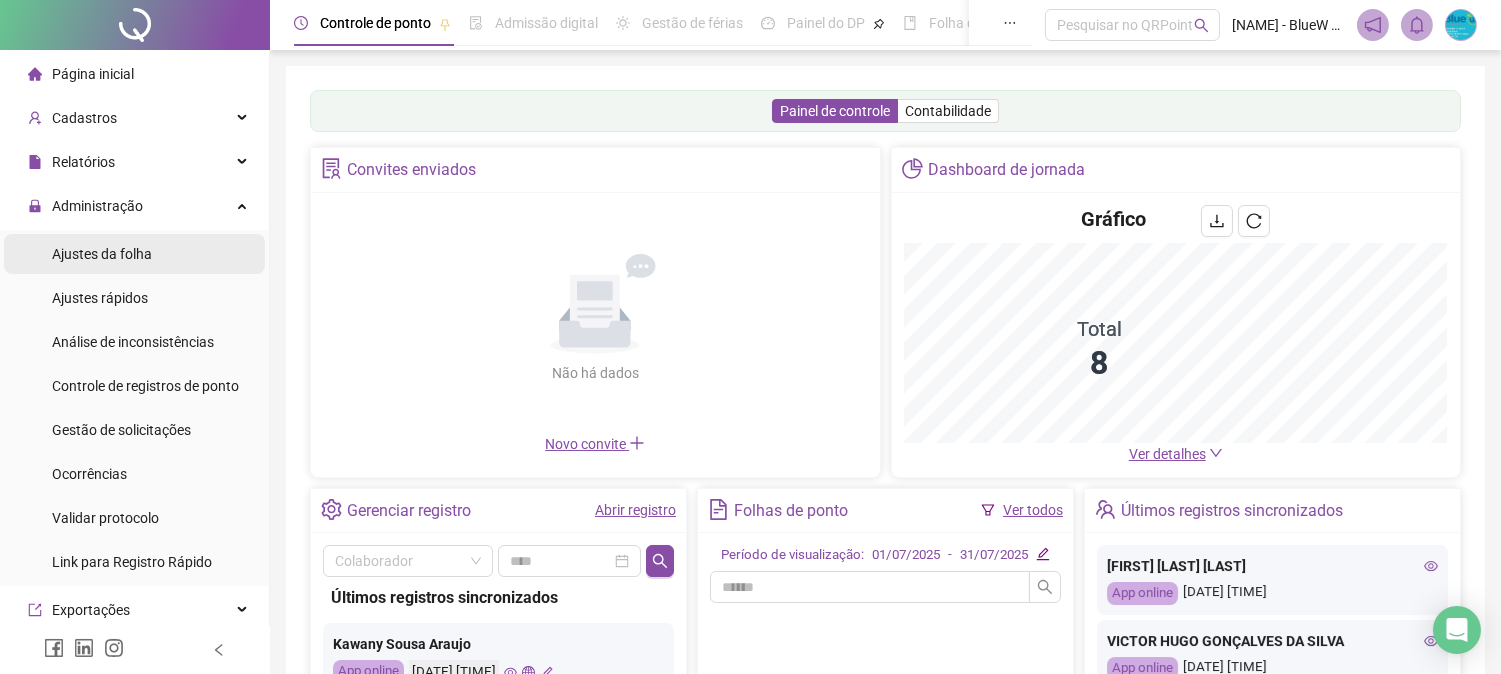 click on "Ajustes da folha" at bounding box center (102, 254) 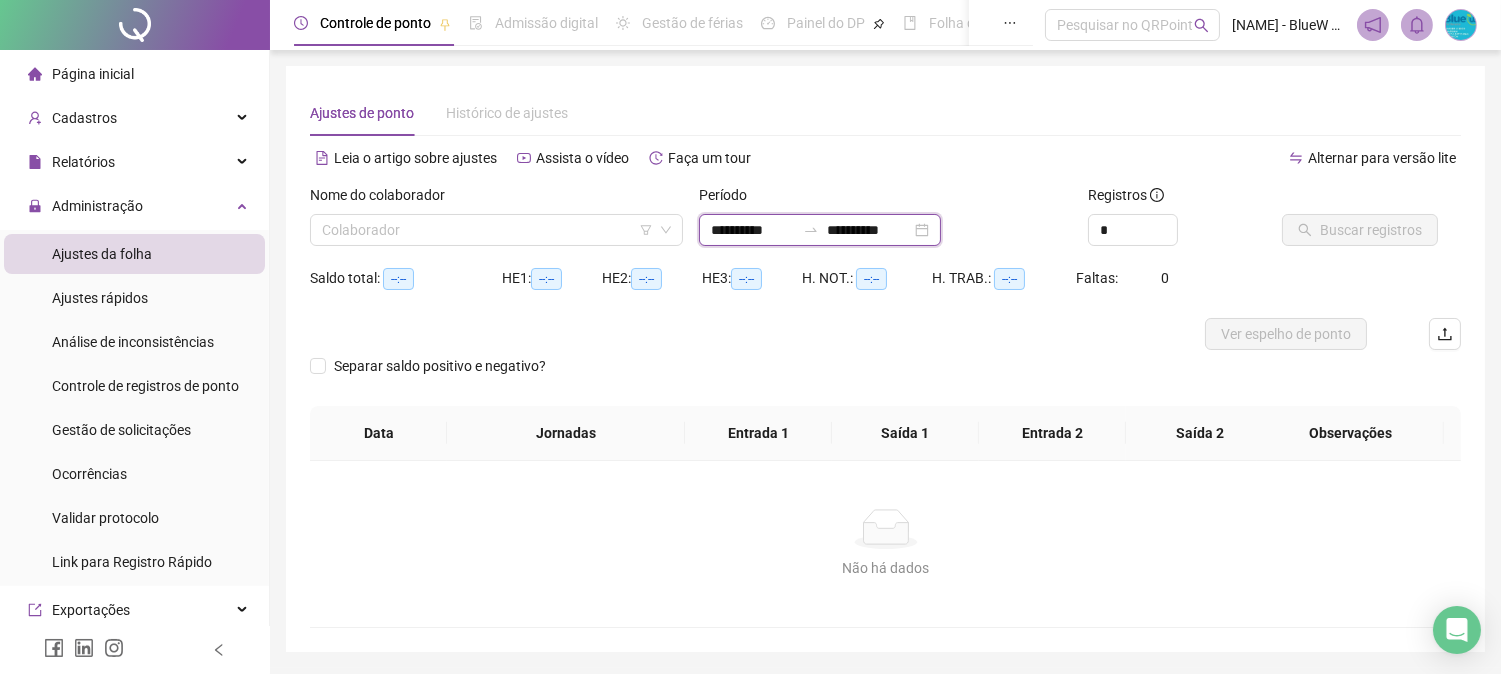 drag, startPoint x: 751, startPoint y: 225, endPoint x: 747, endPoint y: 240, distance: 15.524175 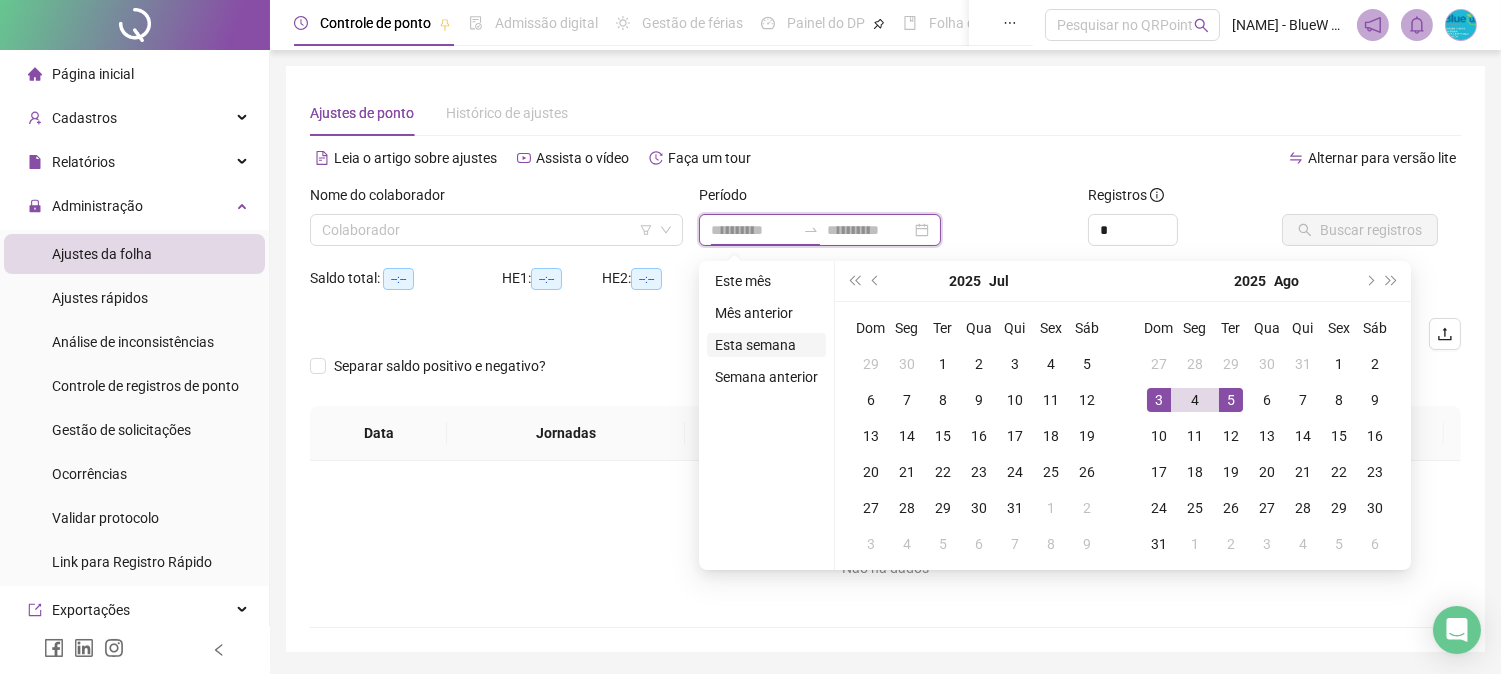 type on "**********" 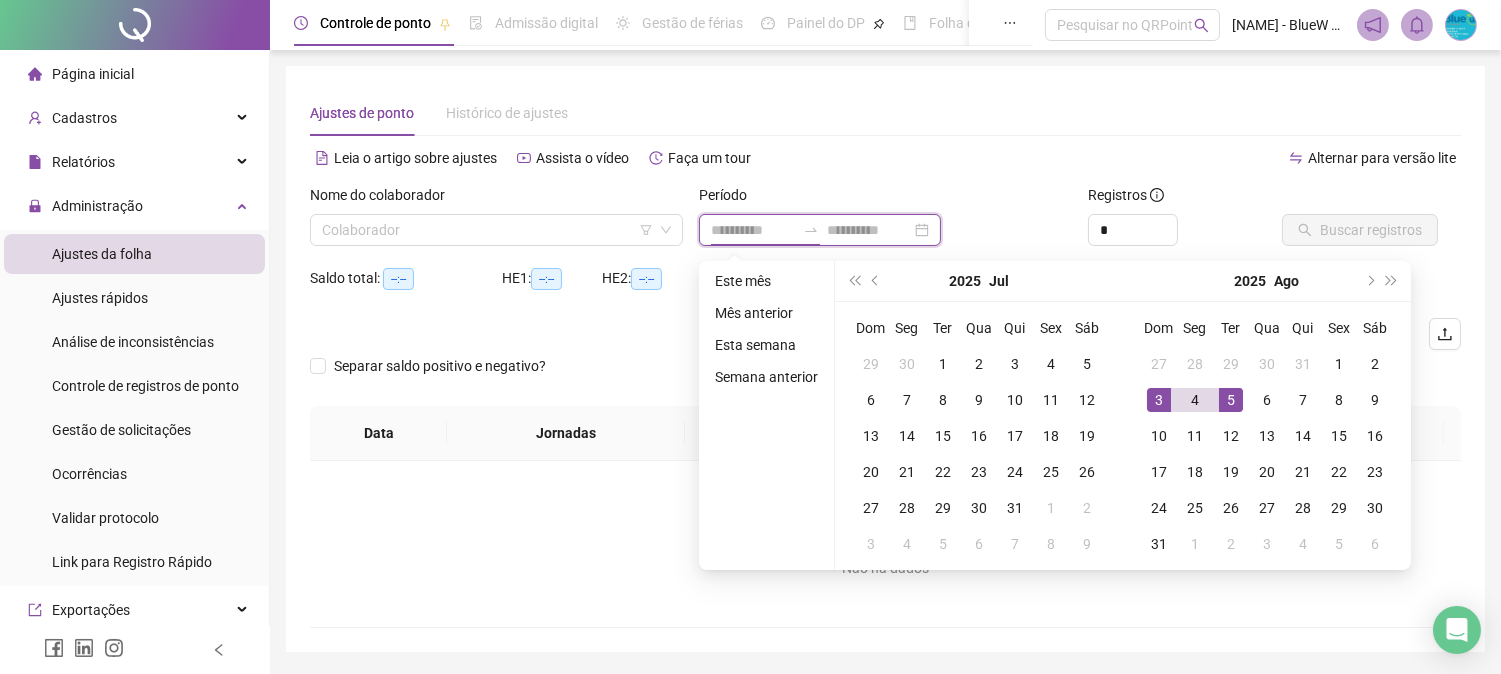 type on "**********" 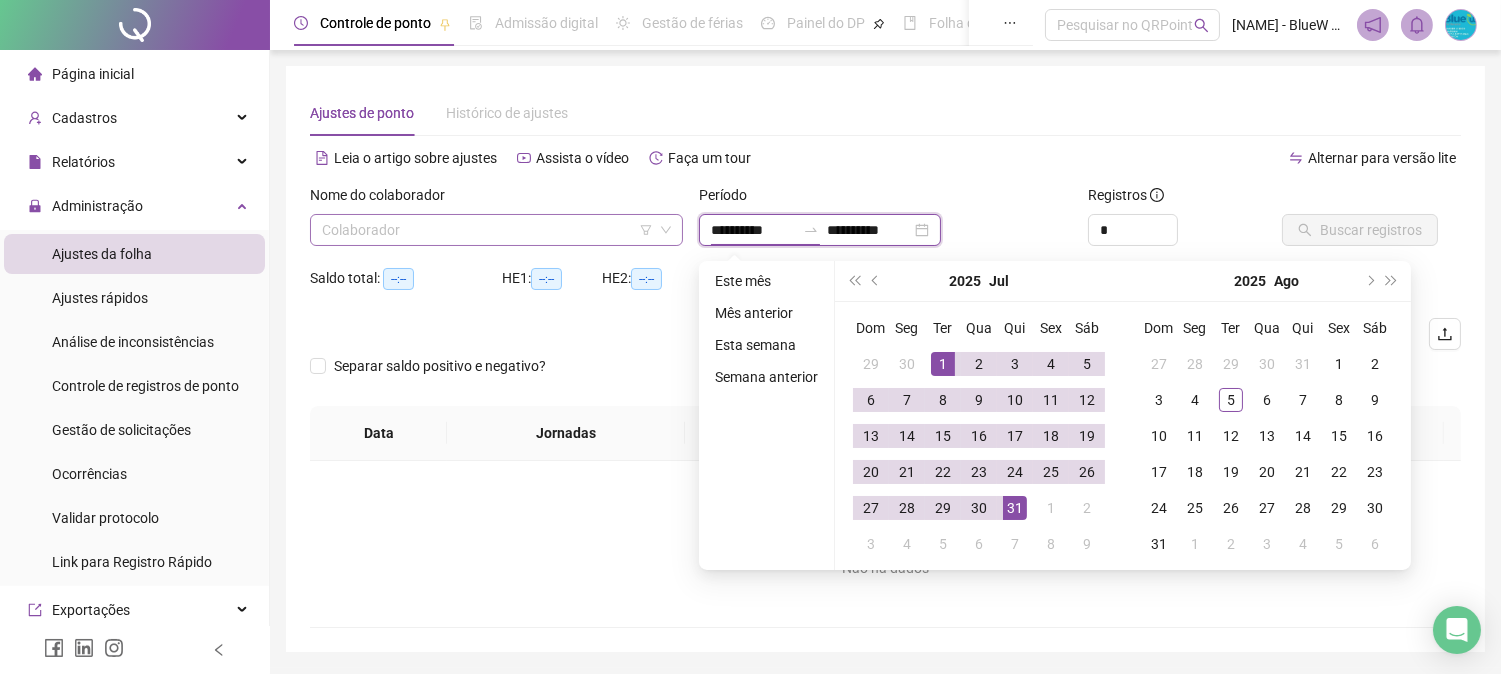 type on "**********" 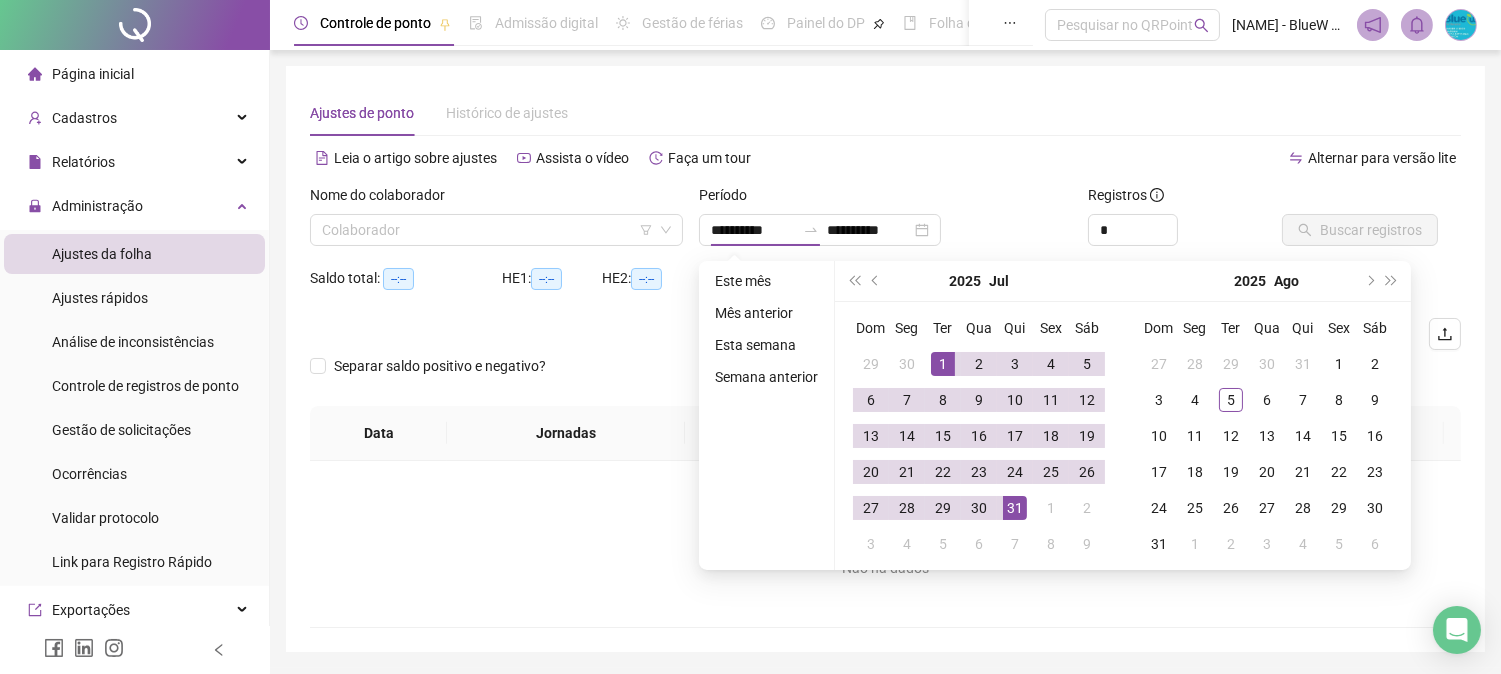click on "Separar saldo positivo e negativo?" at bounding box center [885, 378] 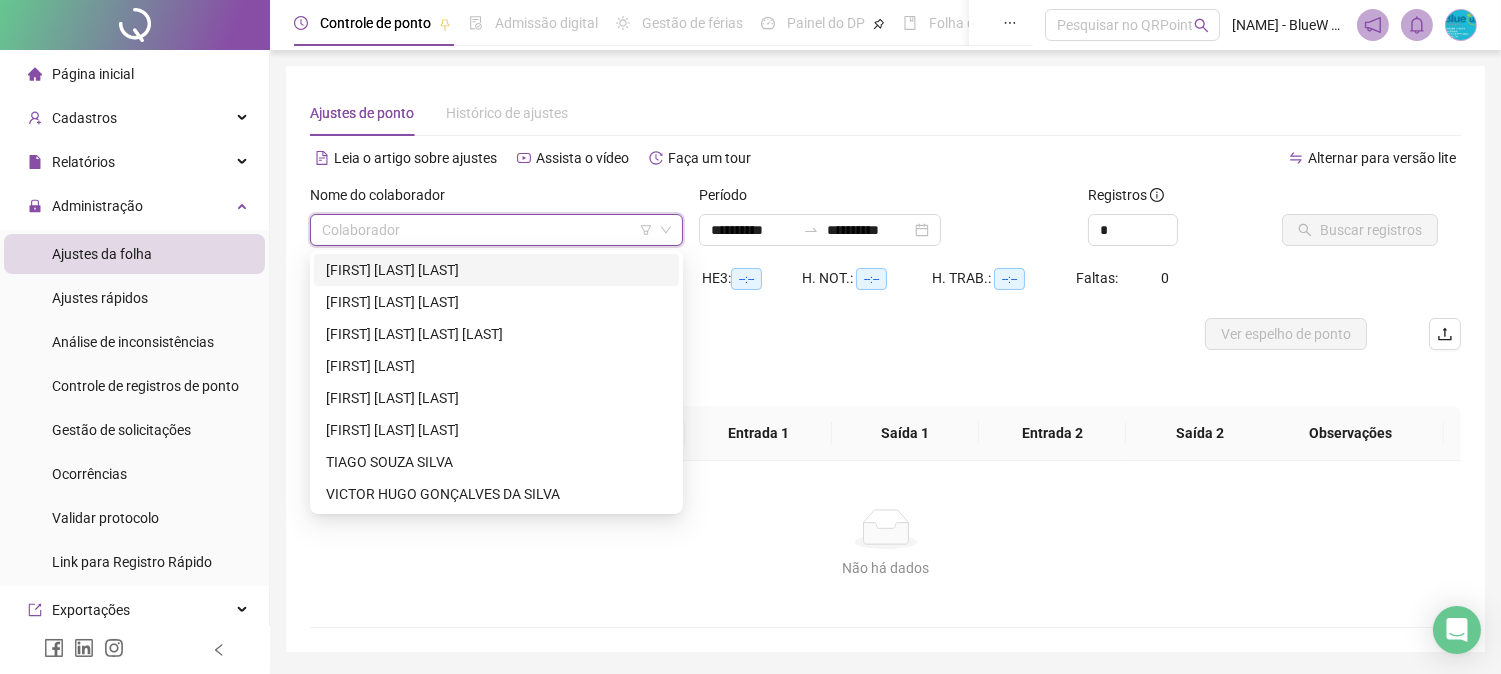 drag, startPoint x: 595, startPoint y: 236, endPoint x: 604, endPoint y: 346, distance: 110.36757 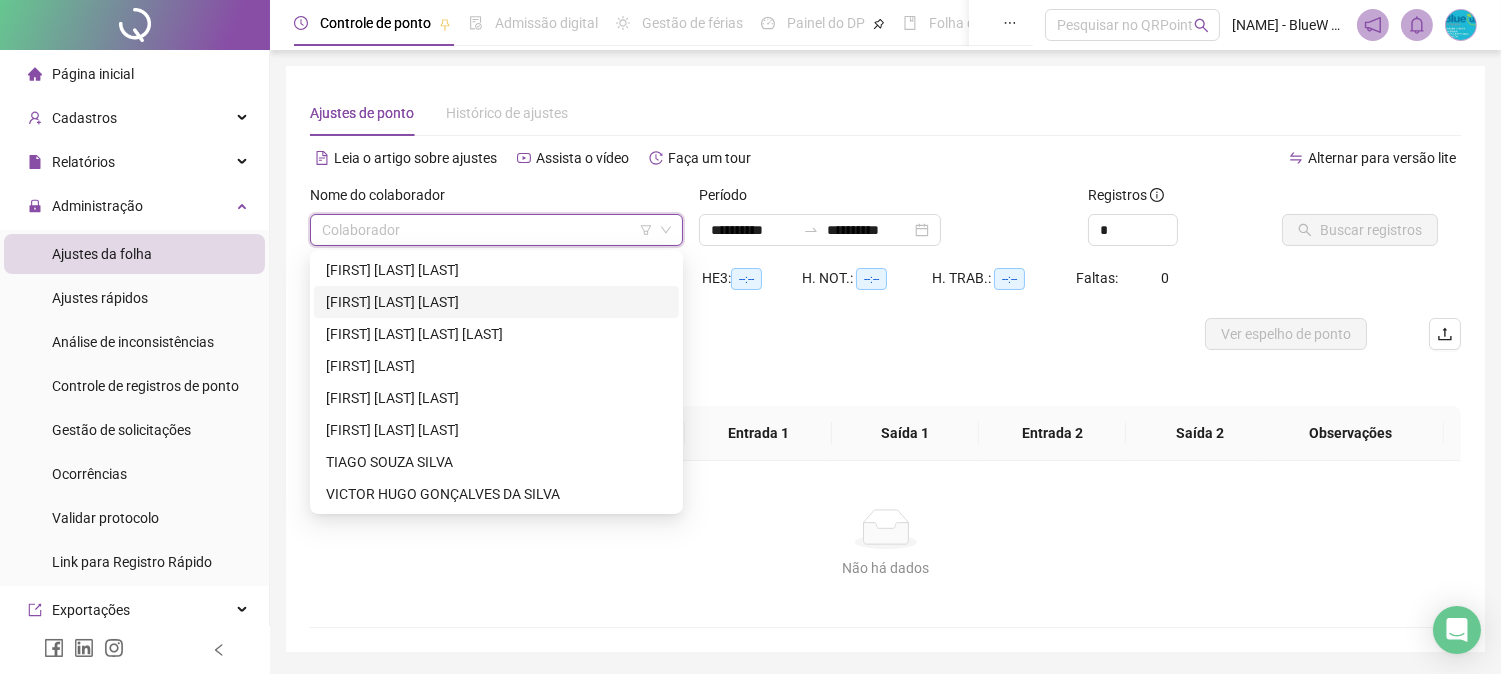 click on "[FIRST] [LAST] [LAST]" at bounding box center (496, 302) 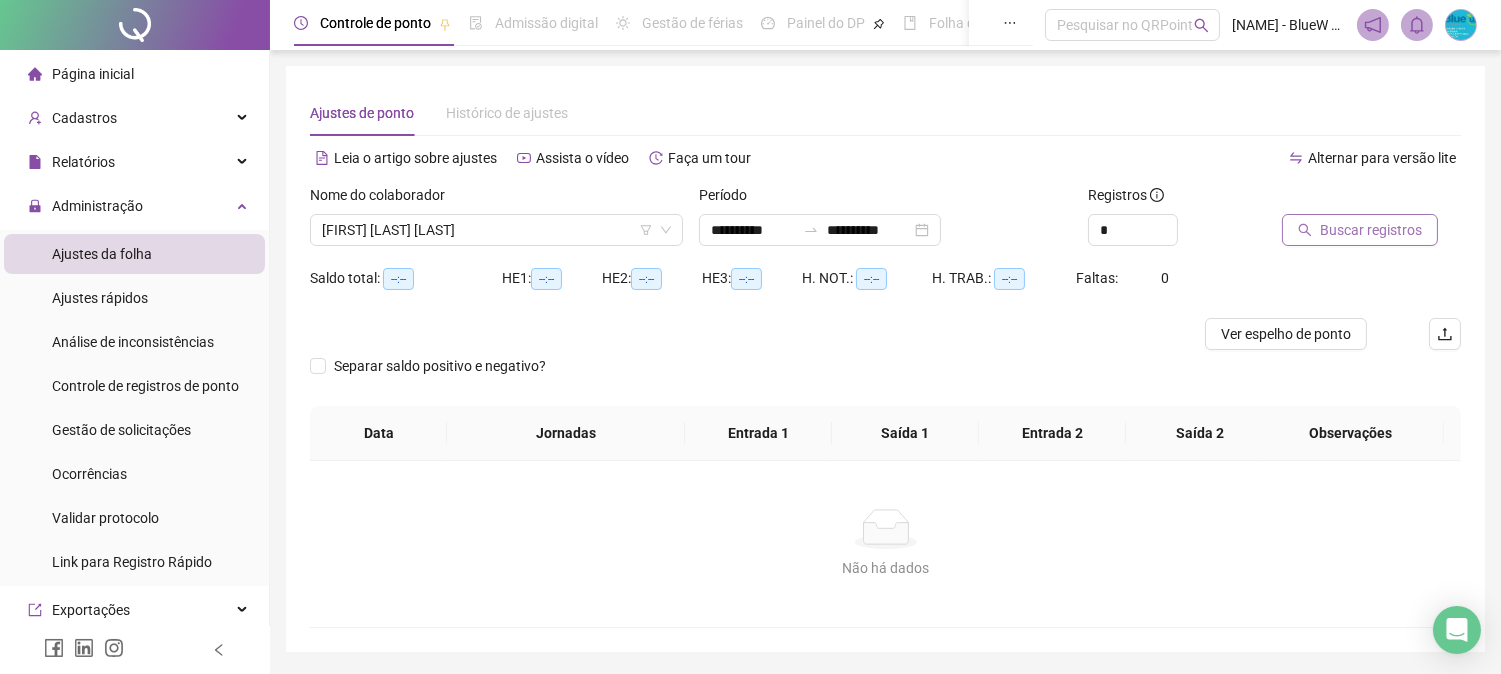 click 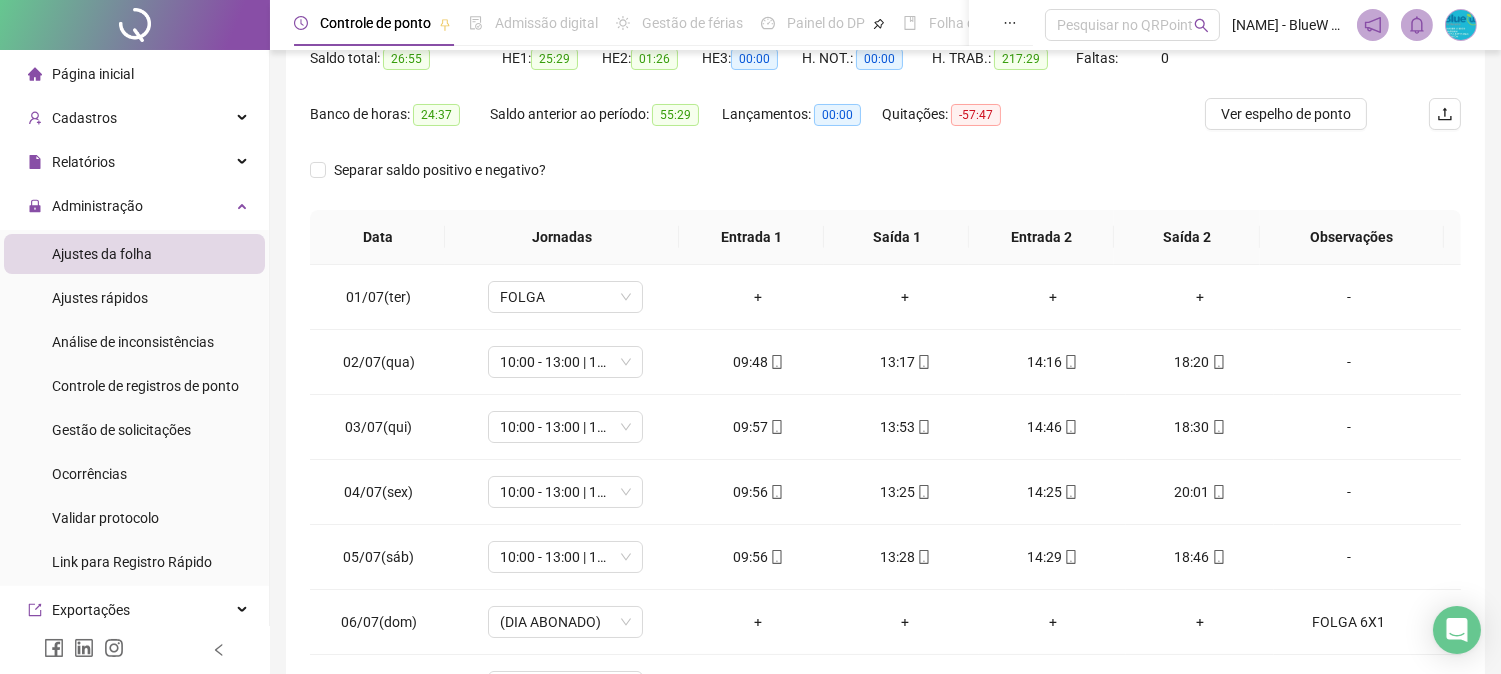 scroll, scrollTop: 222, scrollLeft: 0, axis: vertical 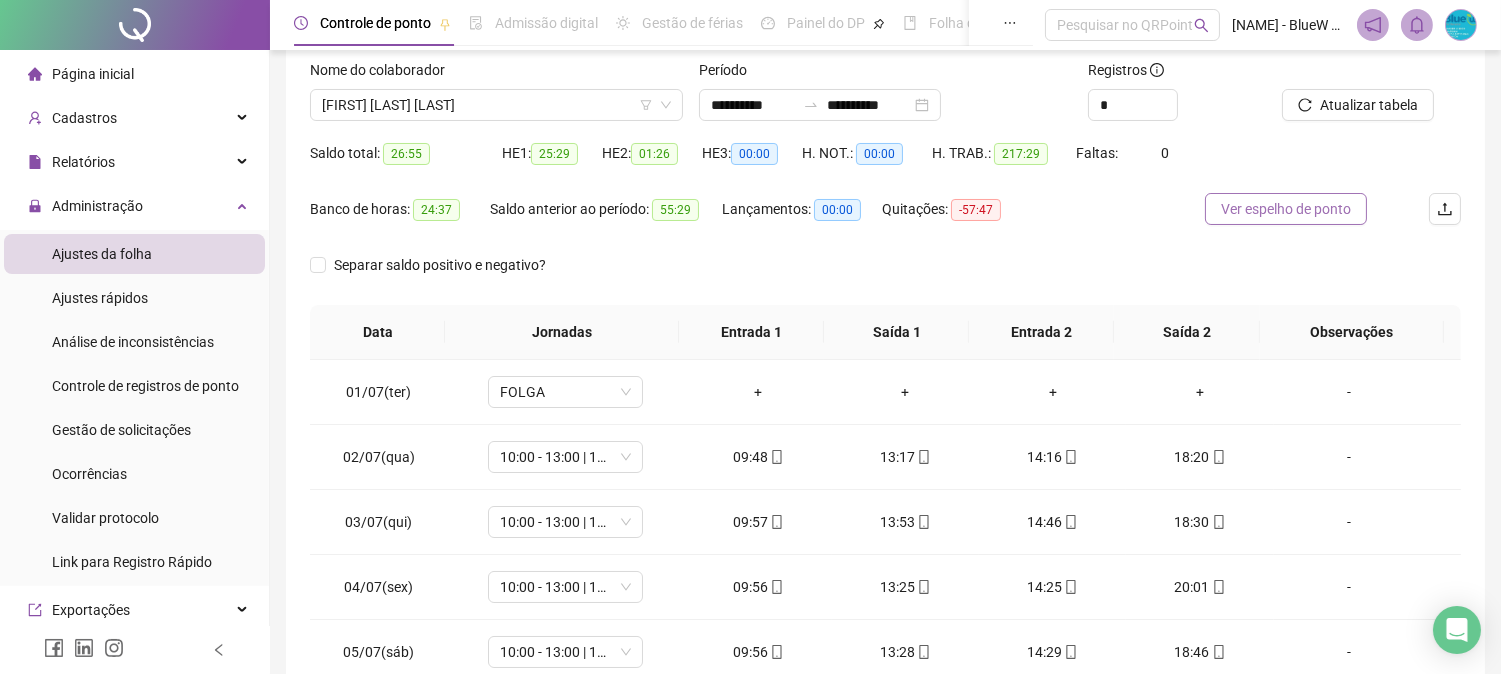 click on "Ver espelho de ponto" at bounding box center [1286, 209] 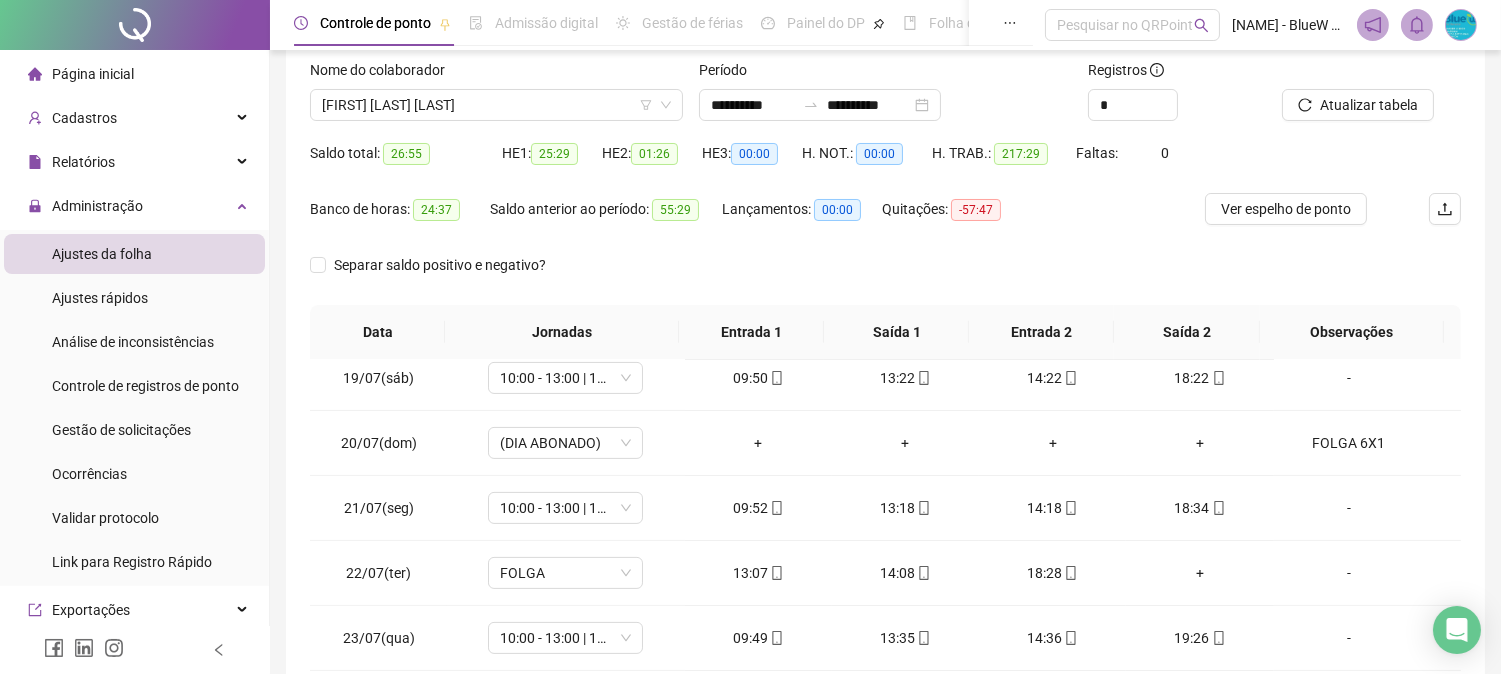 scroll, scrollTop: 1222, scrollLeft: 0, axis: vertical 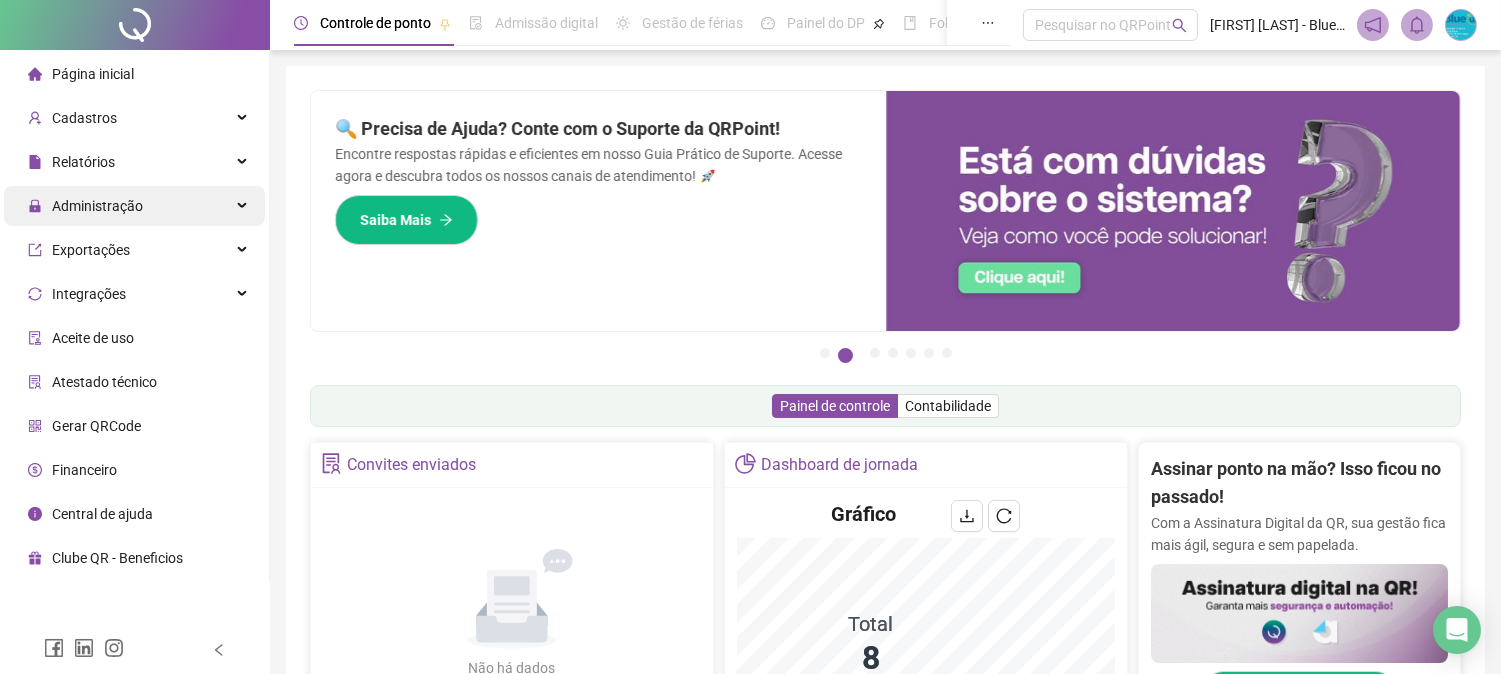 click on "Administração" at bounding box center [134, 206] 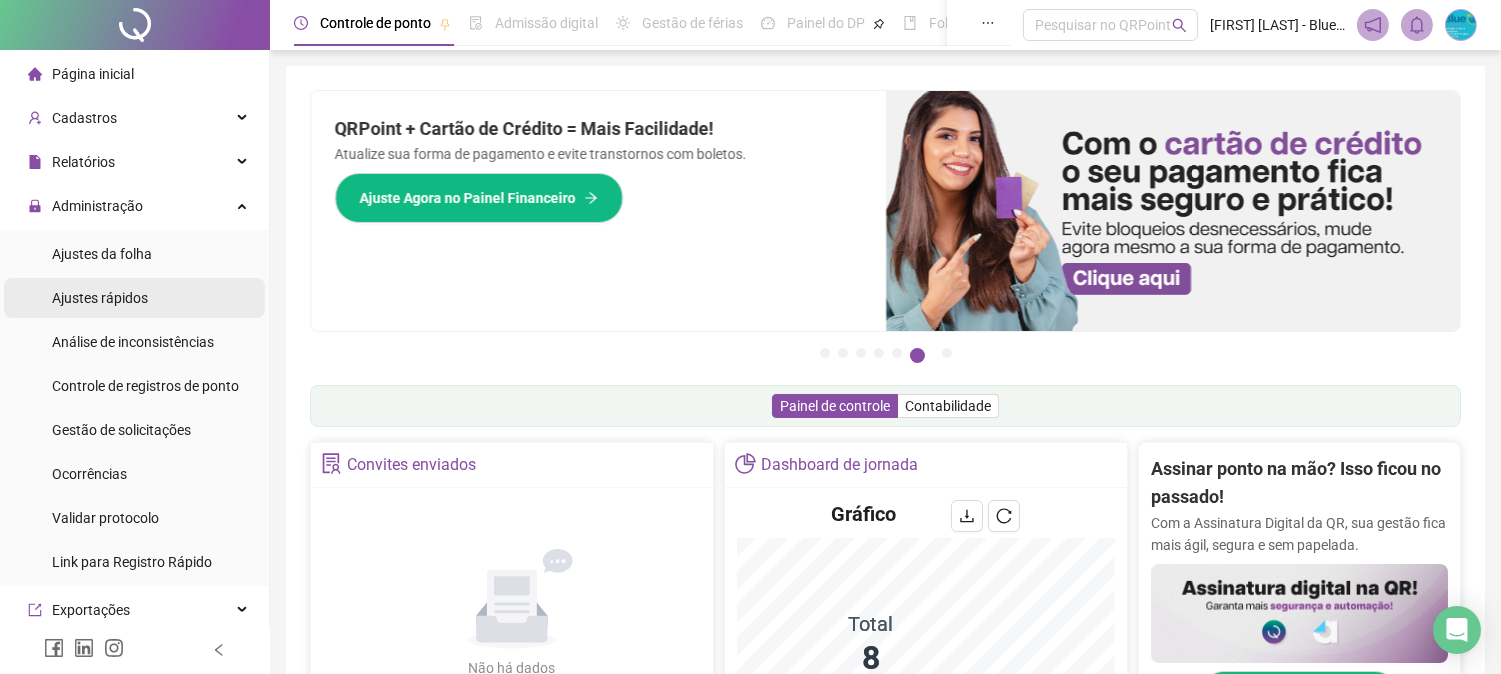 click on "Ajustes da folha" at bounding box center (102, 254) 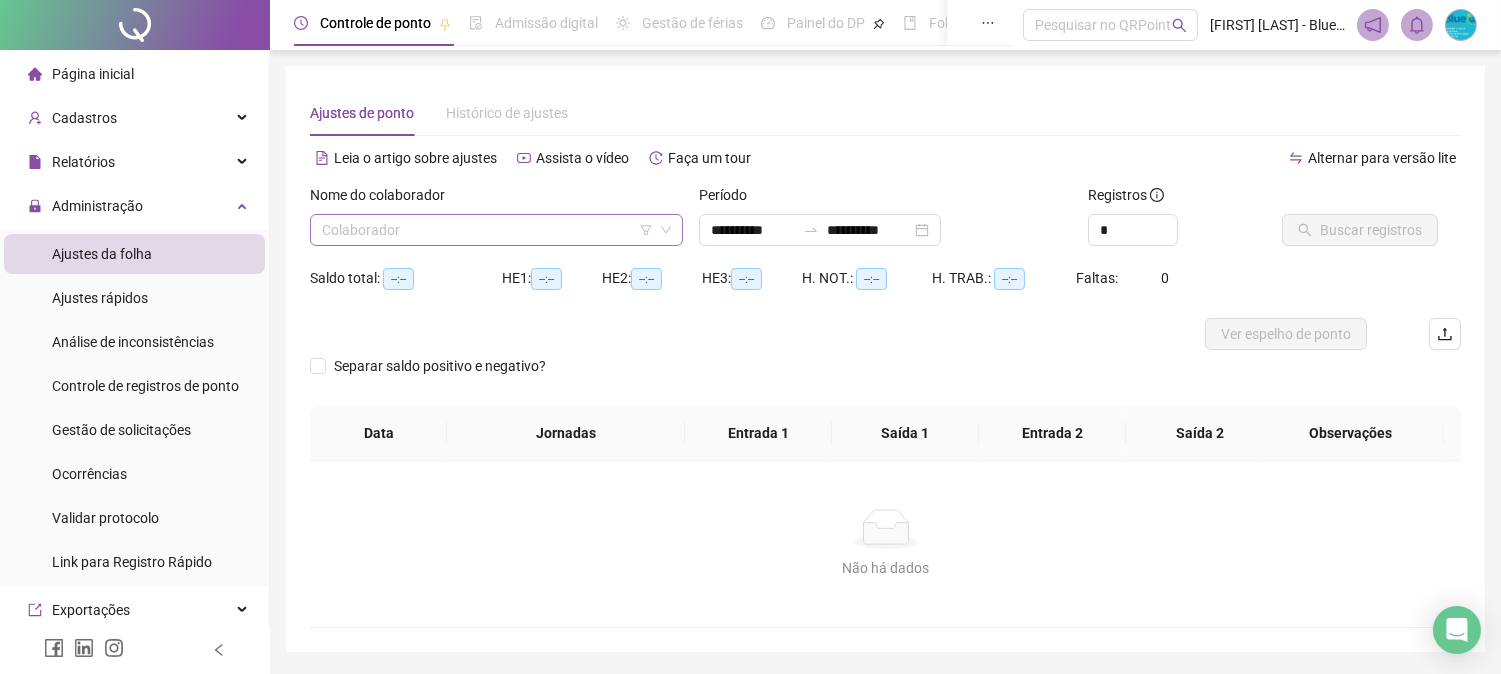 click at bounding box center [487, 230] 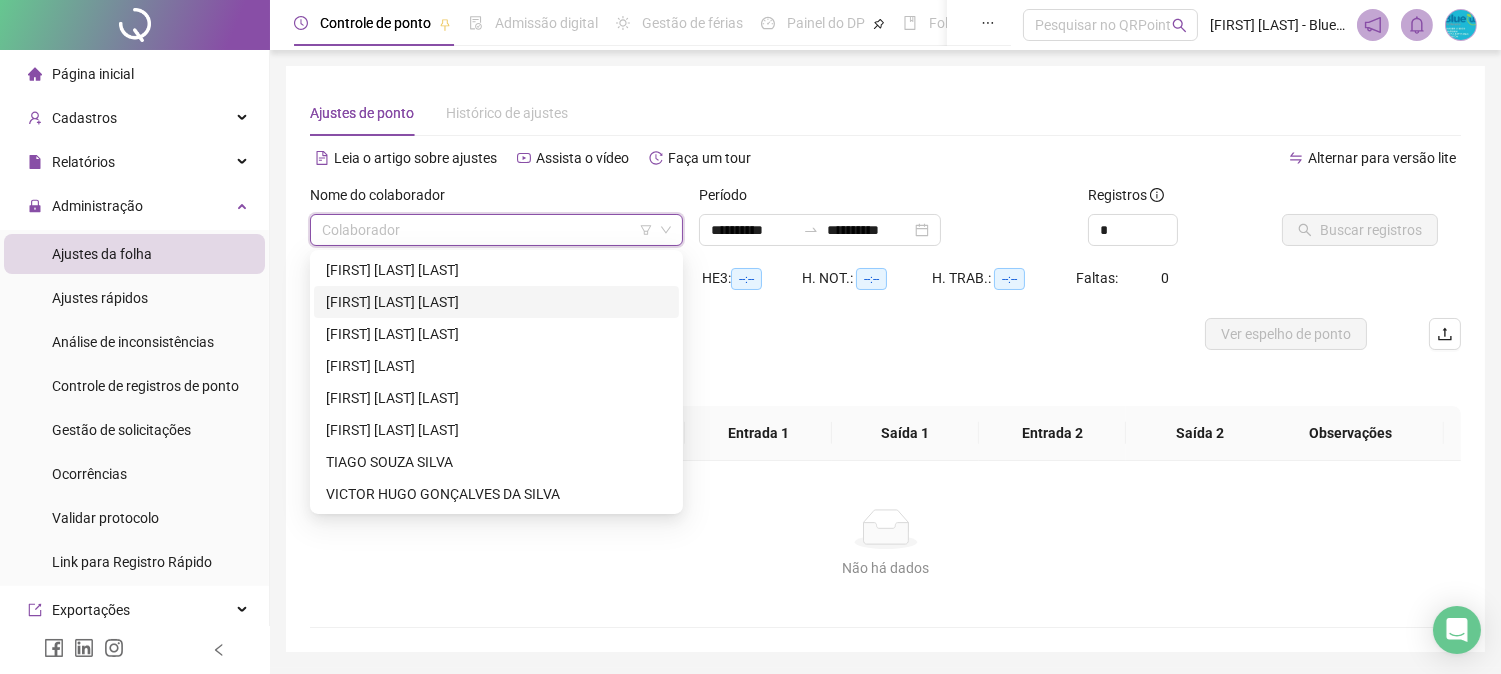 click on "[FIRST] [LAST] [LAST]" at bounding box center [496, 302] 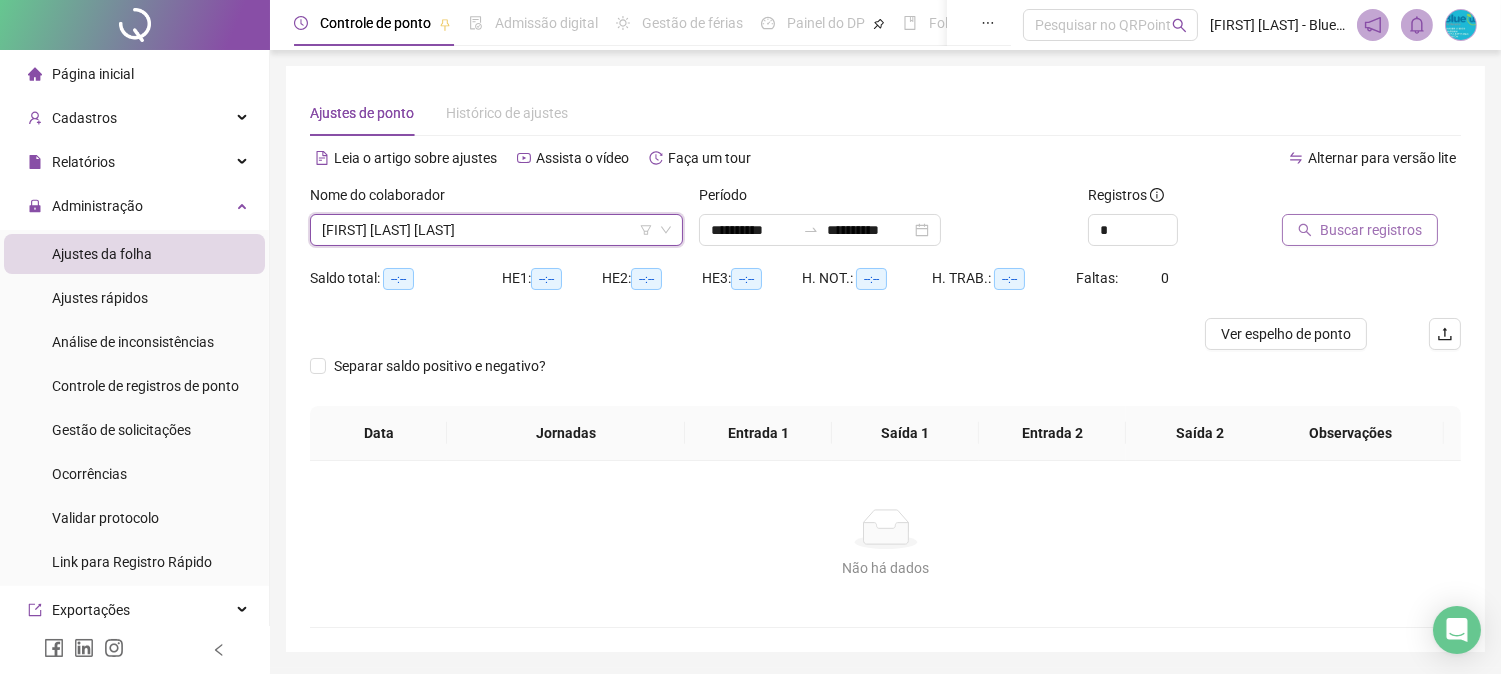 click on "Buscar registros" at bounding box center (1371, 230) 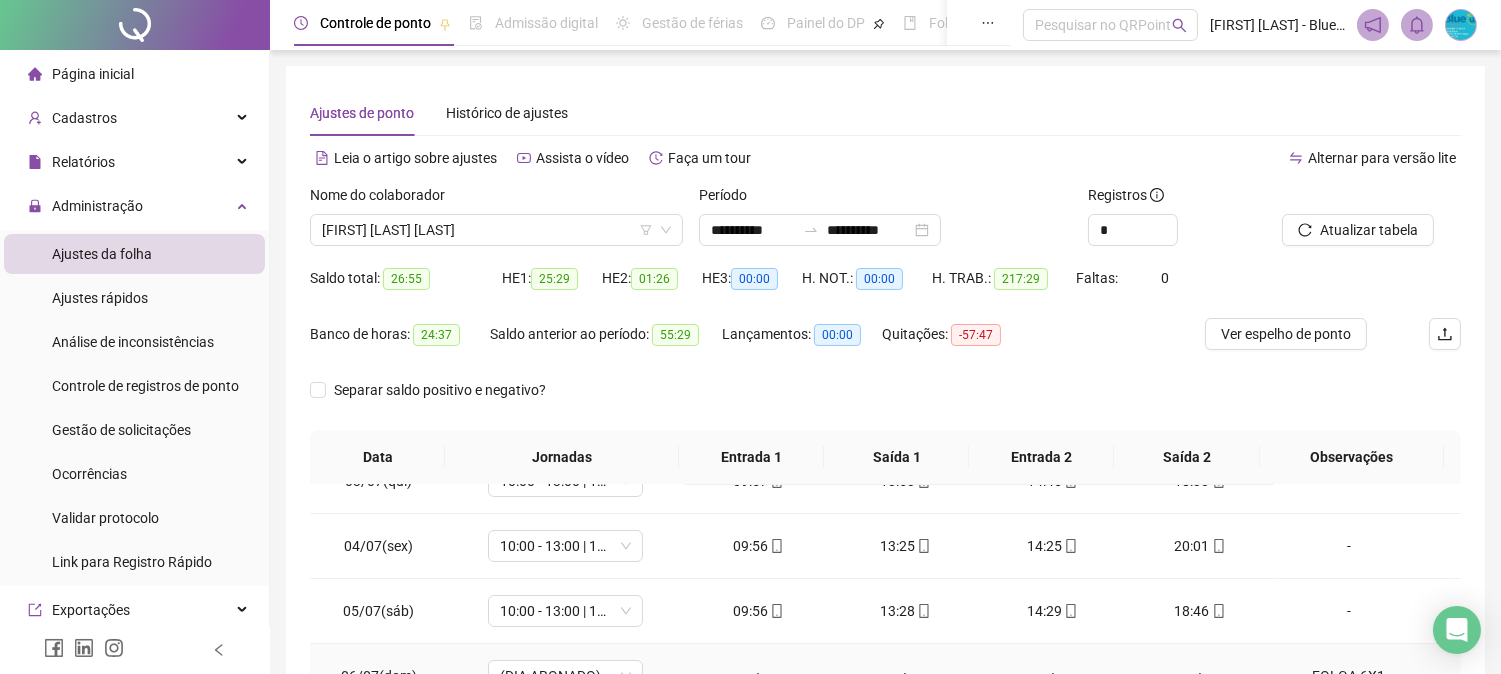 scroll, scrollTop: 444, scrollLeft: 0, axis: vertical 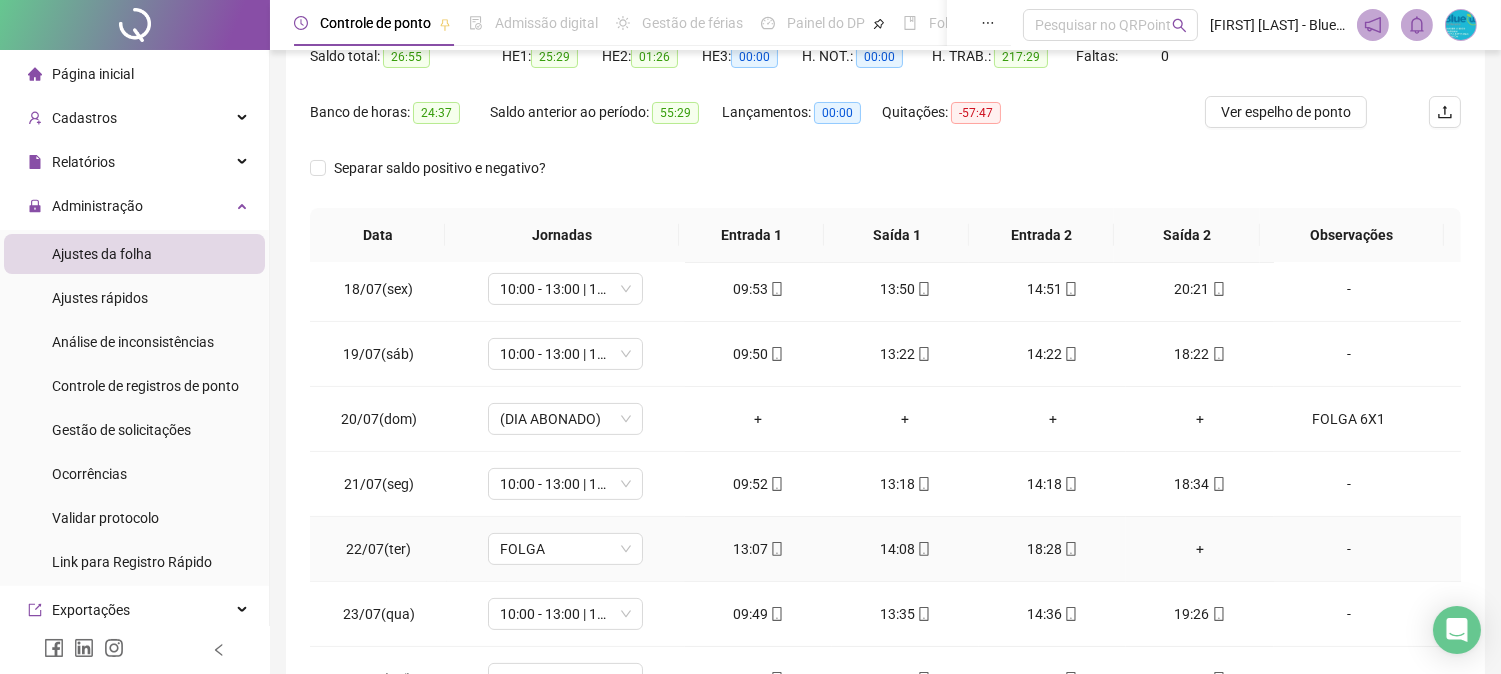 click on "+" at bounding box center (1199, 549) 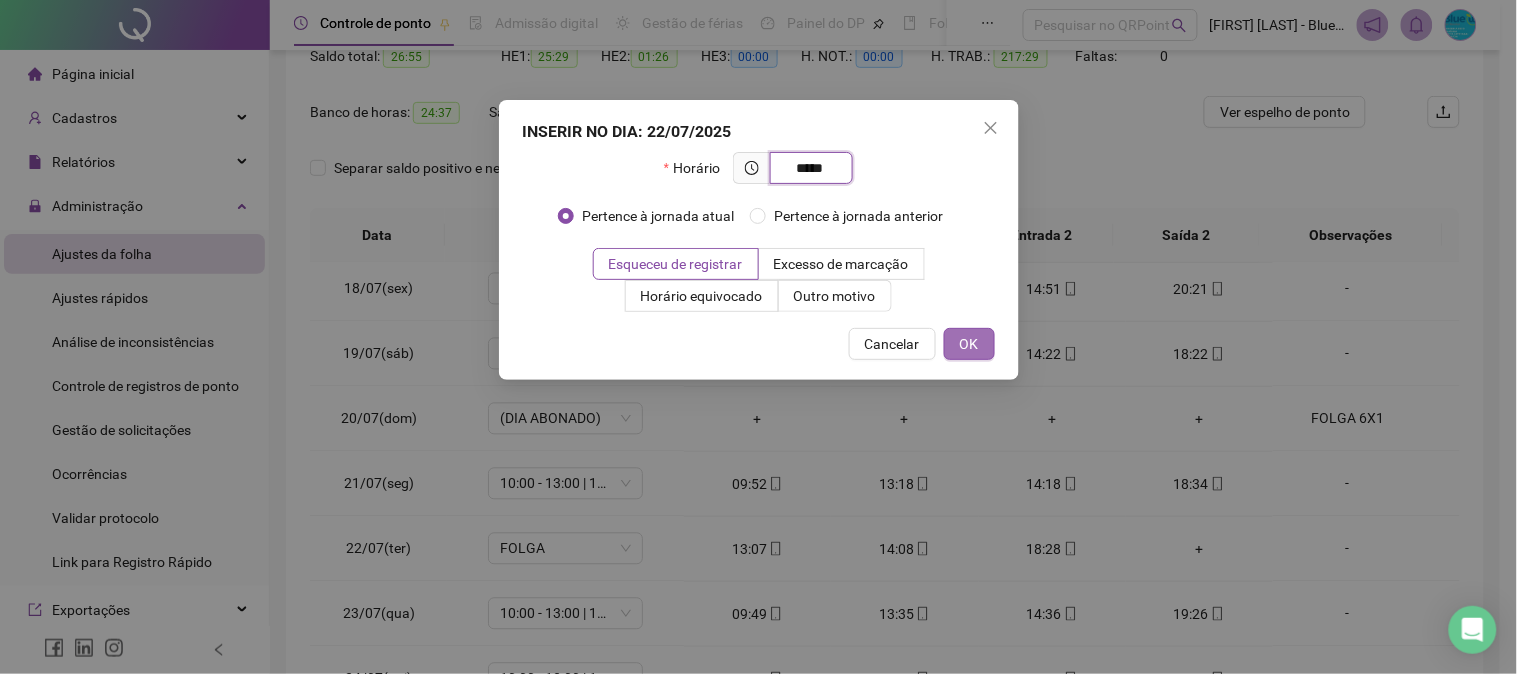 type on "*****" 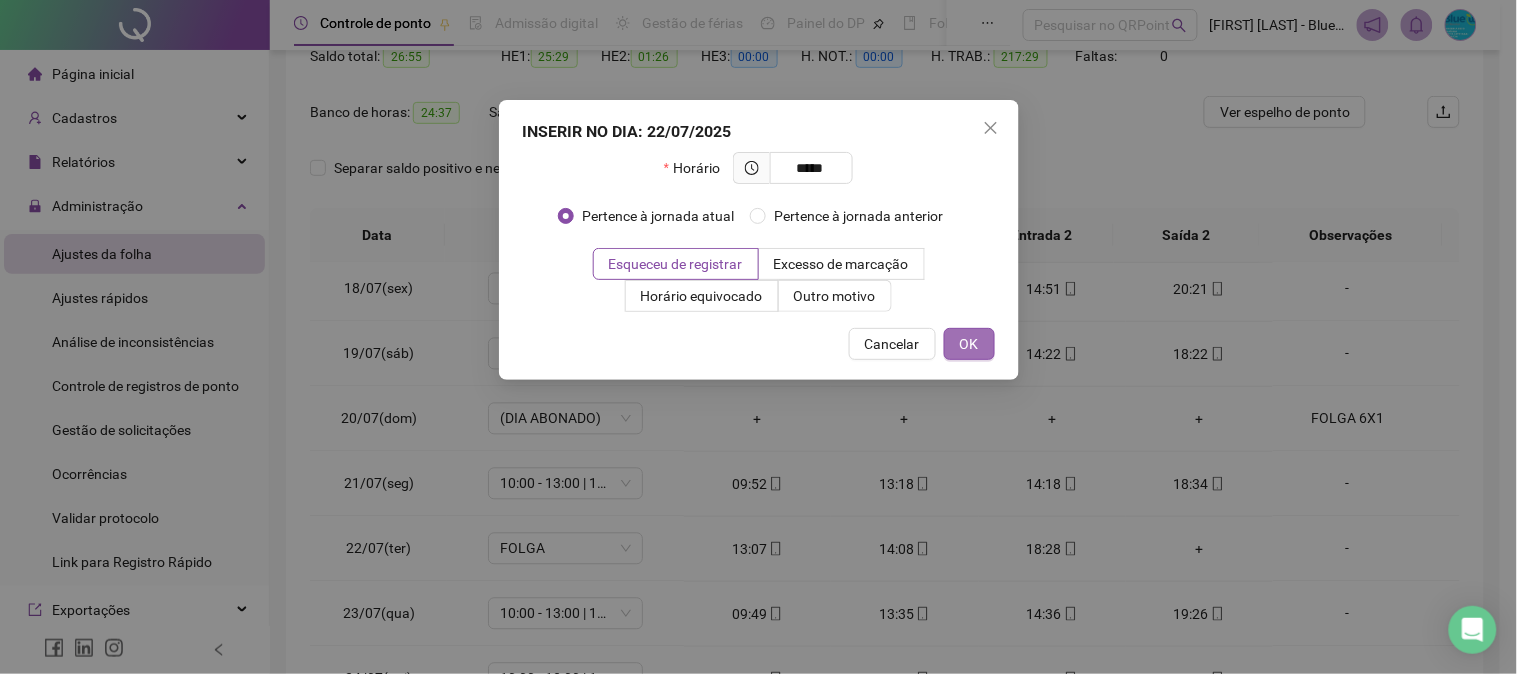 click on "OK" at bounding box center [969, 344] 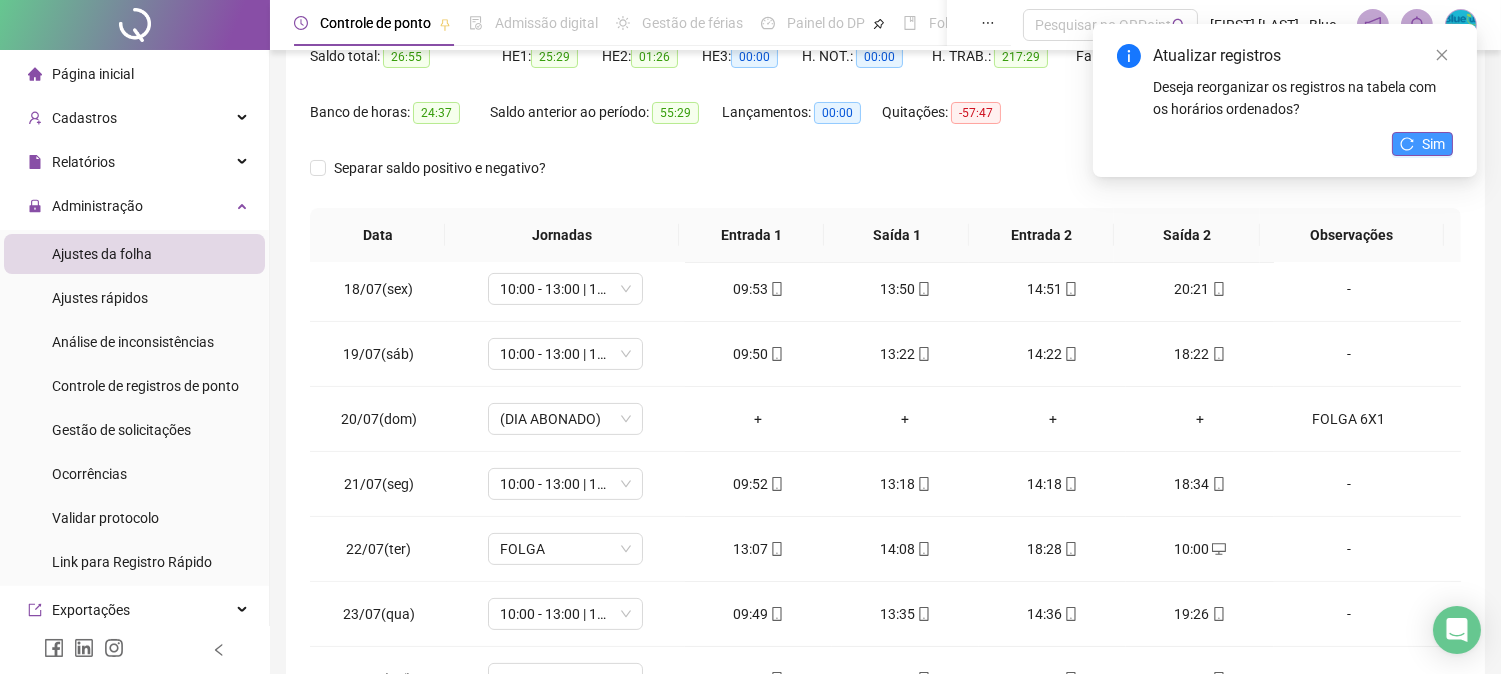 click on "Sim" at bounding box center (1433, 144) 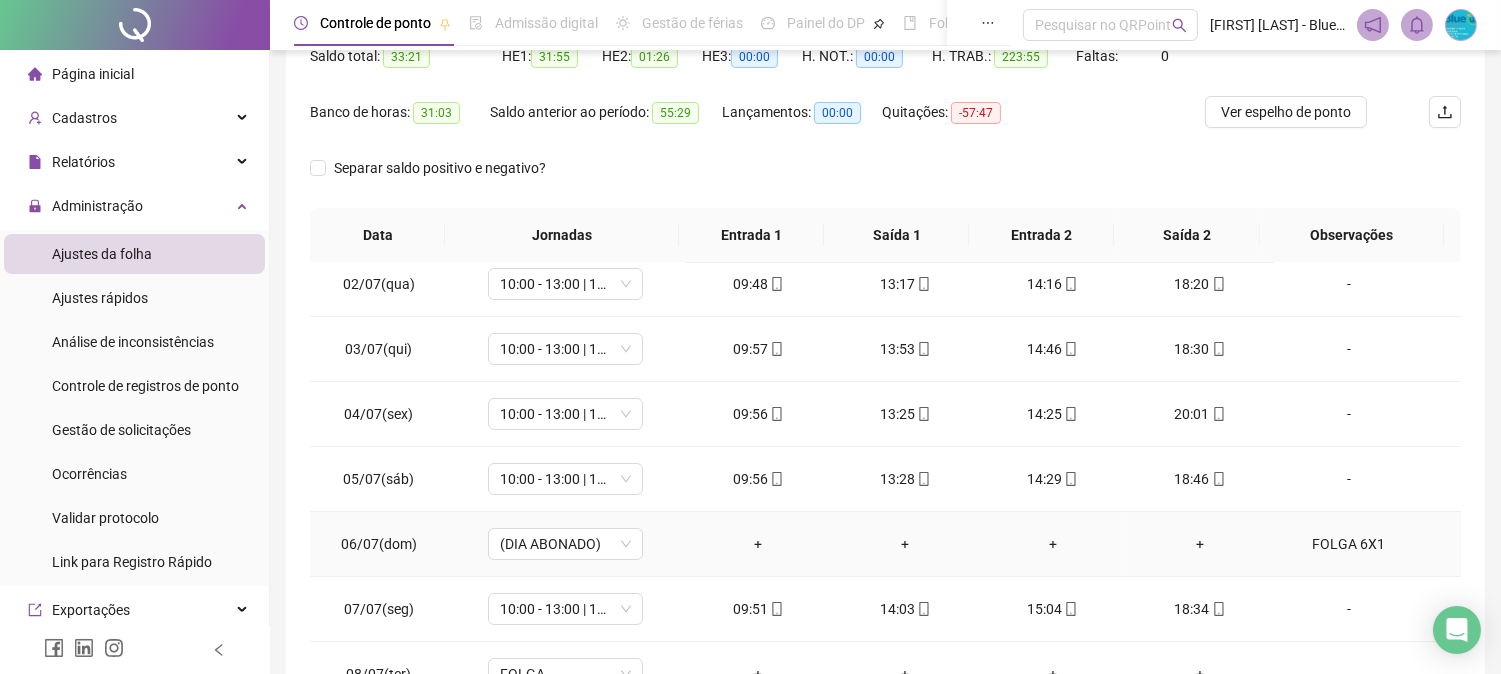 scroll, scrollTop: 0, scrollLeft: 0, axis: both 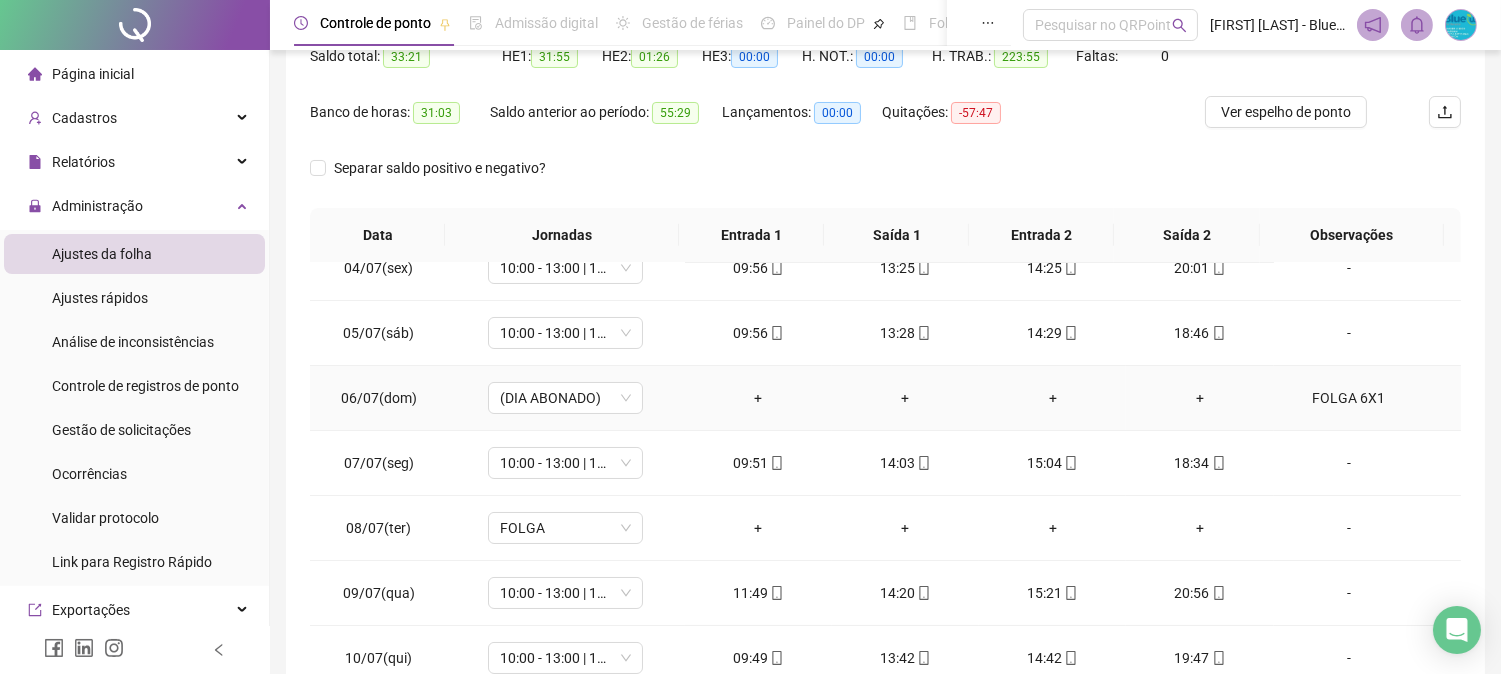 drag, startPoint x: 632, startPoint y: 404, endPoint x: 641, endPoint y: 395, distance: 12.727922 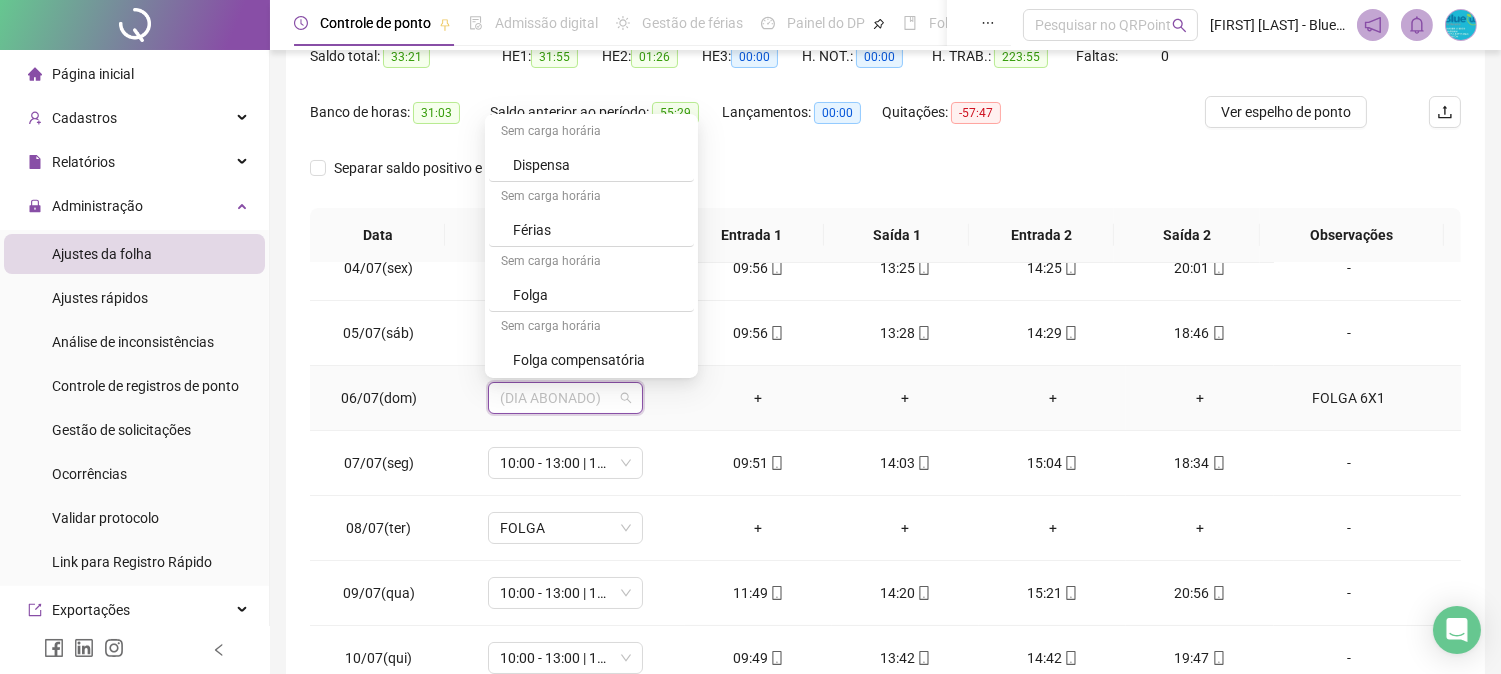 scroll, scrollTop: 285, scrollLeft: 0, axis: vertical 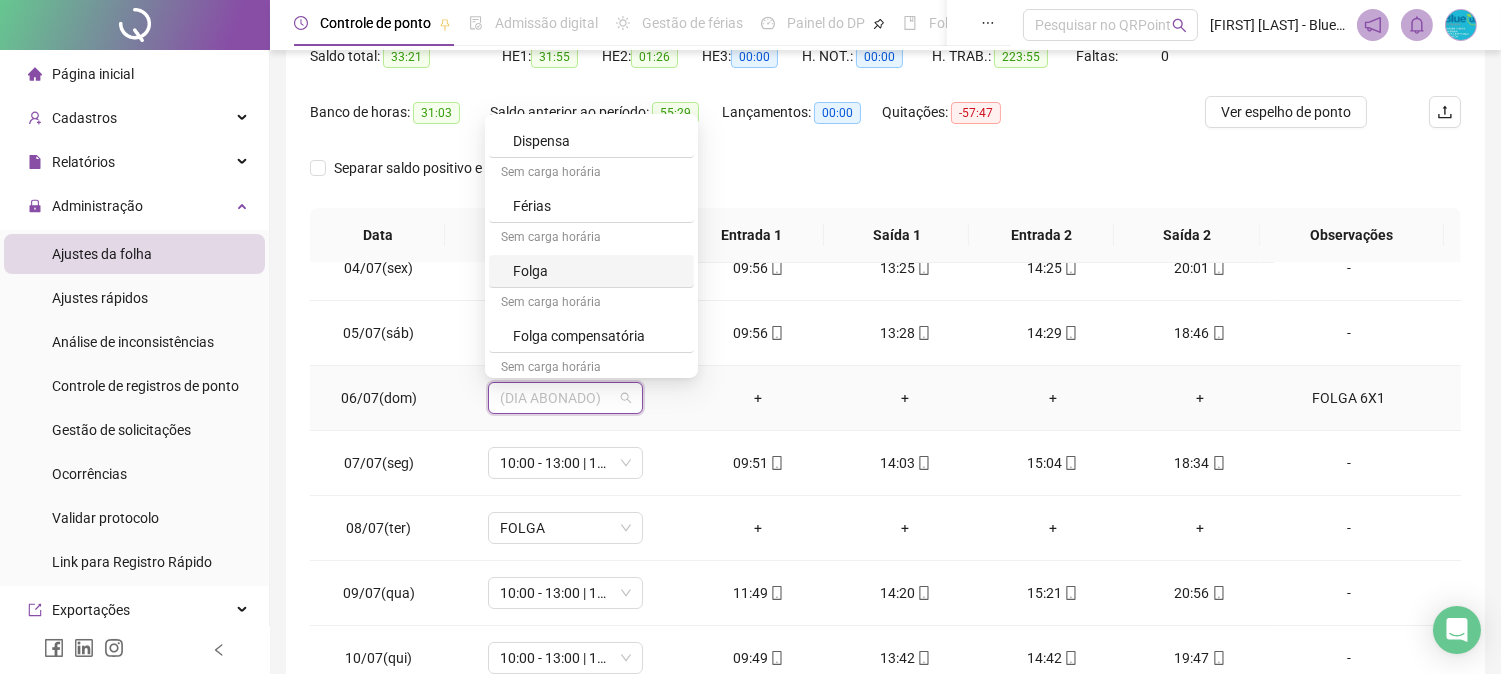 click on "Folga" at bounding box center [597, 271] 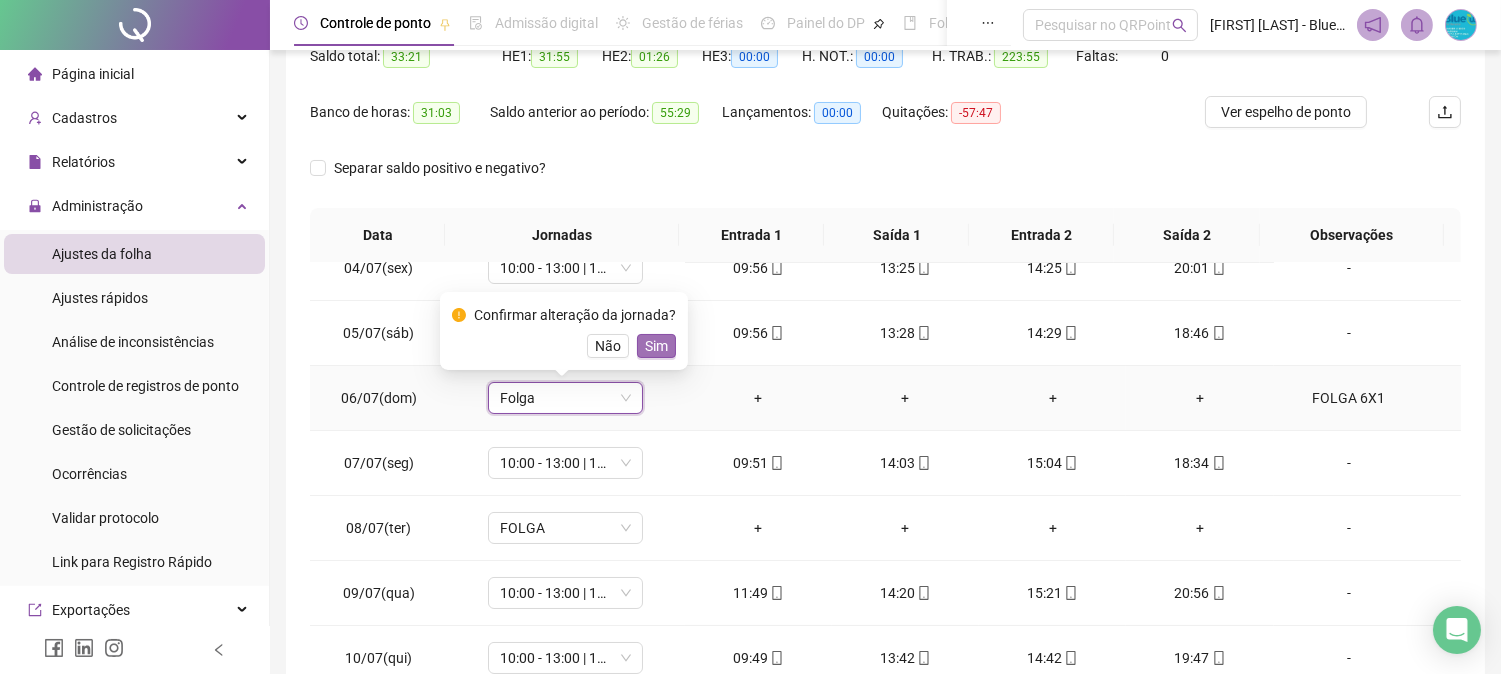 click on "Sim" at bounding box center [656, 346] 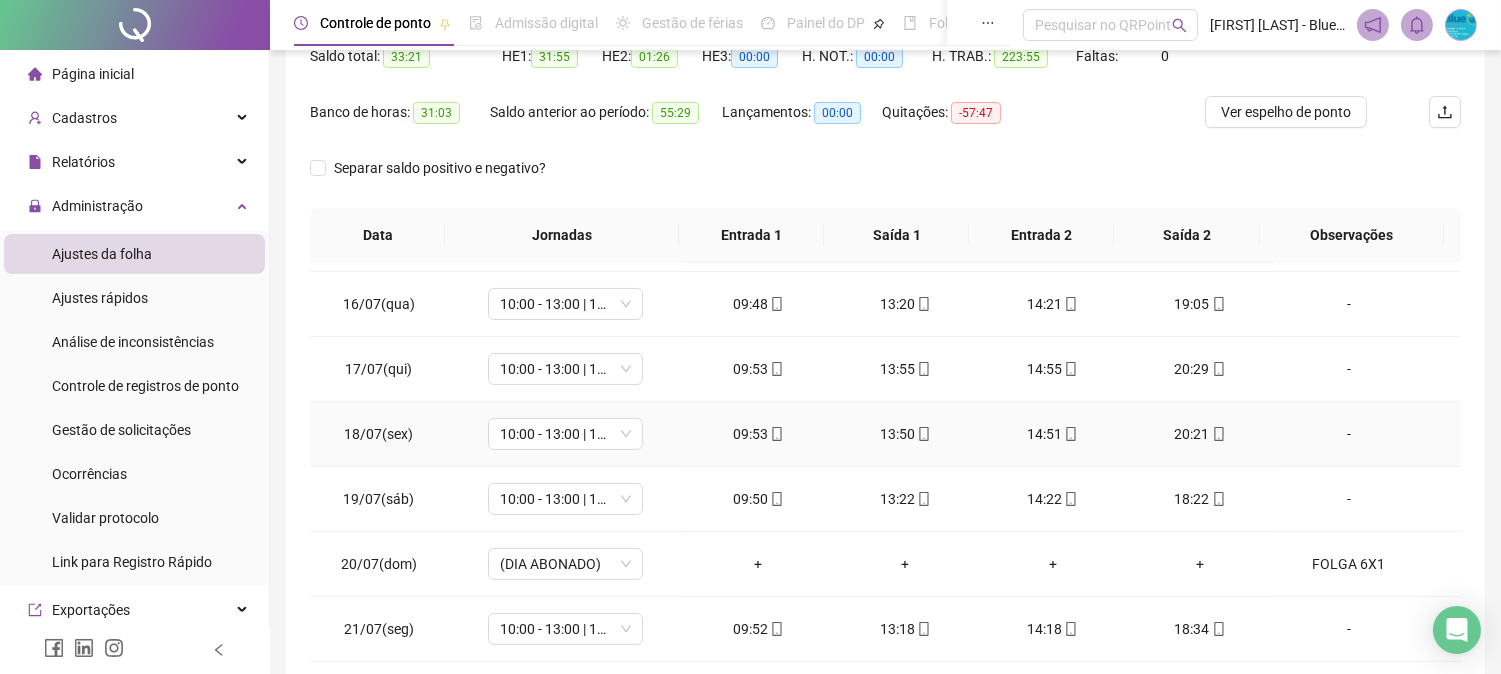 scroll, scrollTop: 1000, scrollLeft: 0, axis: vertical 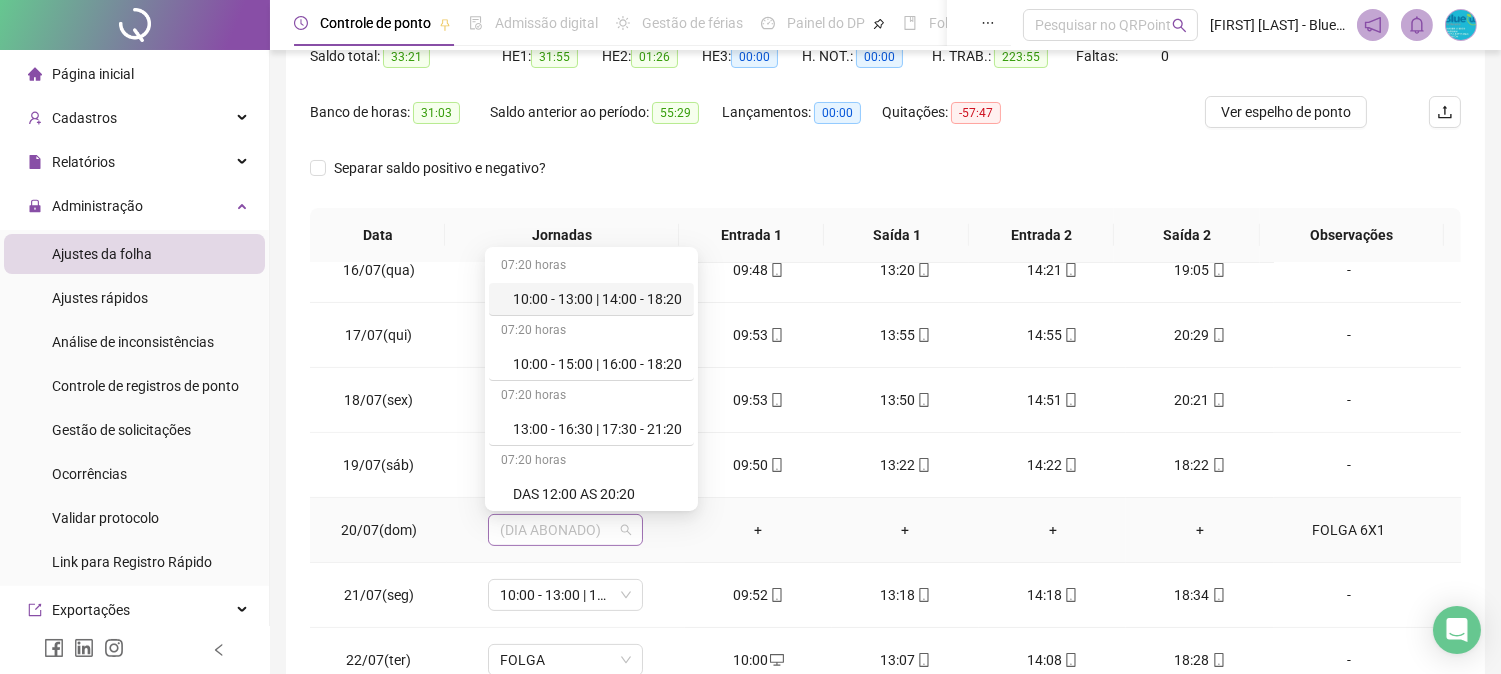 click on "(DIA ABONADO)" at bounding box center (565, 530) 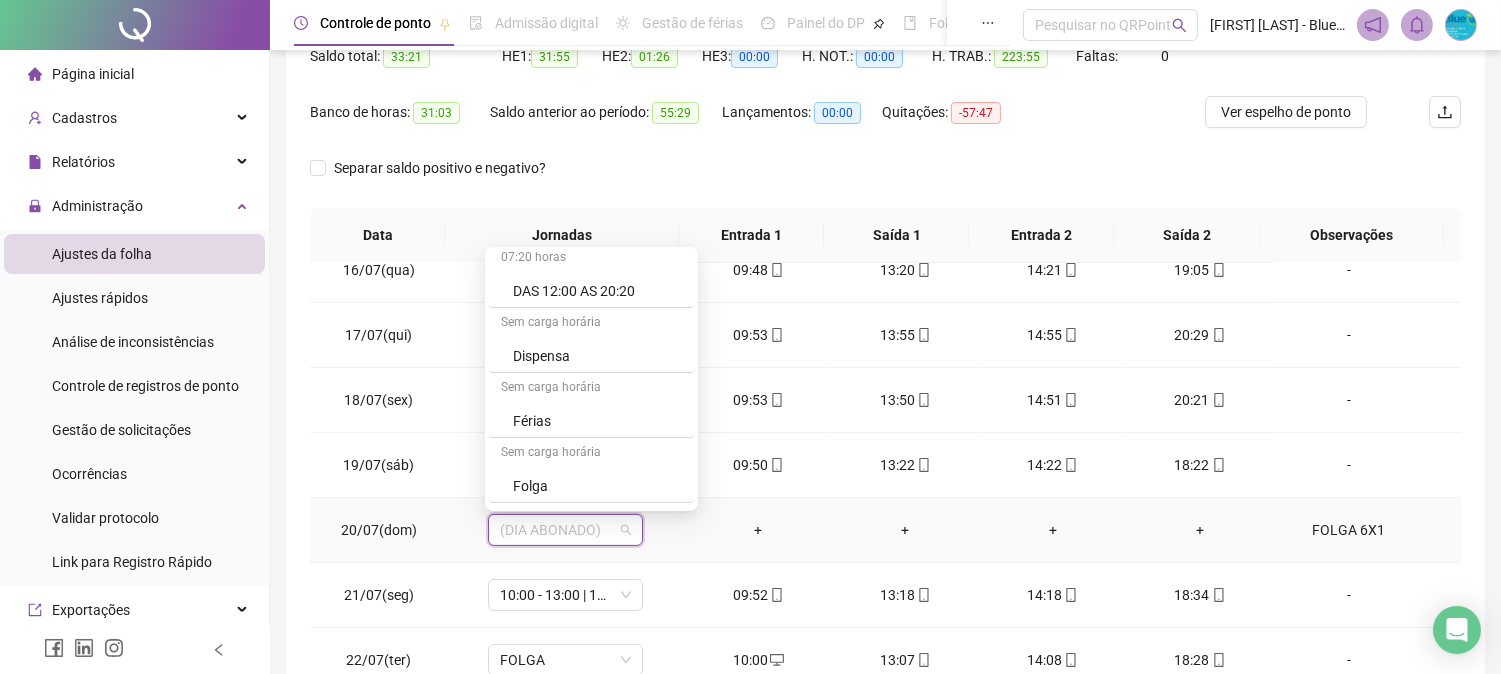 scroll, scrollTop: 215, scrollLeft: 0, axis: vertical 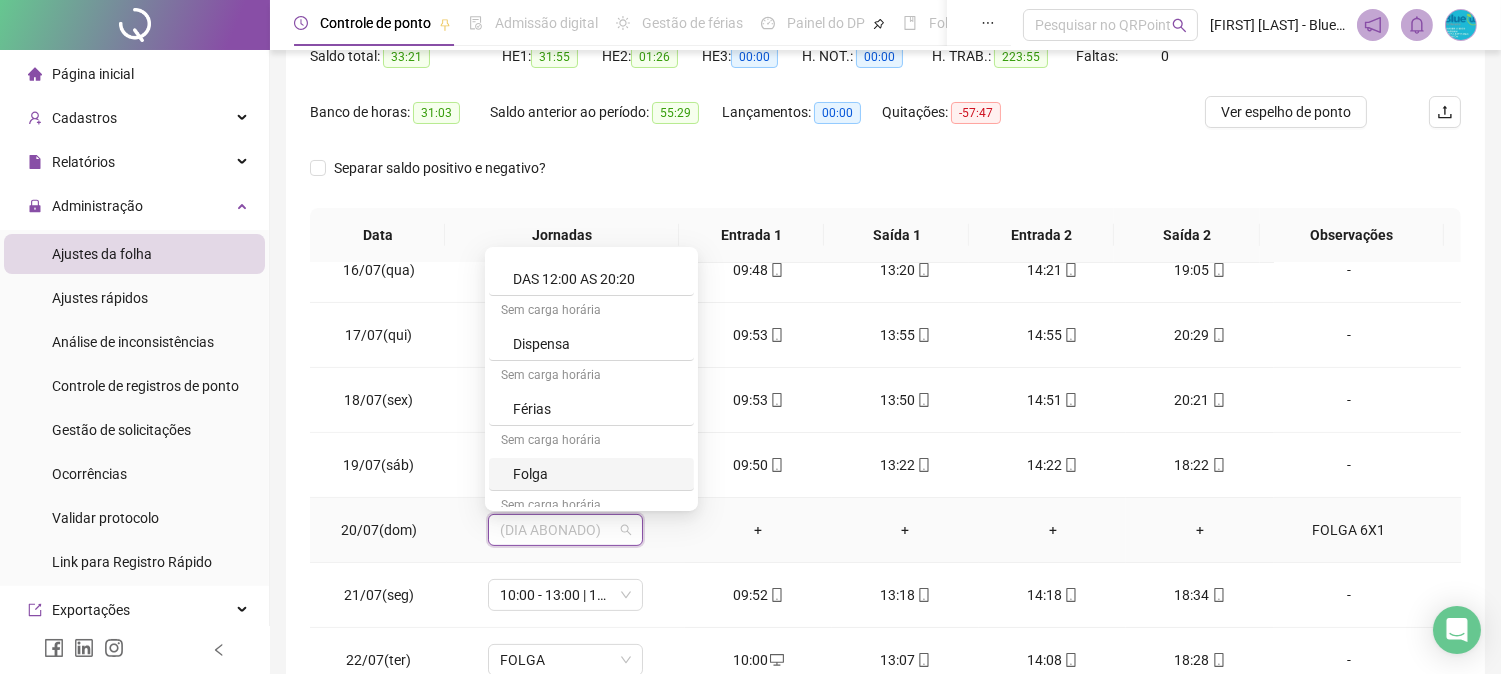 click on "Folga" at bounding box center (597, 474) 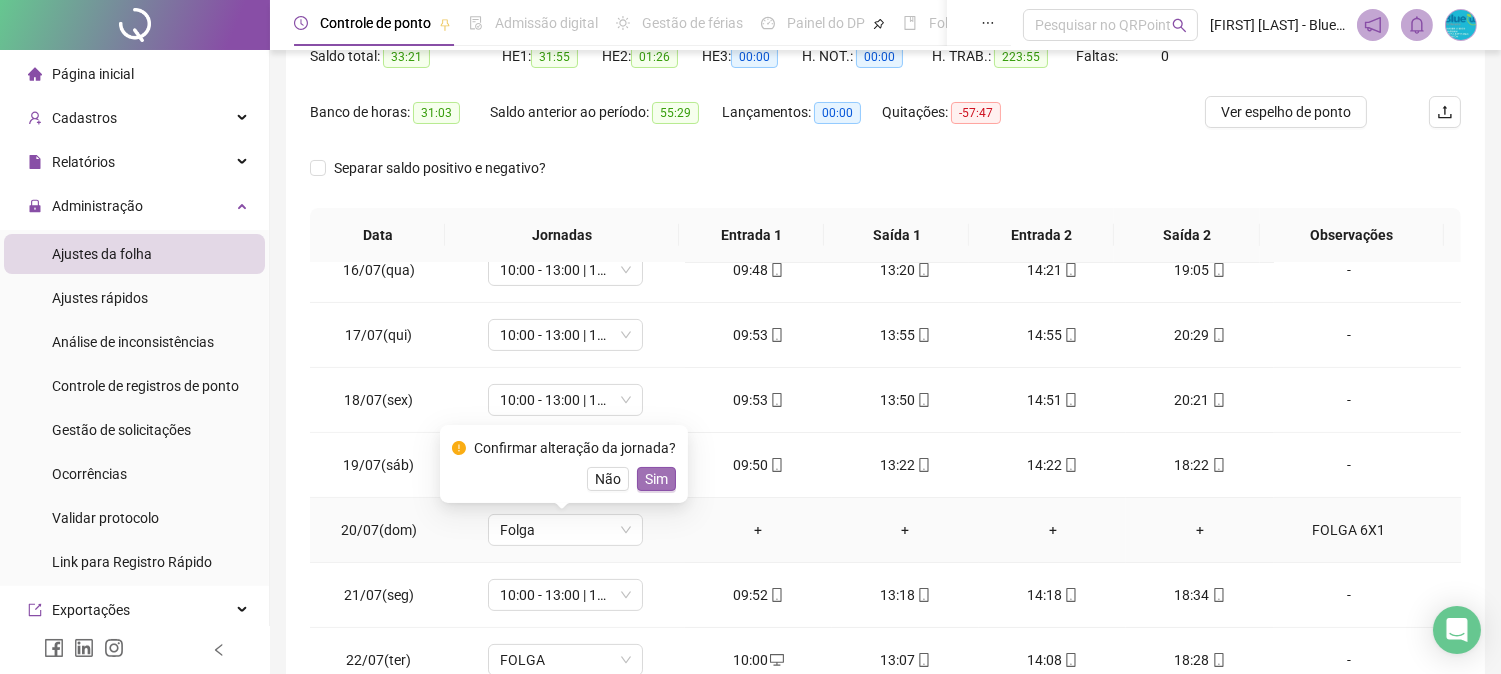 click on "Sim" at bounding box center [656, 479] 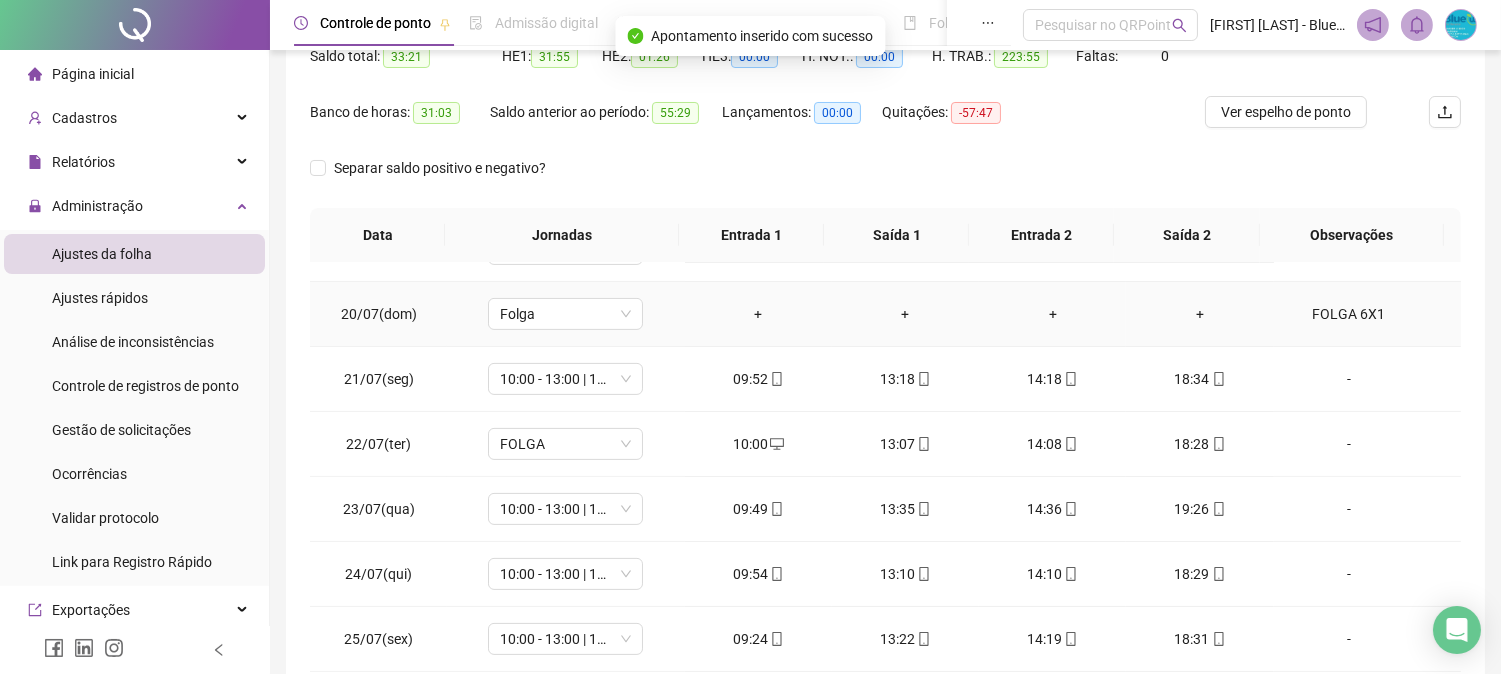 scroll, scrollTop: 1222, scrollLeft: 0, axis: vertical 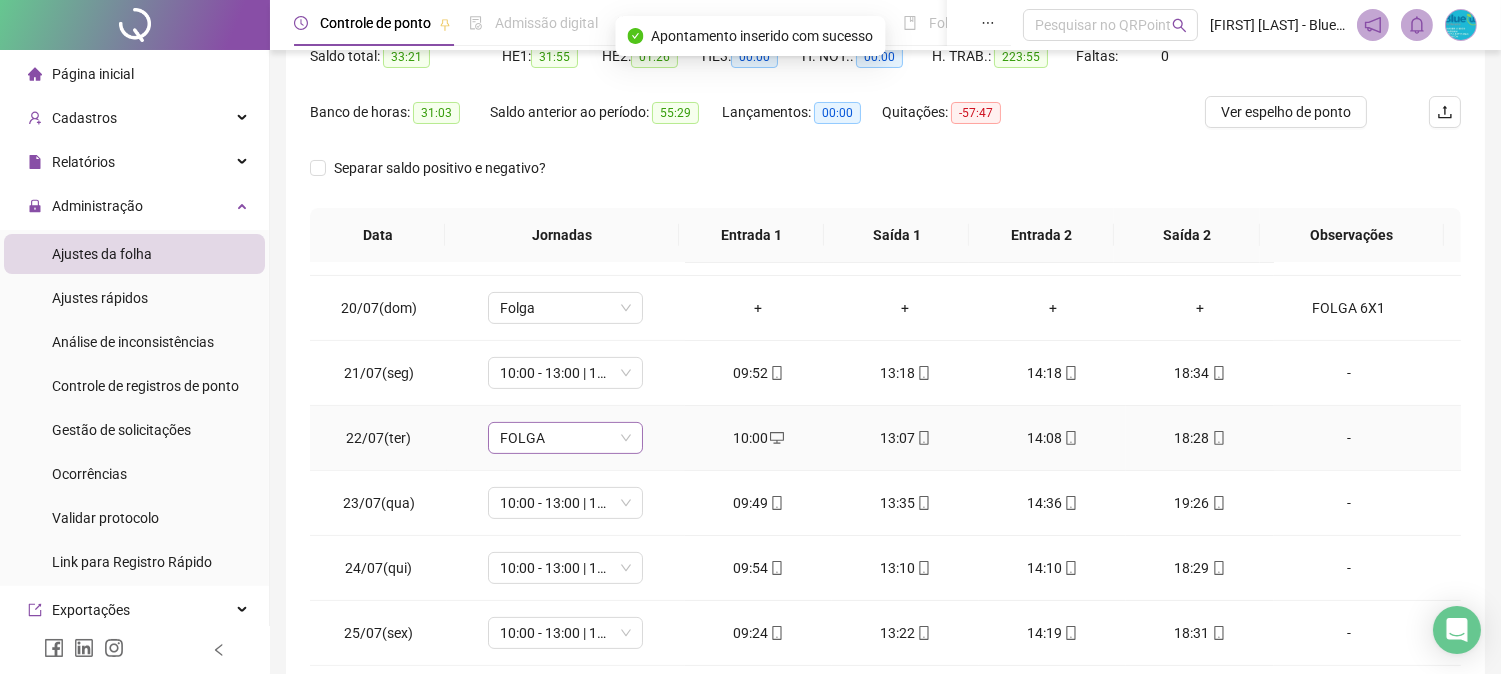 click on "FOLGA" at bounding box center (565, 438) 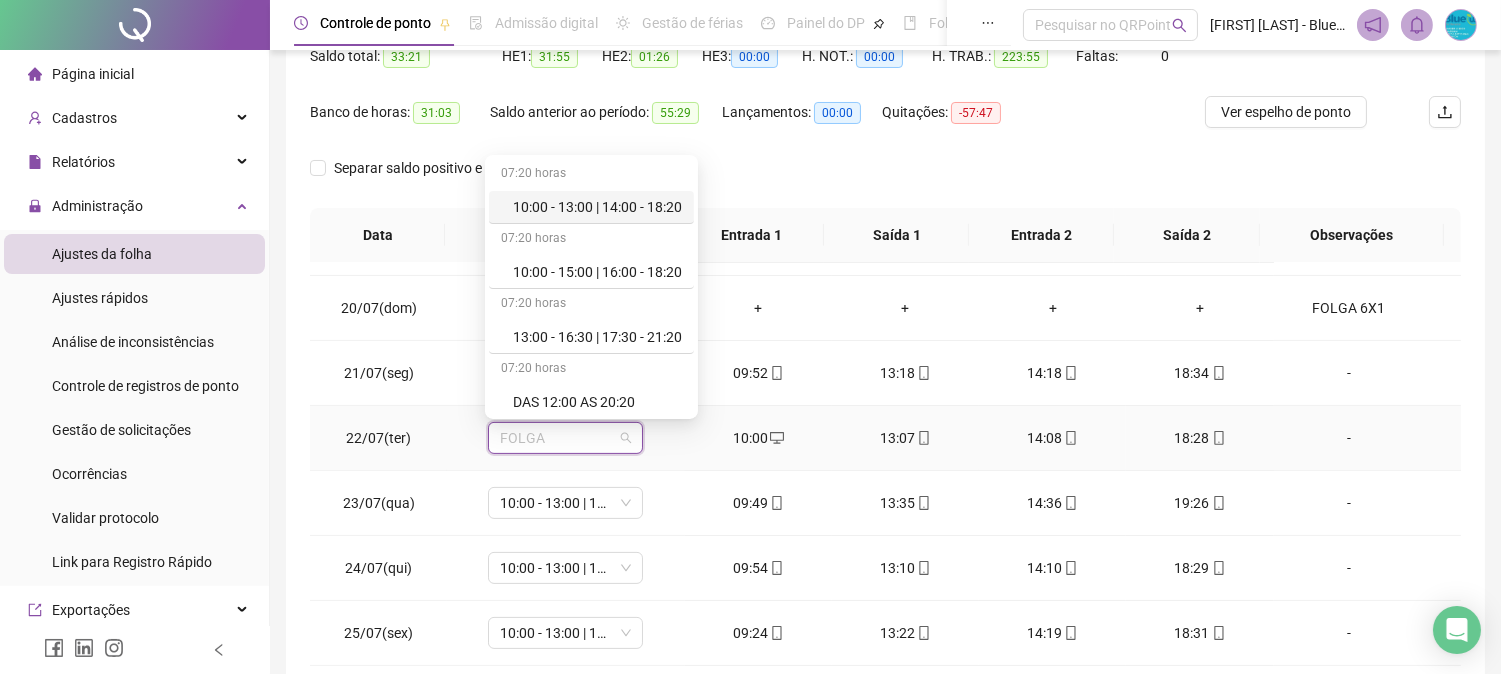 click on "10:00 - 13:00 | 14:00 - 18:20" at bounding box center (597, 207) 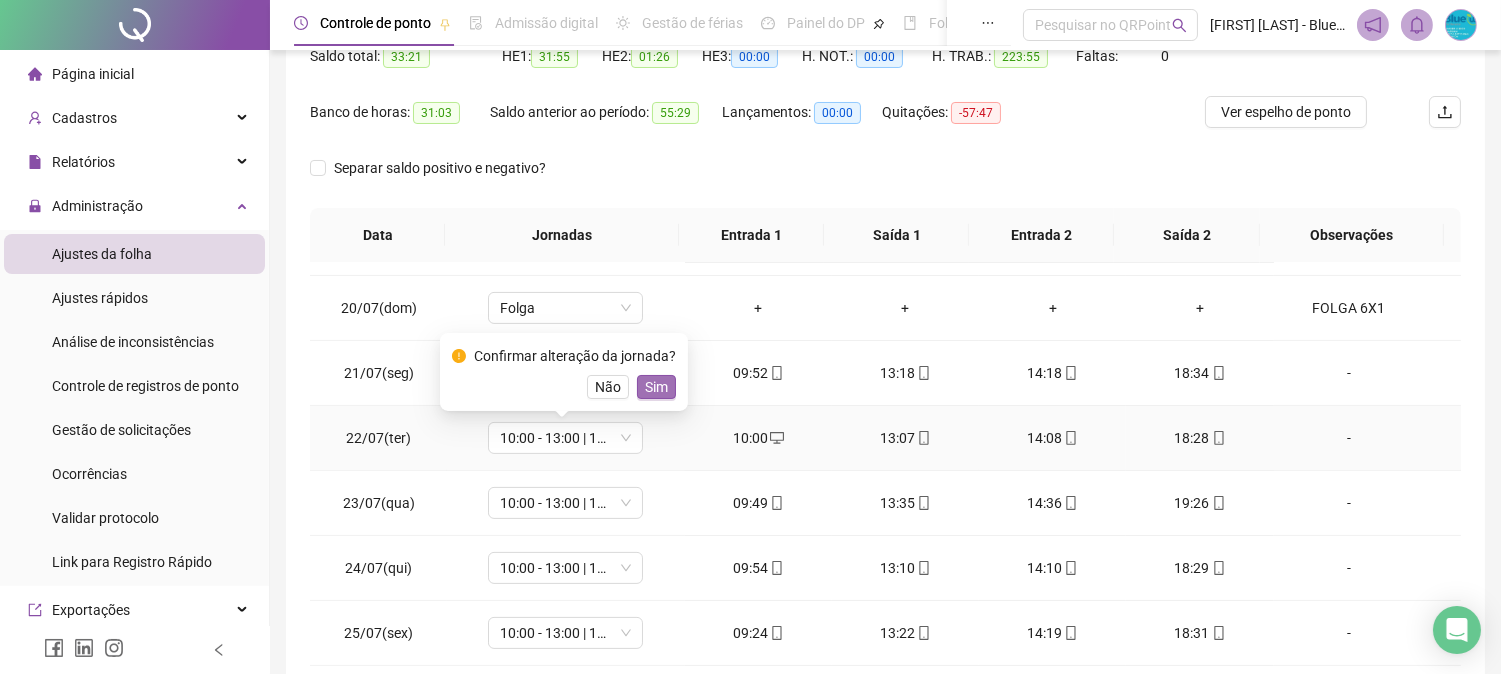 click on "Sim" at bounding box center [656, 387] 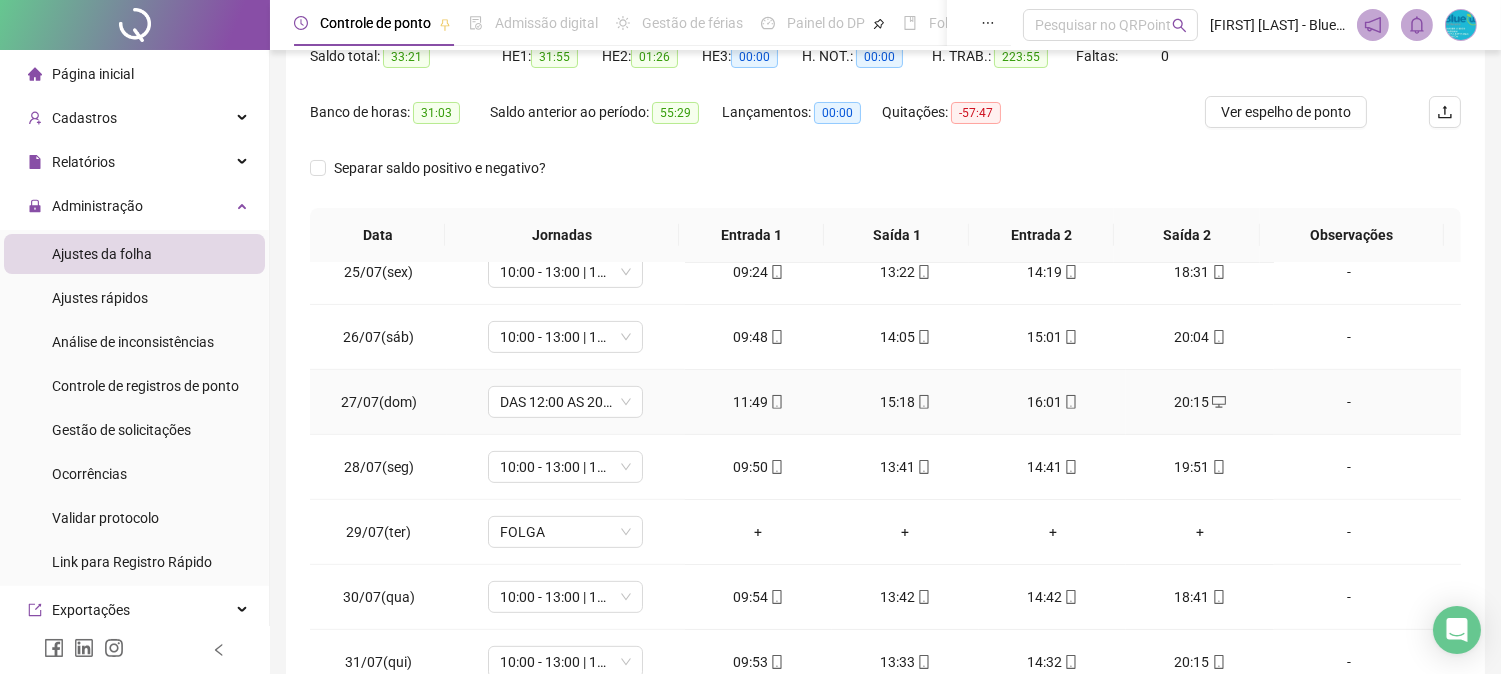 scroll, scrollTop: 1591, scrollLeft: 0, axis: vertical 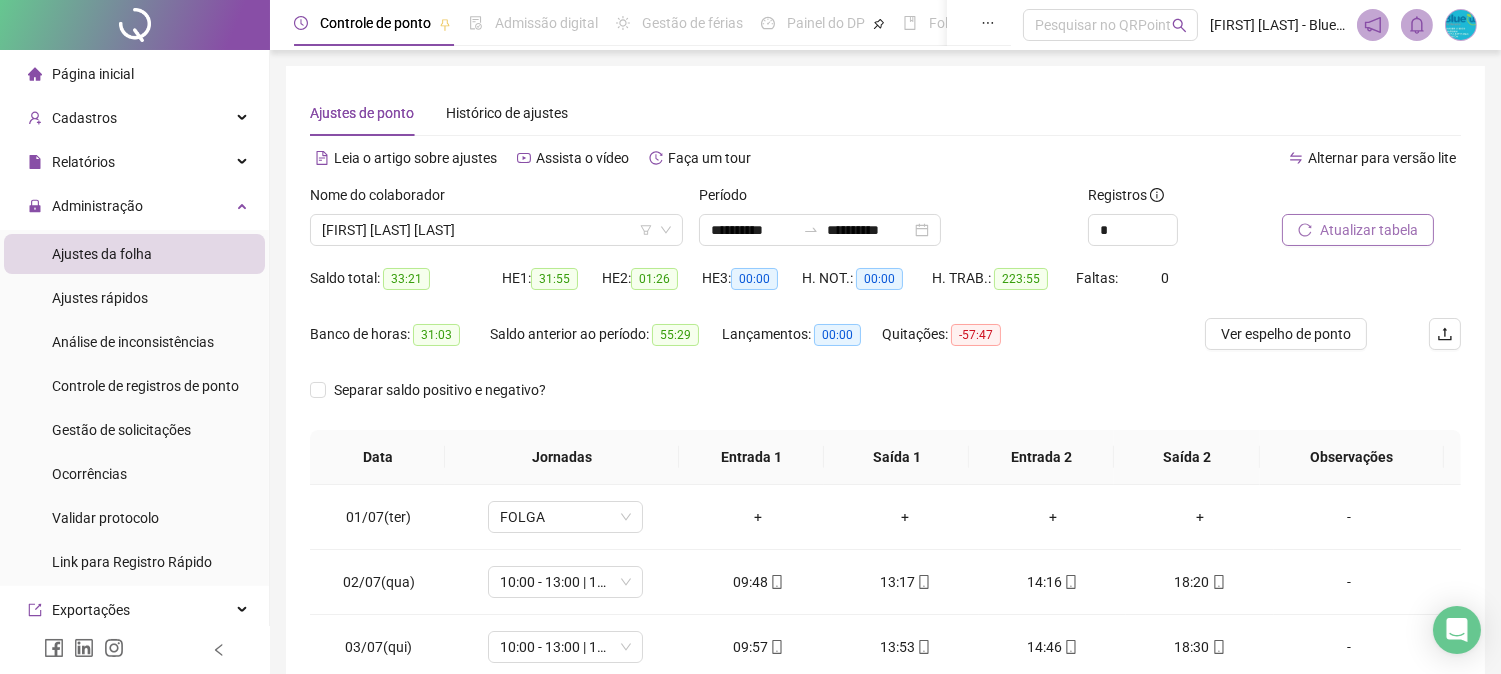 click on "Atualizar tabela" at bounding box center (1369, 230) 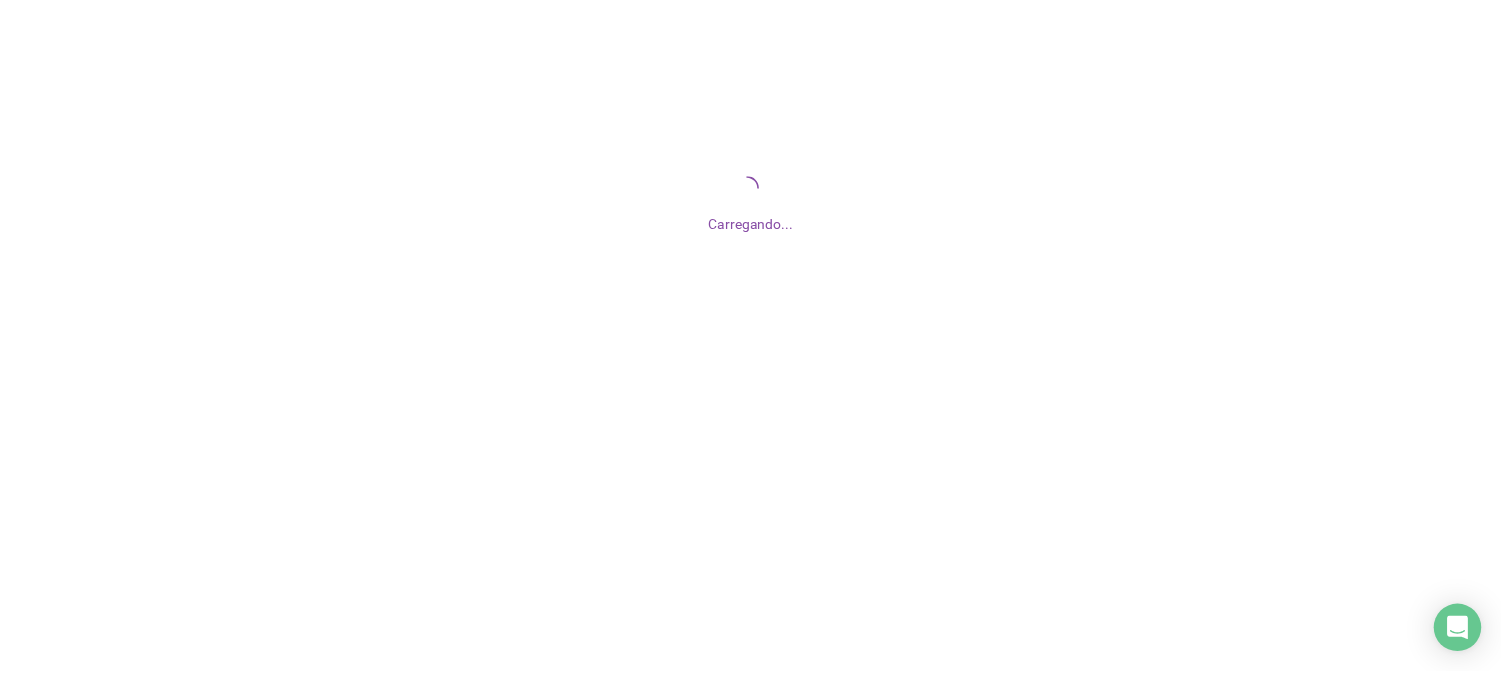 scroll, scrollTop: 0, scrollLeft: 0, axis: both 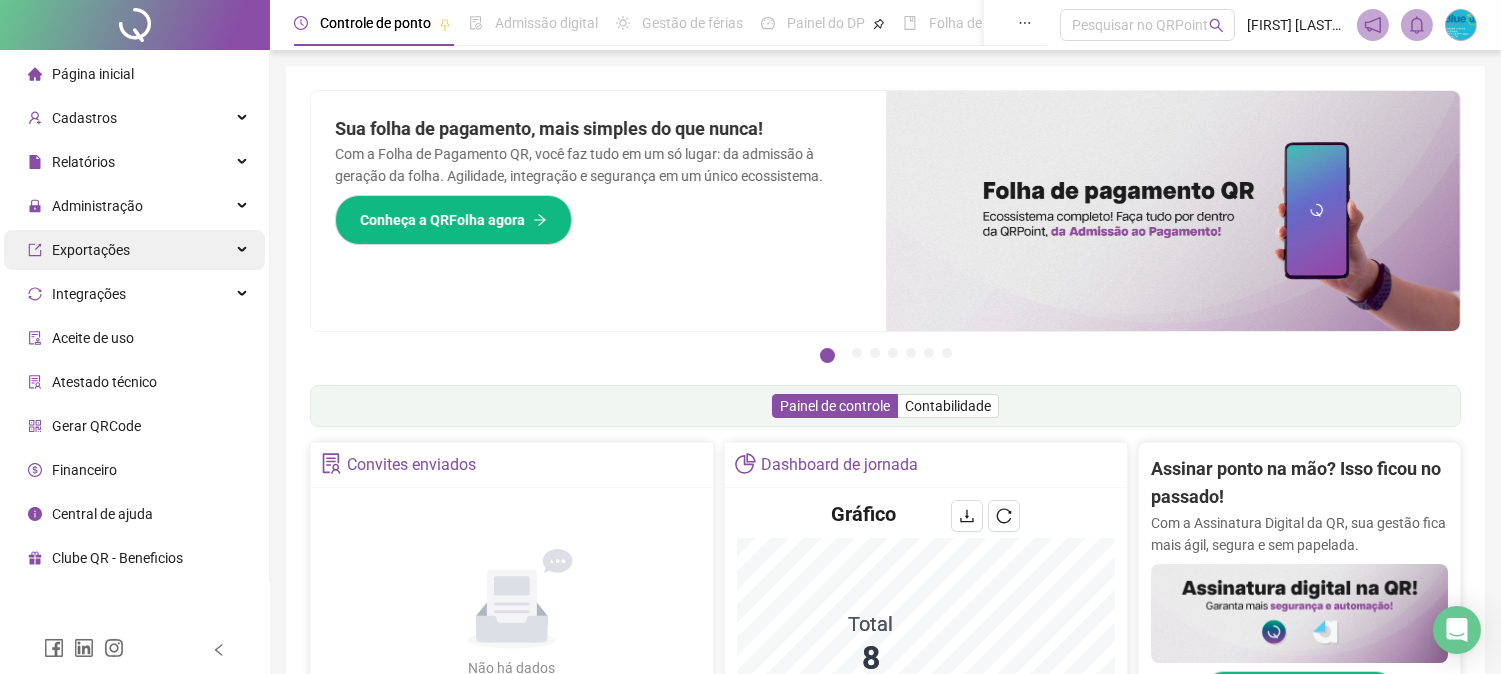 click on "Exportações" at bounding box center (134, 250) 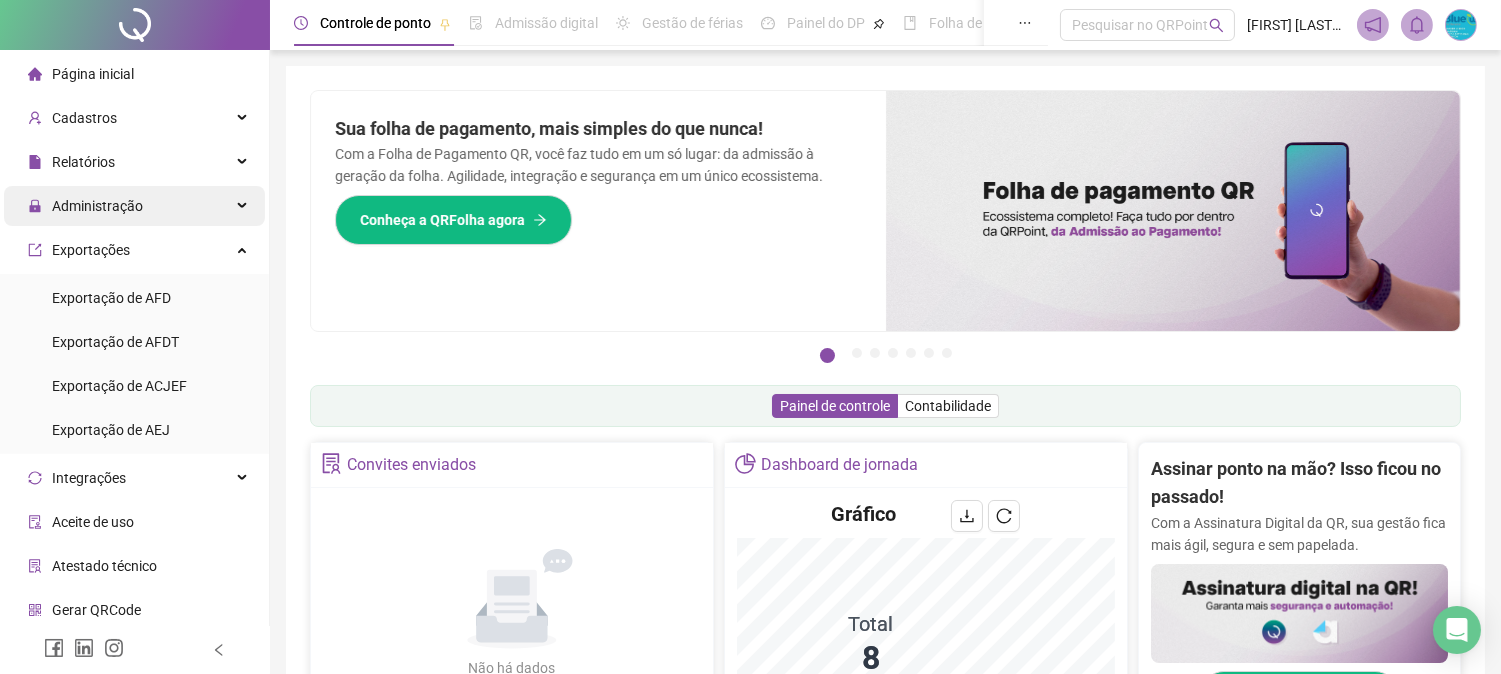 click on "Administração" at bounding box center [134, 206] 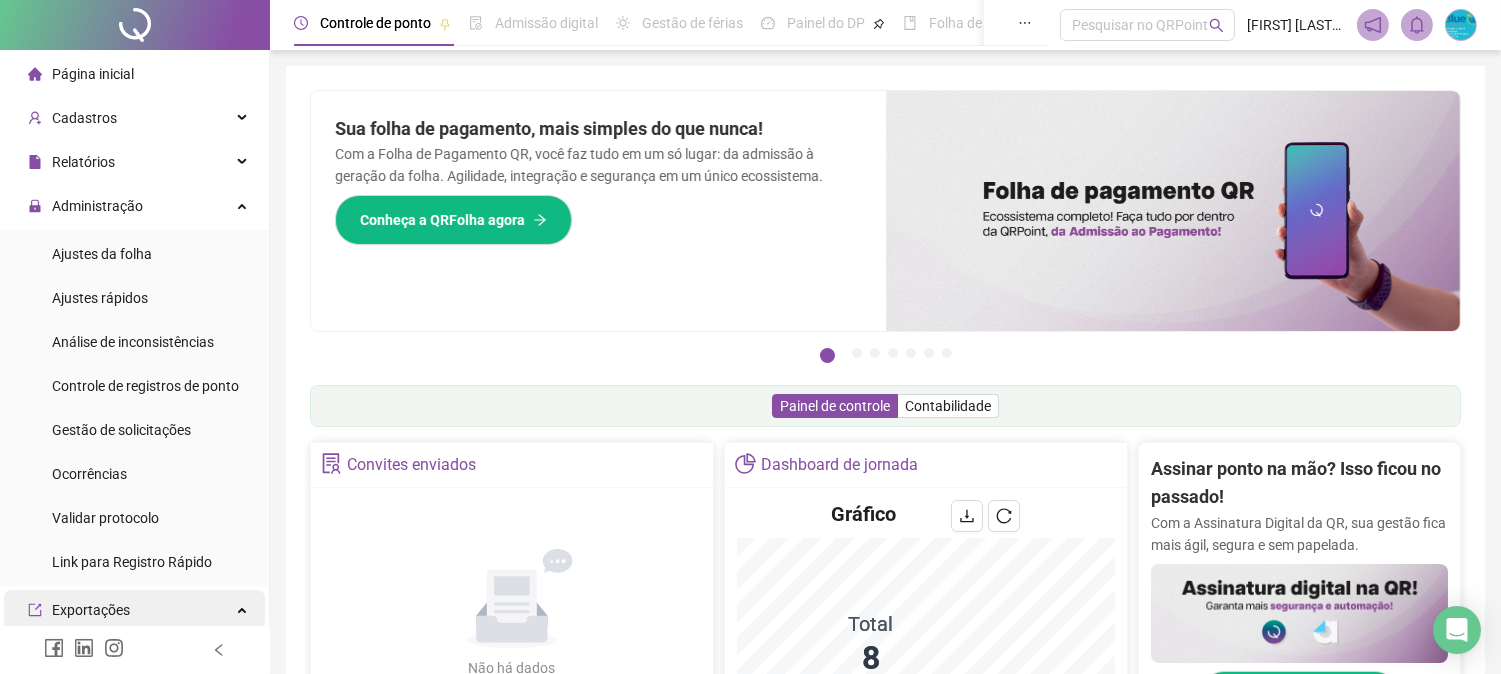 click on "Exportações" at bounding box center (91, 610) 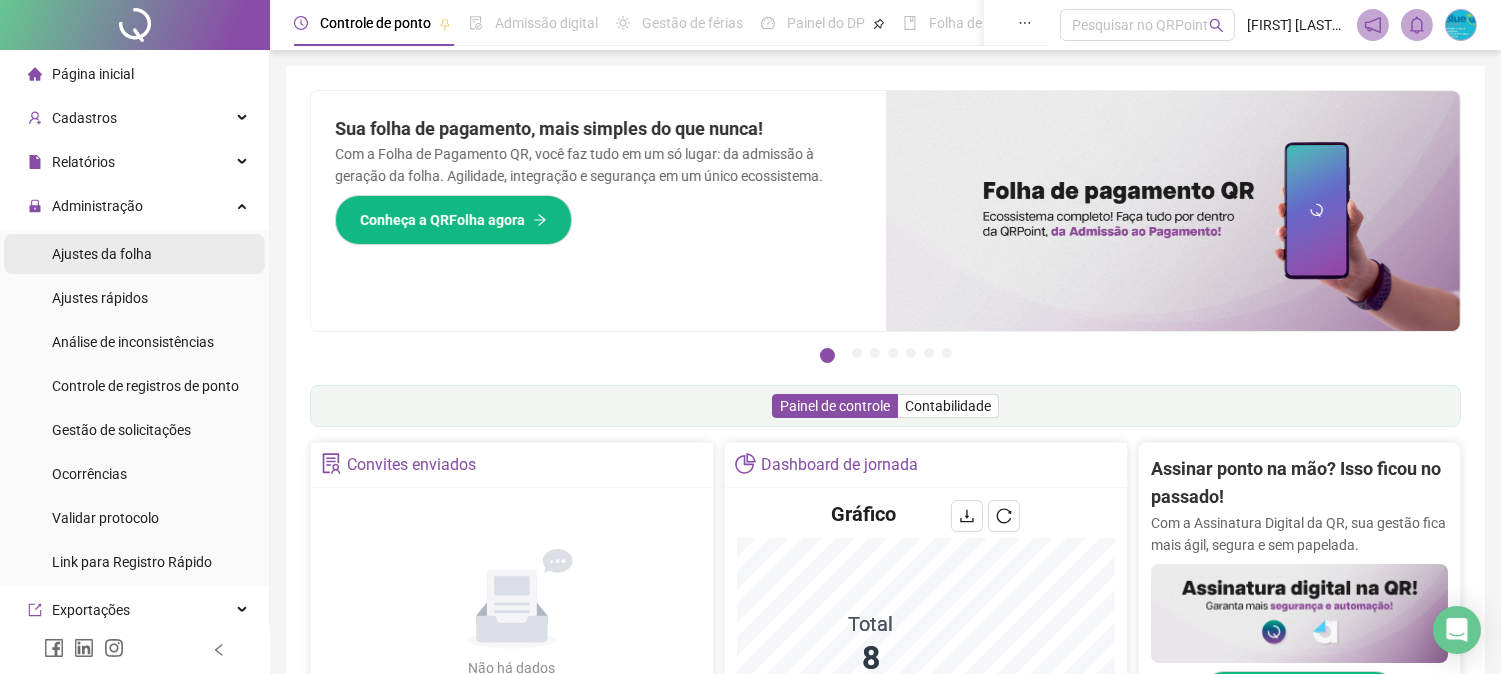 click on "Ajustes da folha" at bounding box center [102, 254] 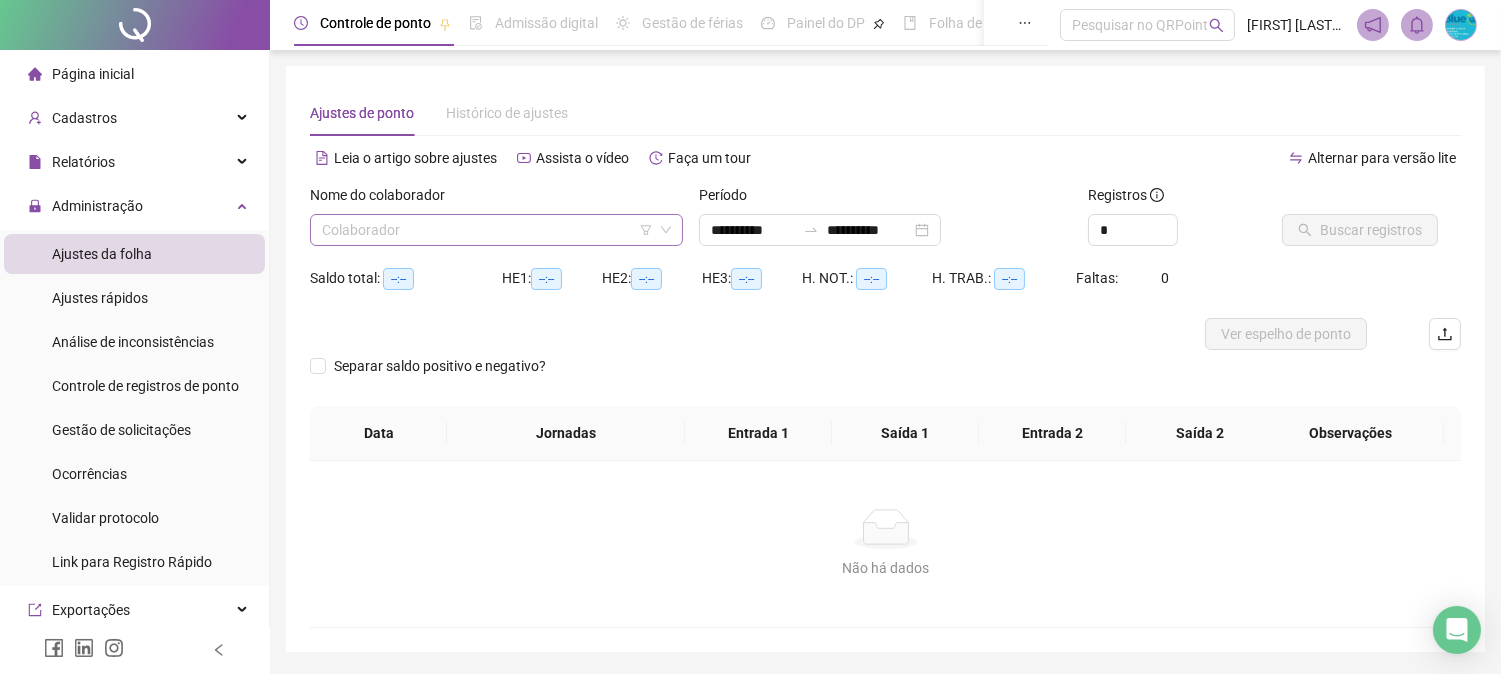 click at bounding box center [487, 230] 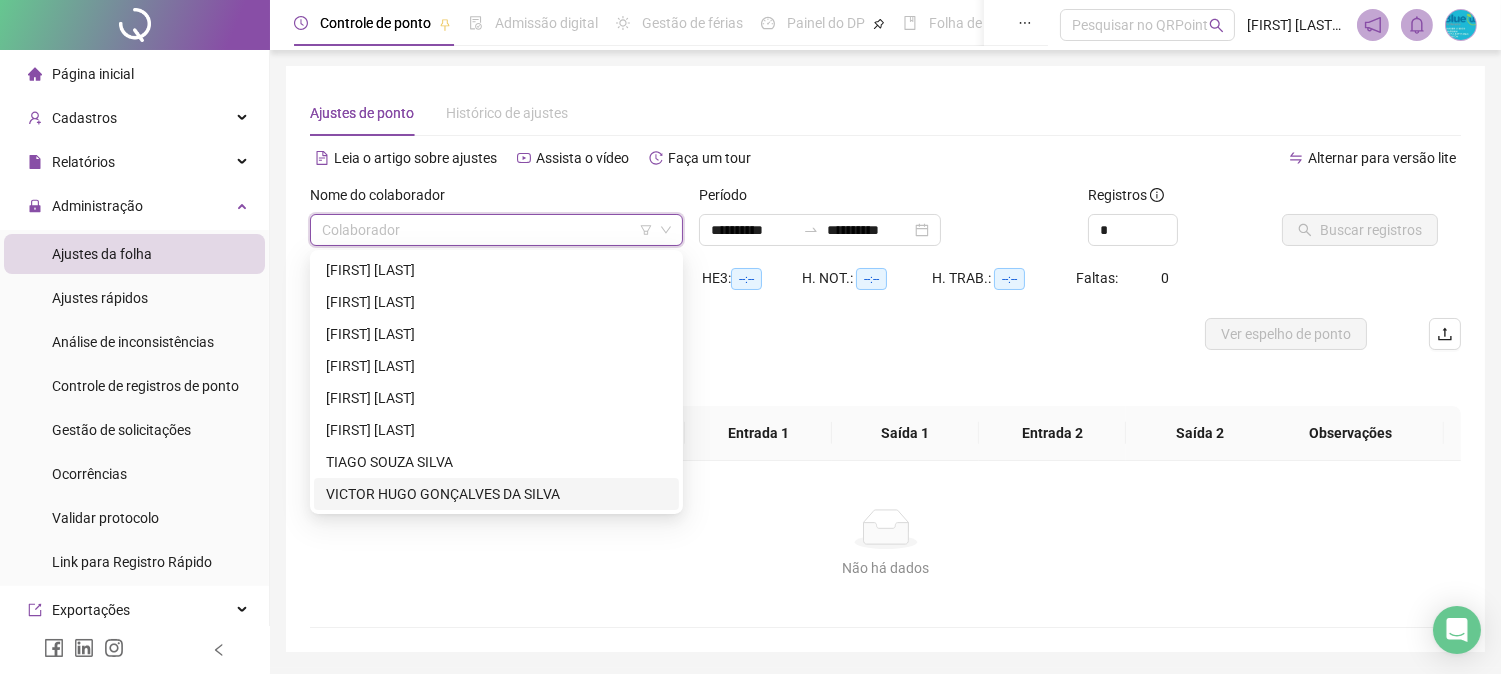 click on "VICTOR HUGO GONÇALVES DA SILVA" at bounding box center (496, 494) 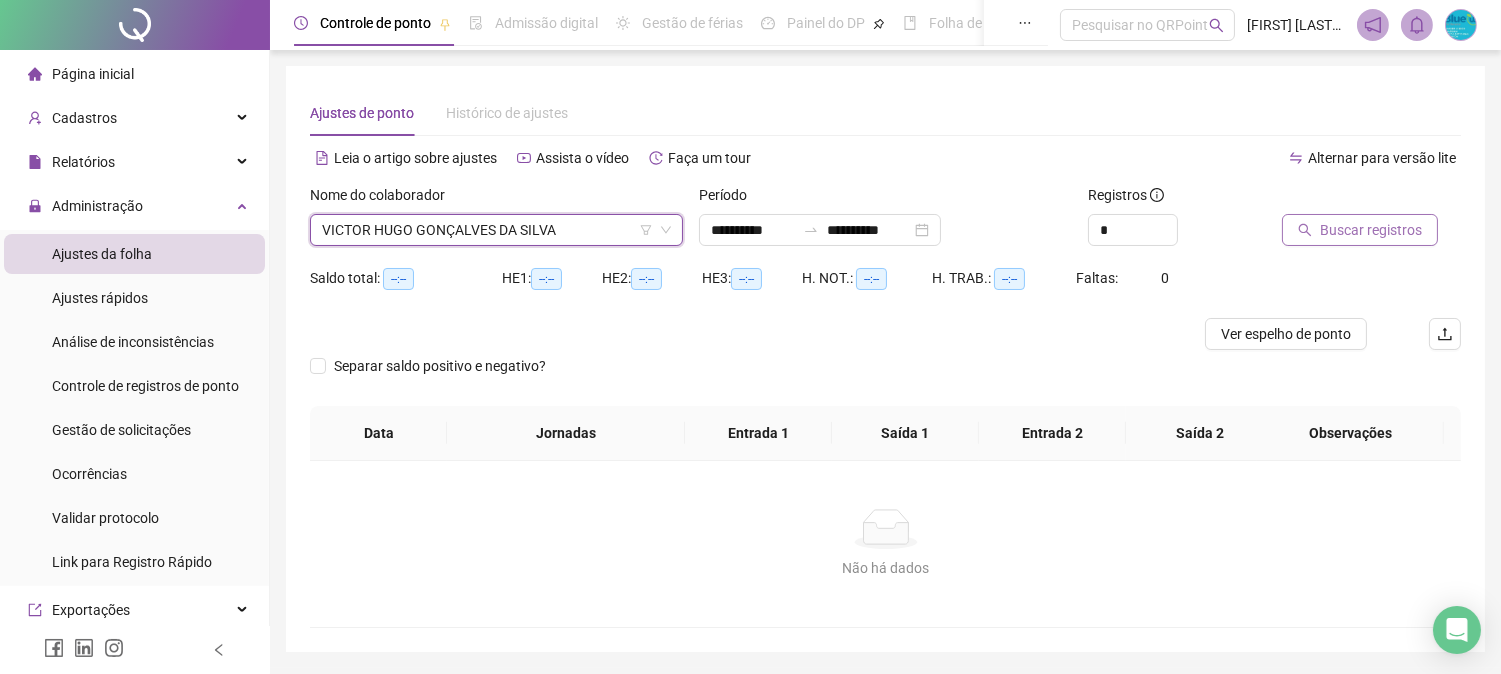 click on "Buscar registros" at bounding box center [1371, 230] 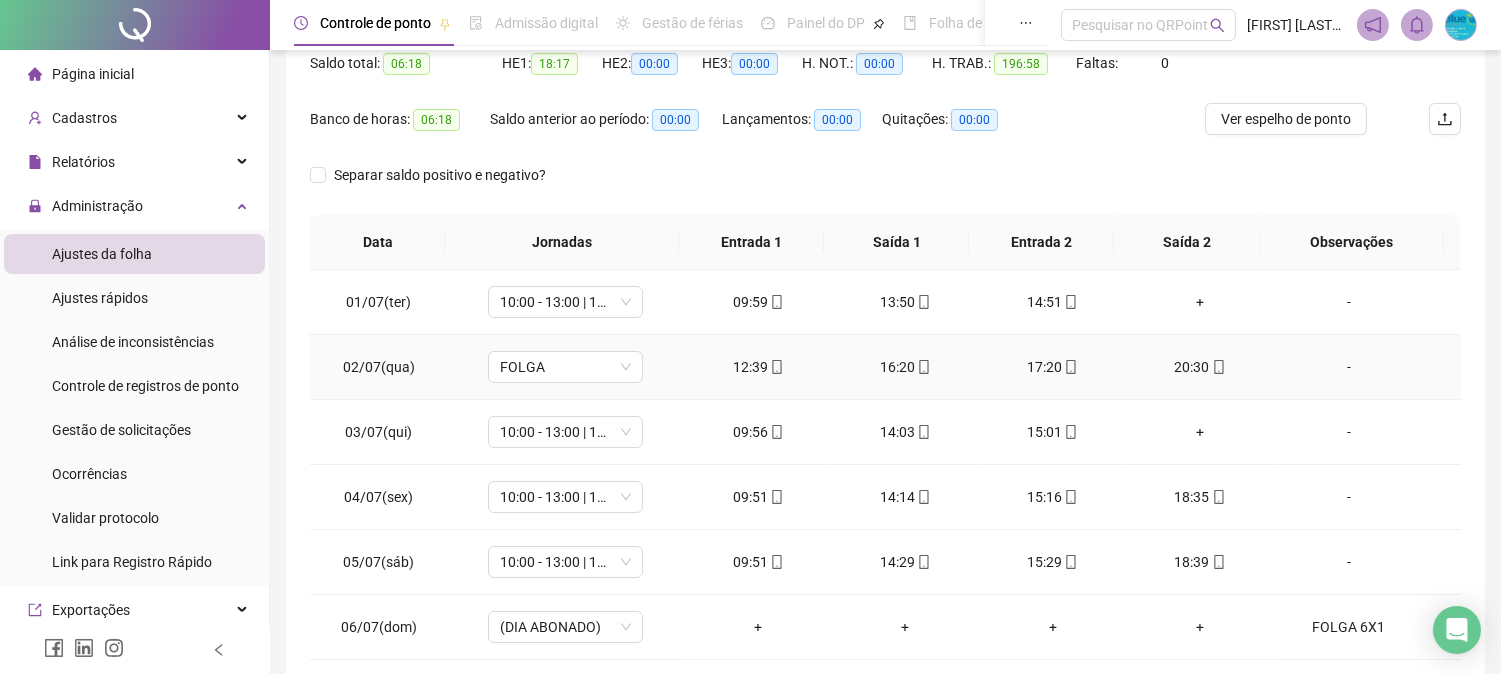 scroll, scrollTop: 222, scrollLeft: 0, axis: vertical 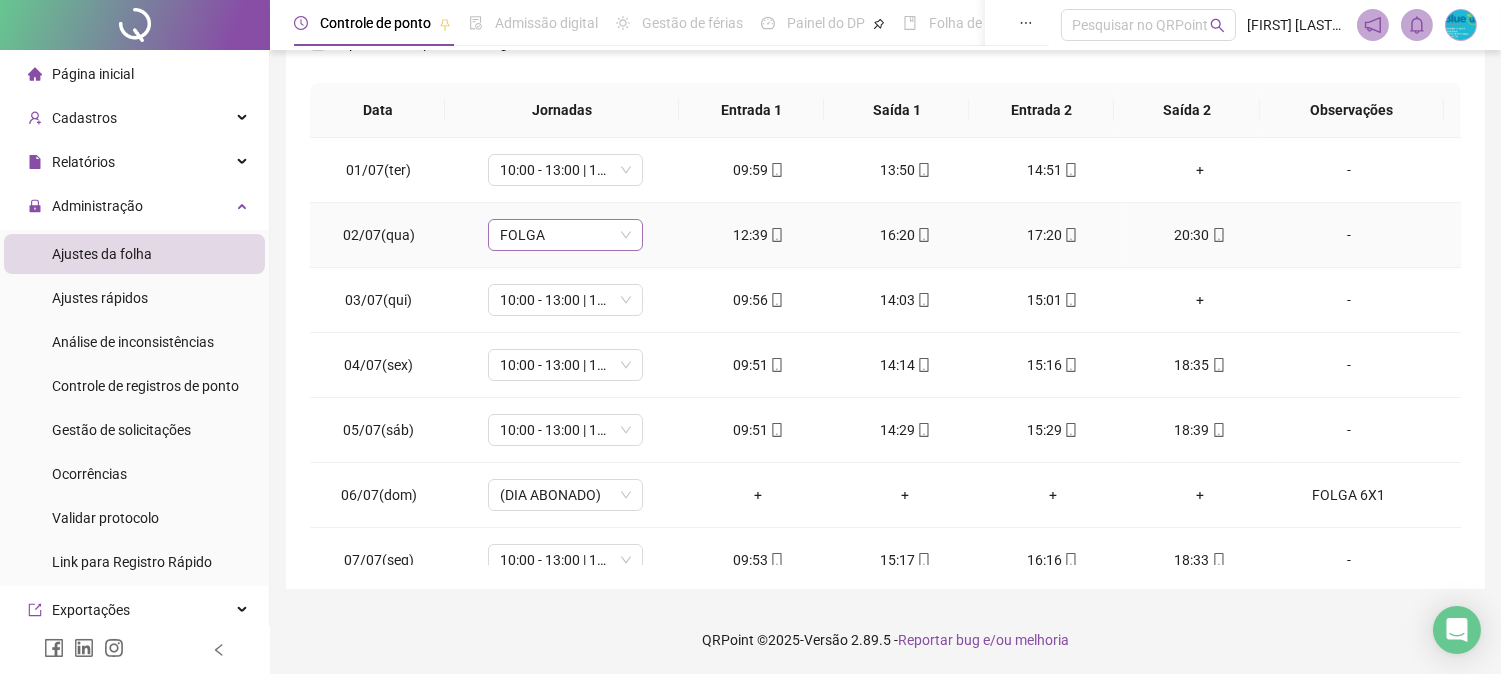 click on "FOLGA" at bounding box center (565, 235) 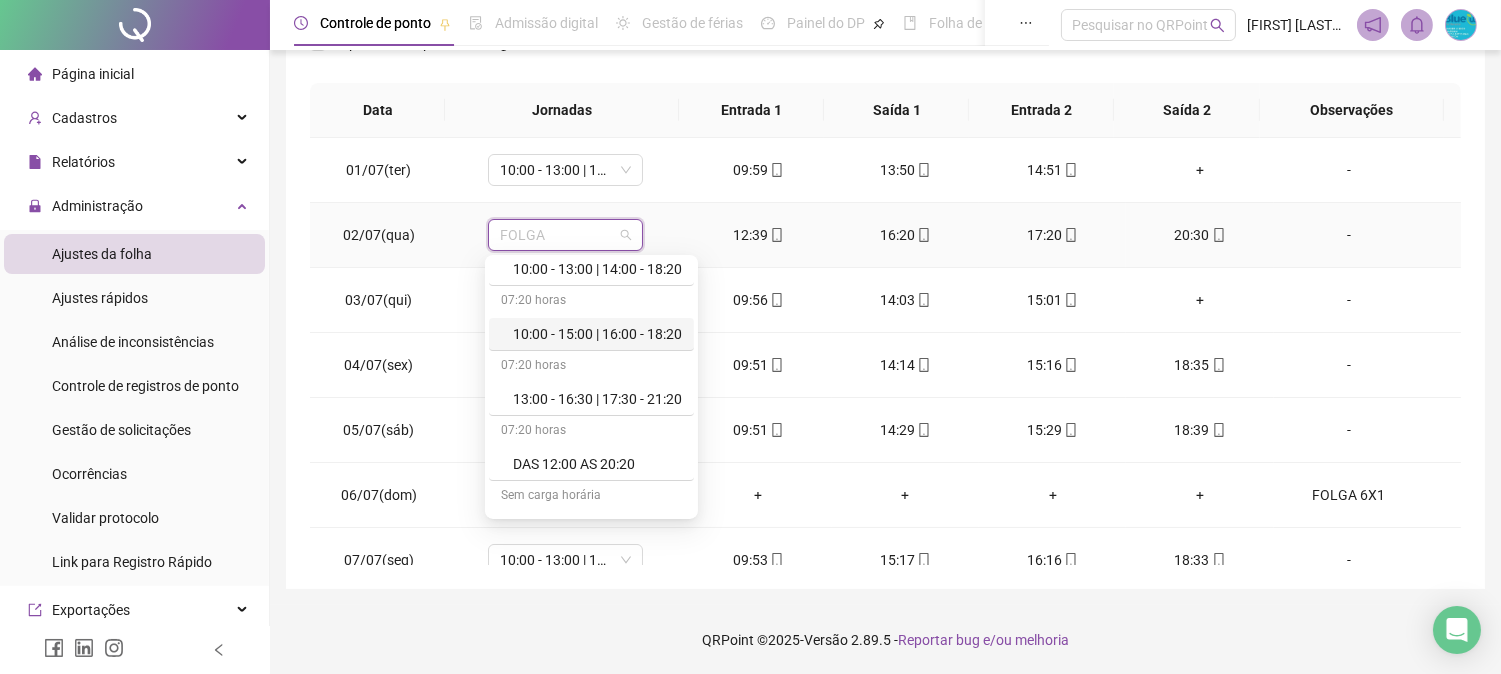 scroll, scrollTop: 0, scrollLeft: 0, axis: both 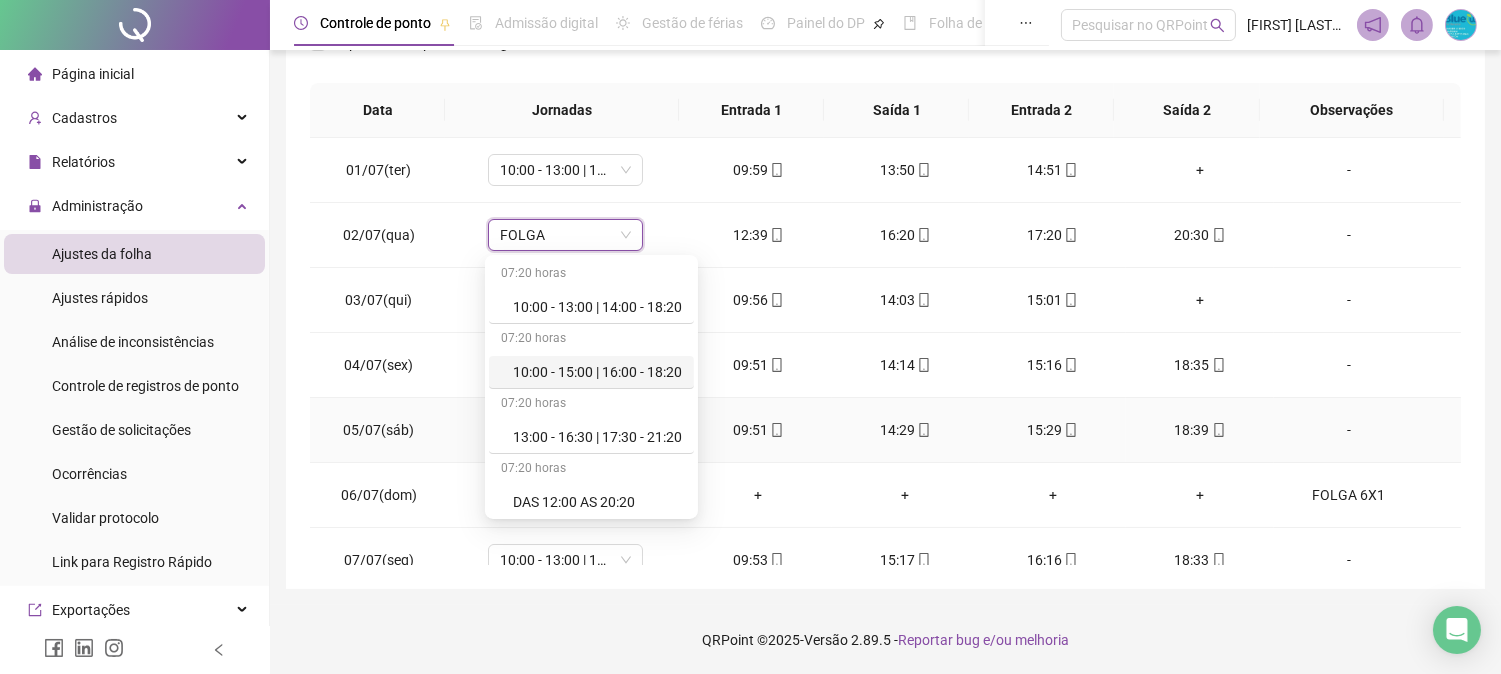 click on "-" at bounding box center (1367, 430) 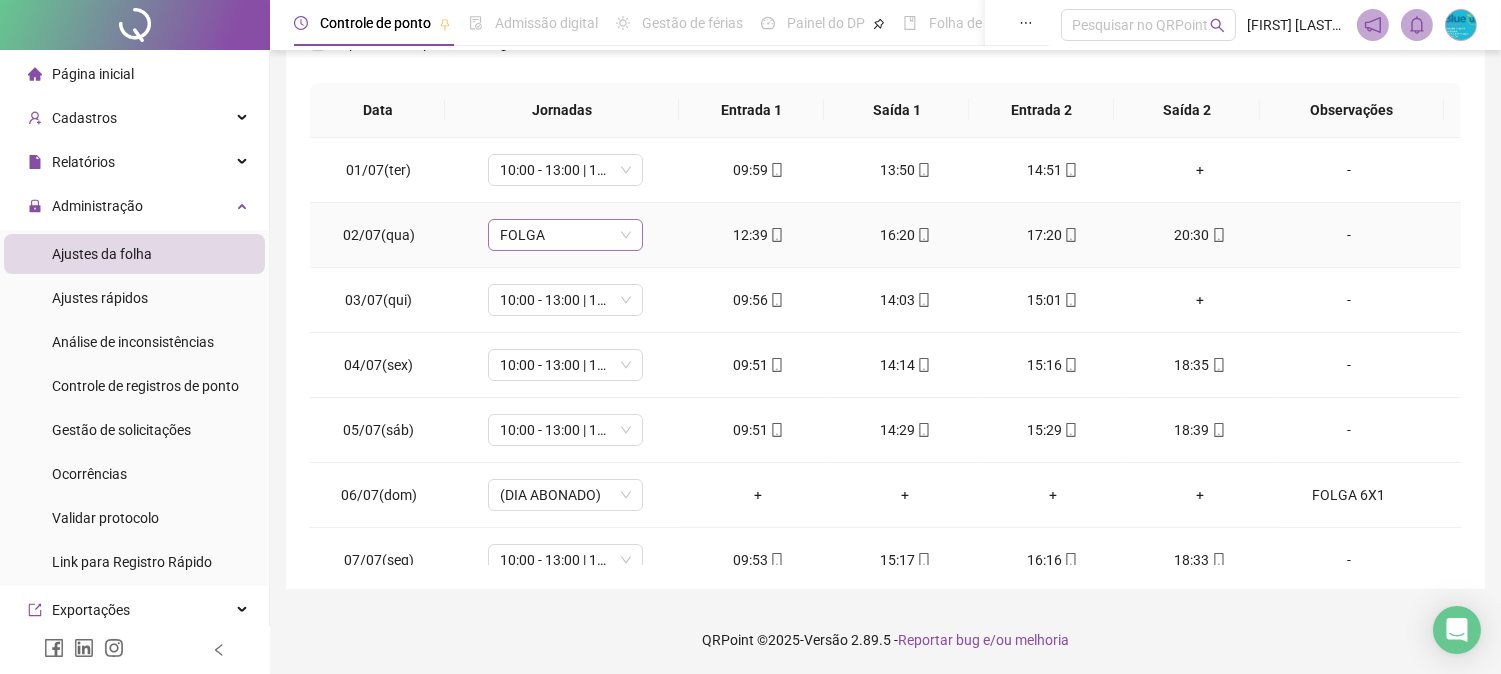 click on "FOLGA" at bounding box center [565, 235] 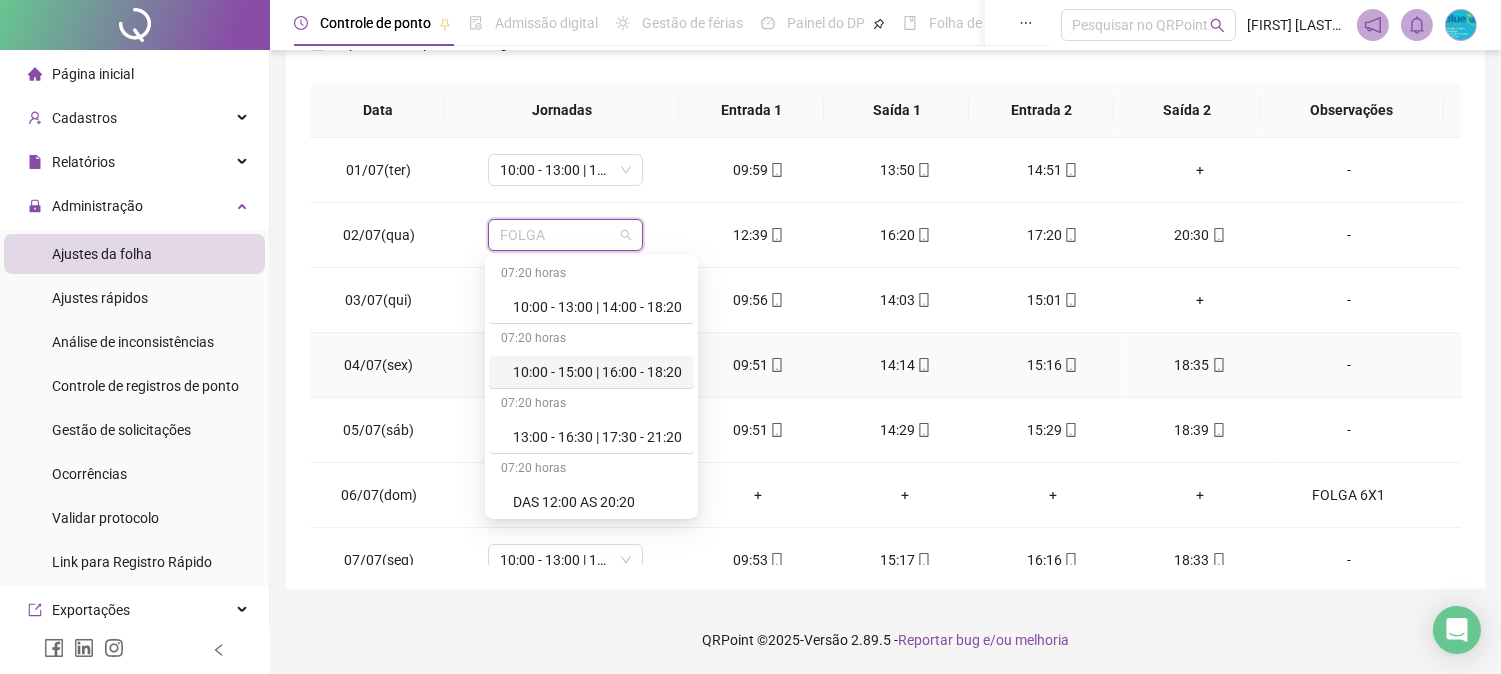 click on "-" at bounding box center (1367, 365) 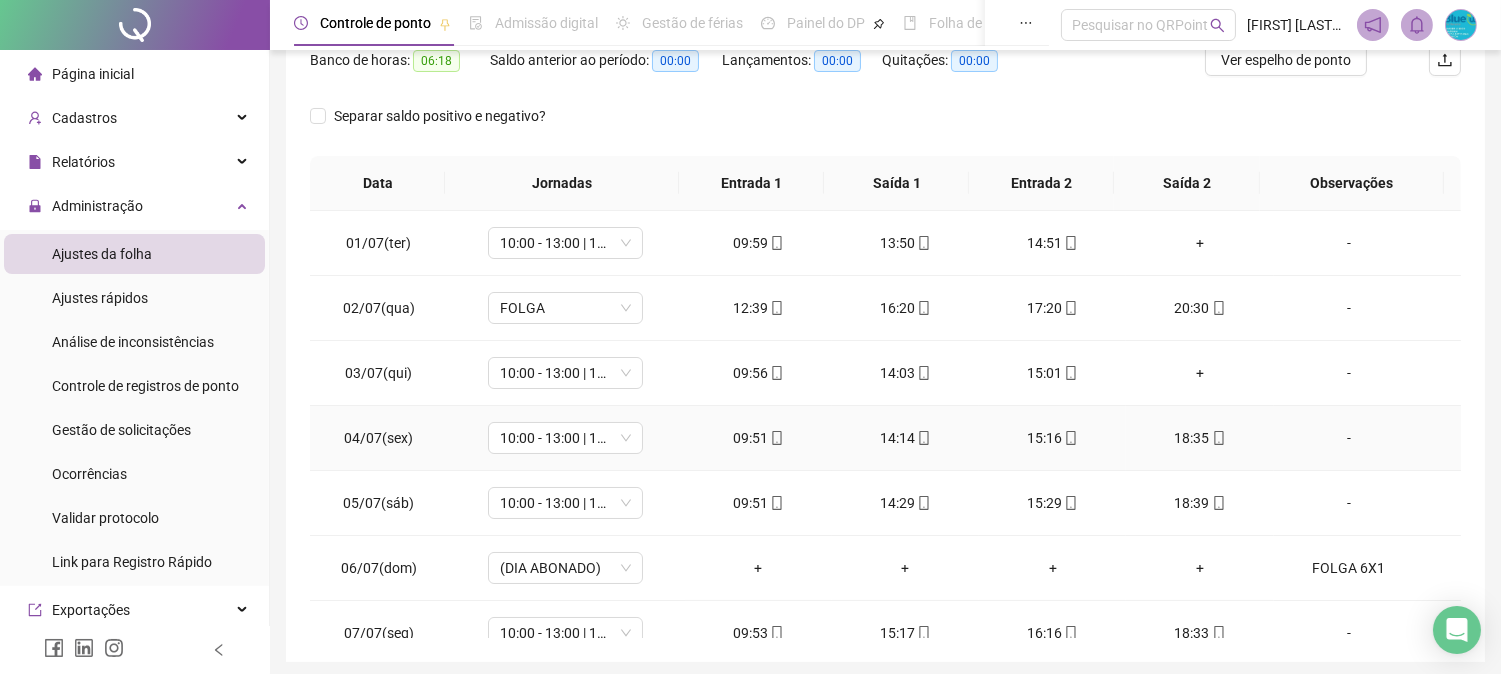 scroll, scrollTop: 236, scrollLeft: 0, axis: vertical 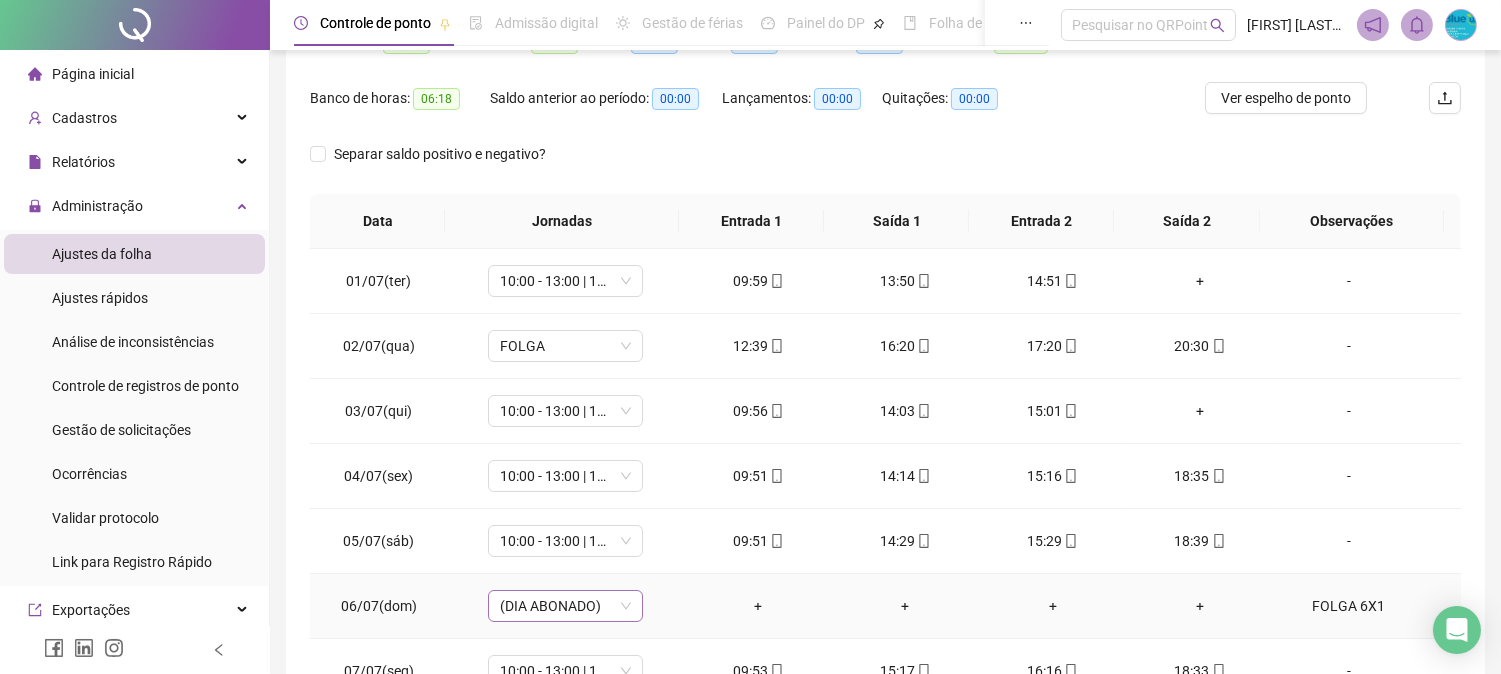click on "(DIA ABONADO)" at bounding box center [565, 606] 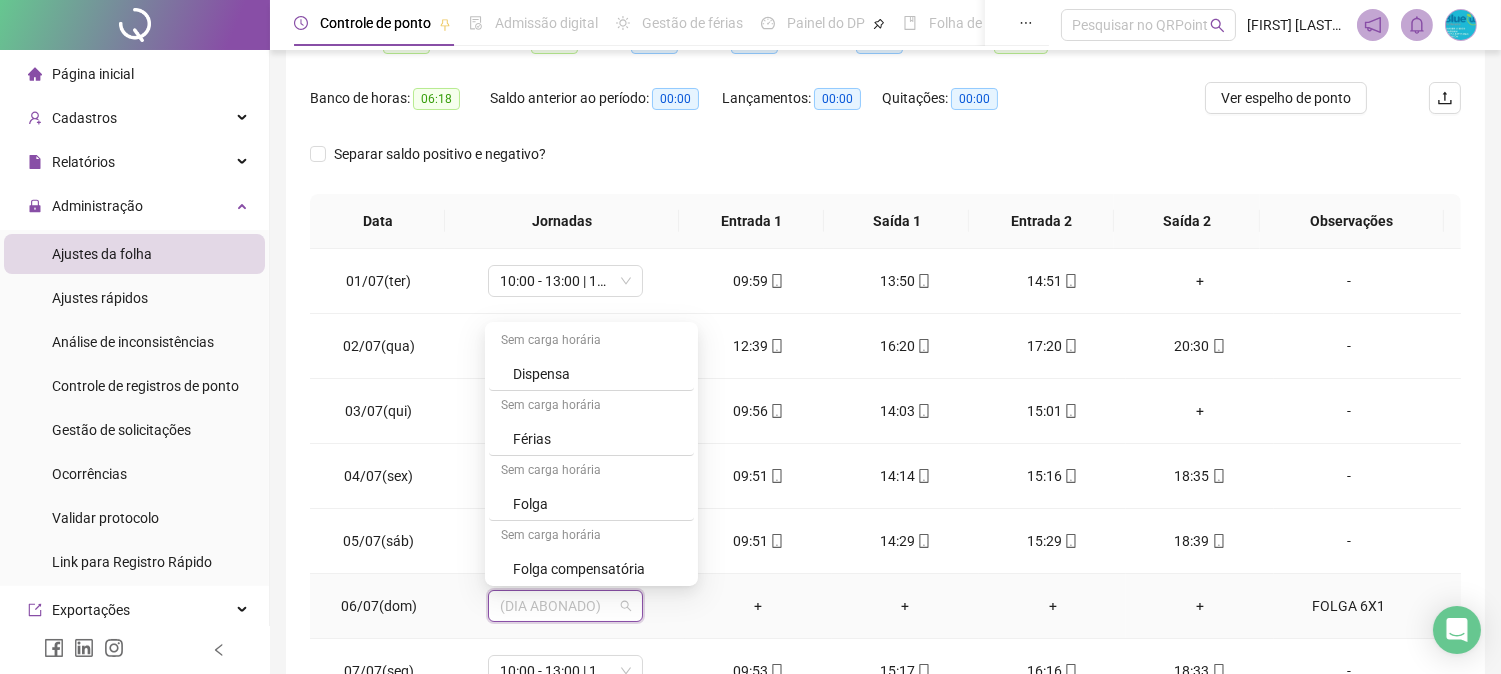 scroll, scrollTop: 328, scrollLeft: 0, axis: vertical 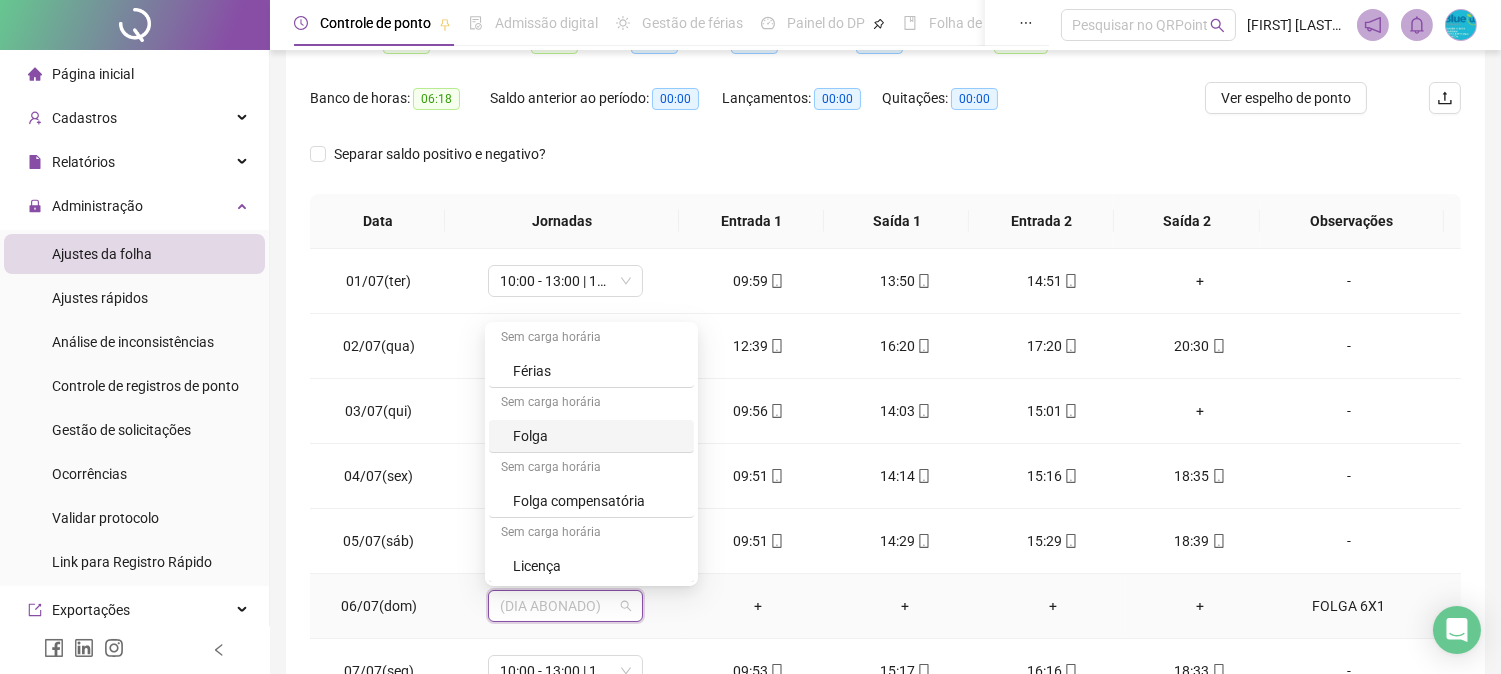 click on "Folga" at bounding box center (597, 436) 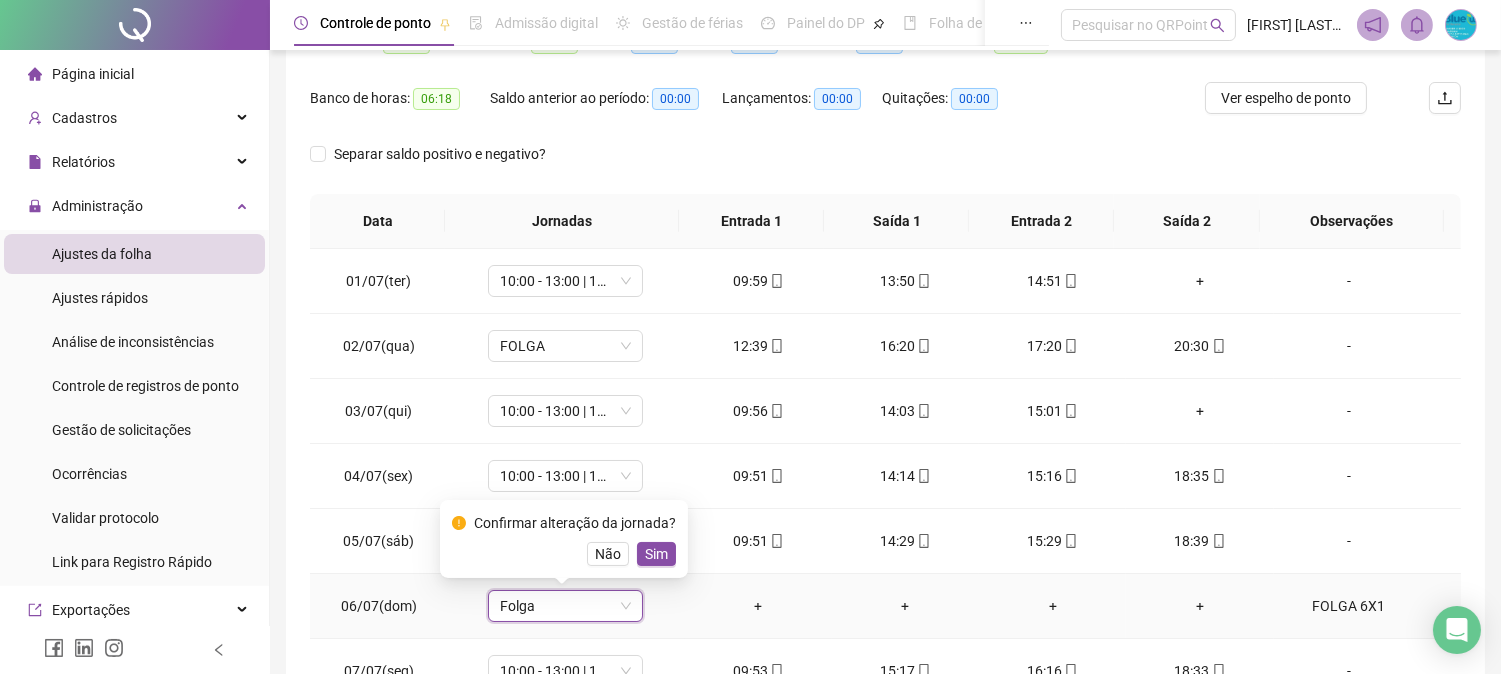 drag, startPoint x: 665, startPoint y: 557, endPoint x: 942, endPoint y: 584, distance: 278.31277 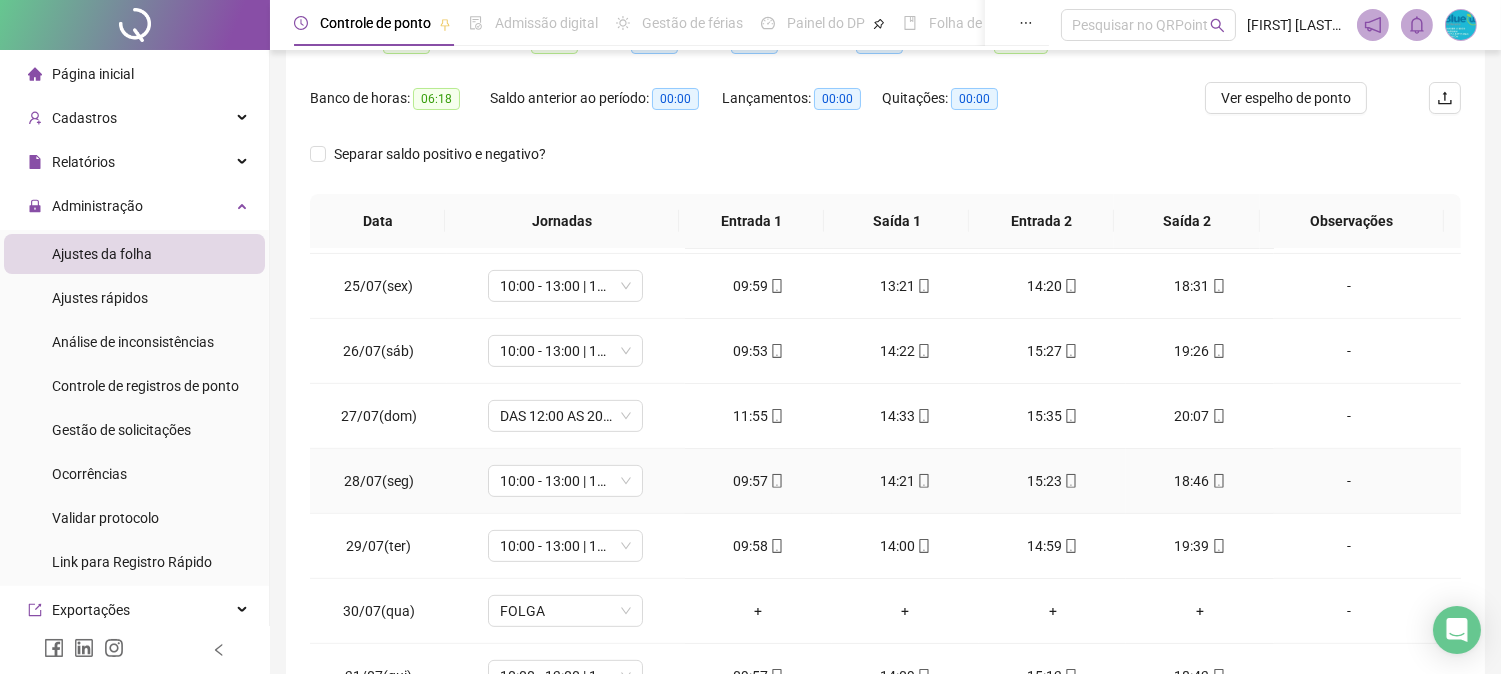 scroll, scrollTop: 1591, scrollLeft: 0, axis: vertical 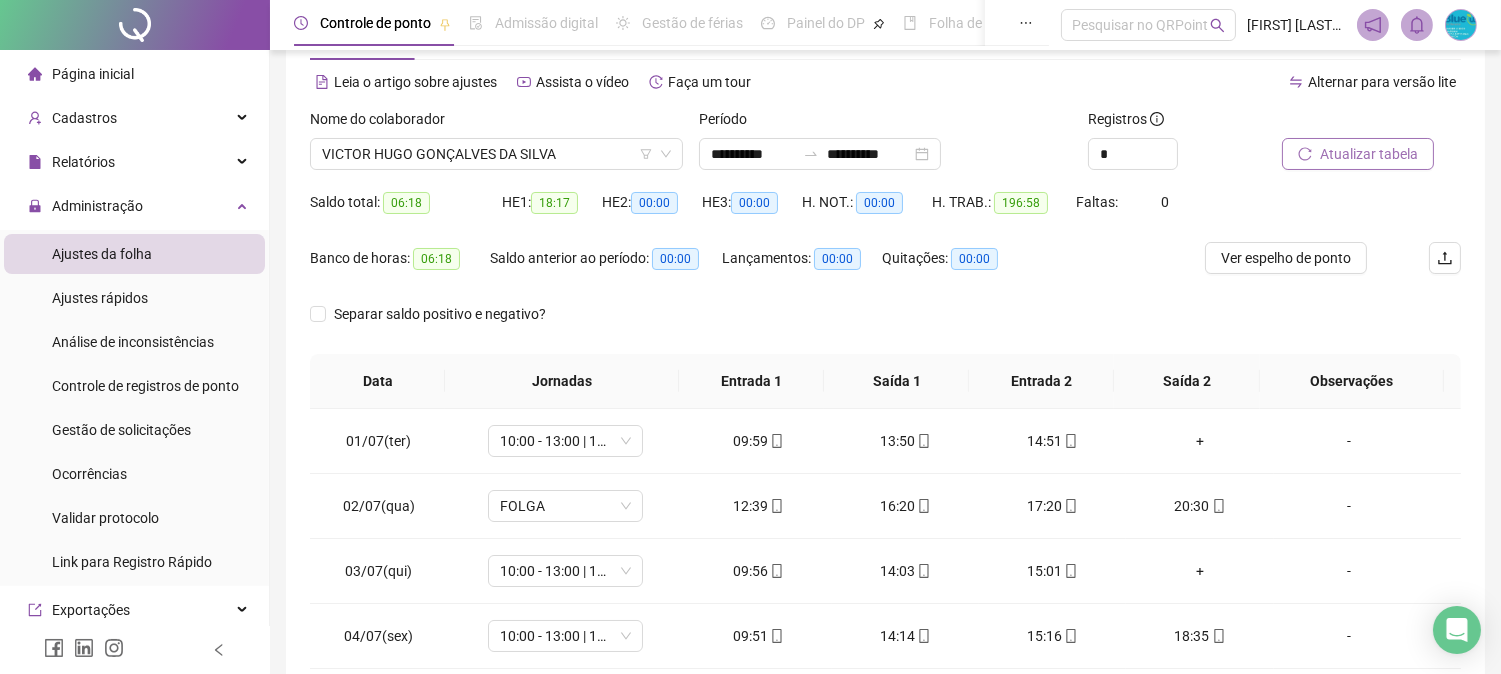 click on "Atualizar tabela" at bounding box center (1358, 154) 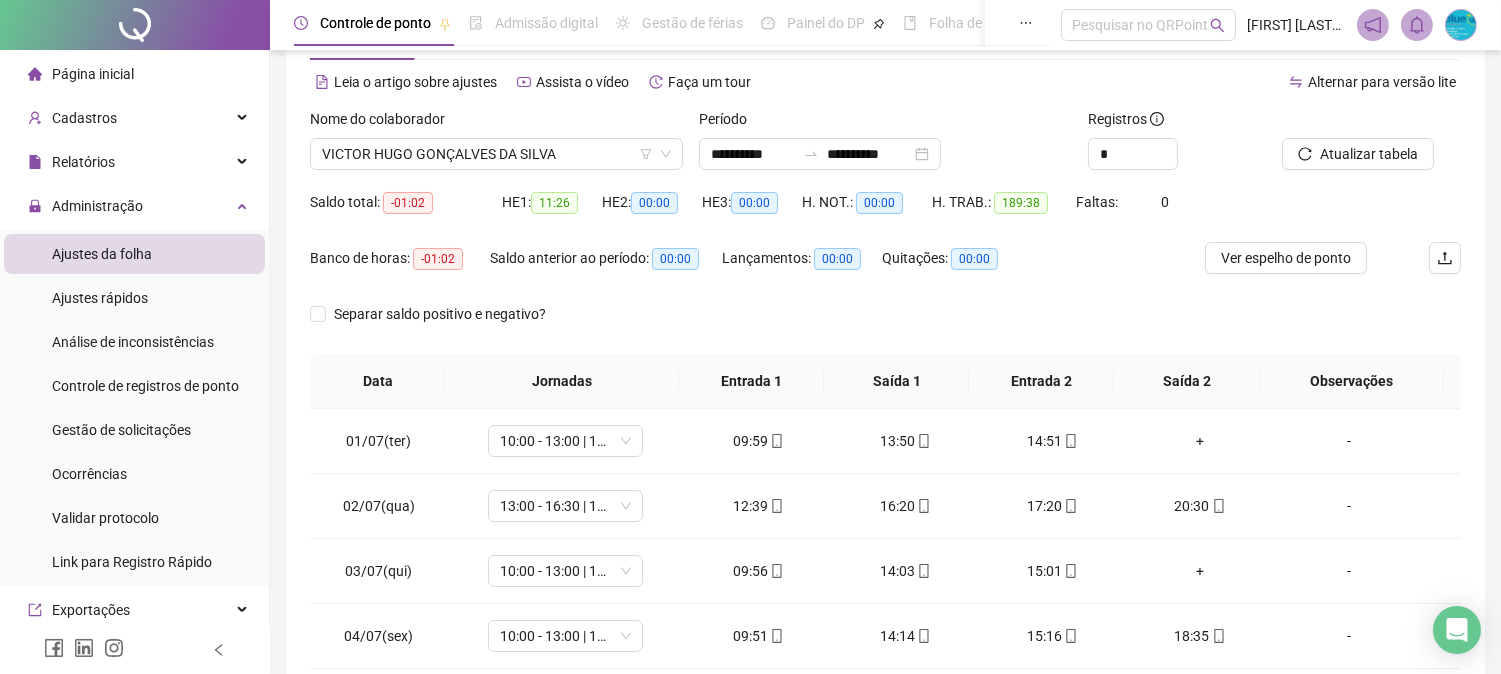 click on "Separar saldo positivo e negativo?" at bounding box center [885, 326] 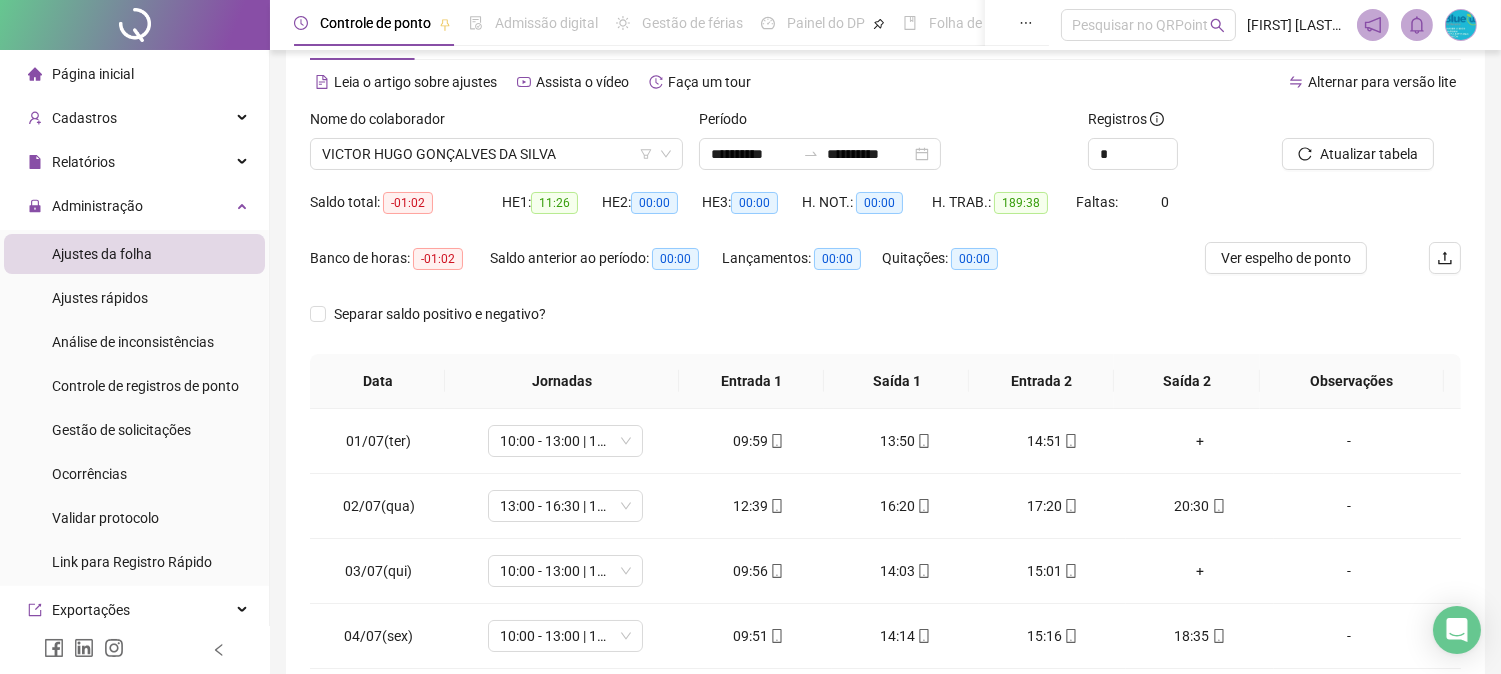 click on "Separar saldo positivo e negativo?" at bounding box center [885, 326] 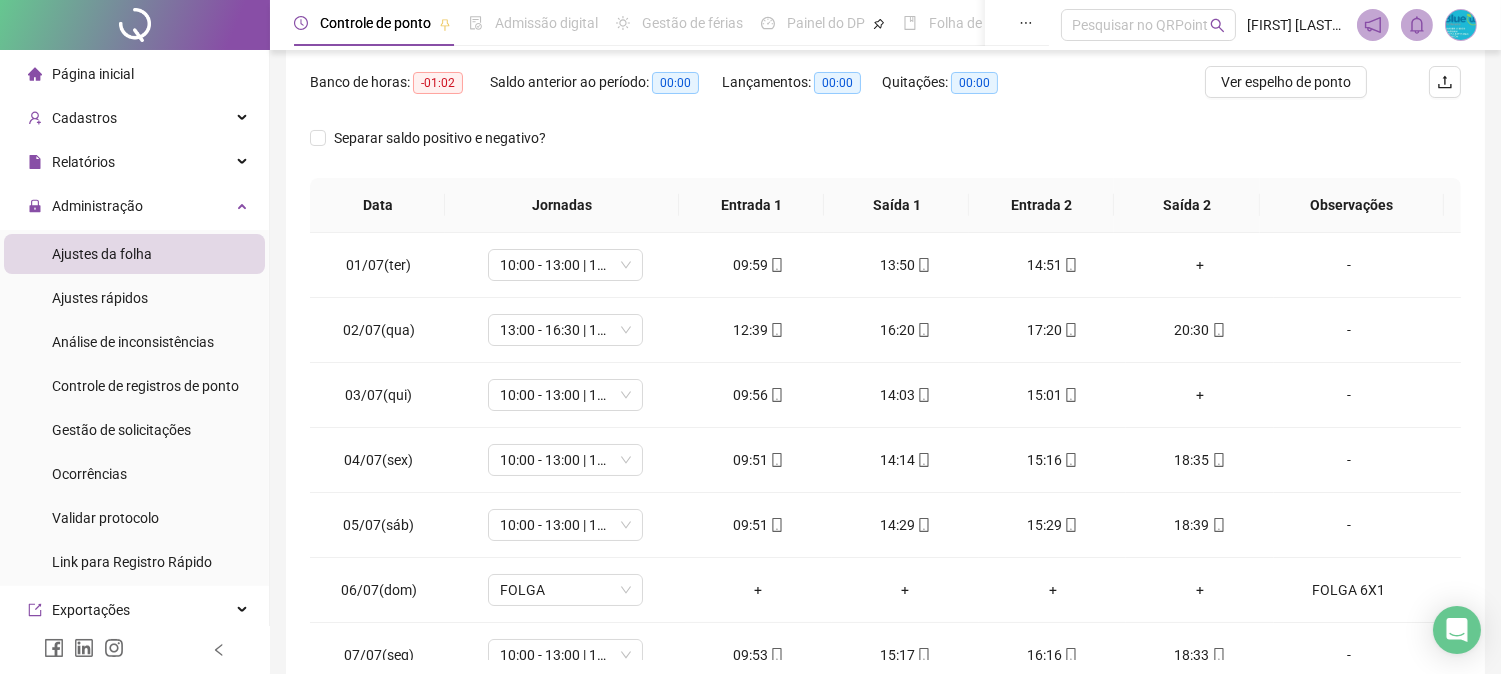 scroll, scrollTop: 347, scrollLeft: 0, axis: vertical 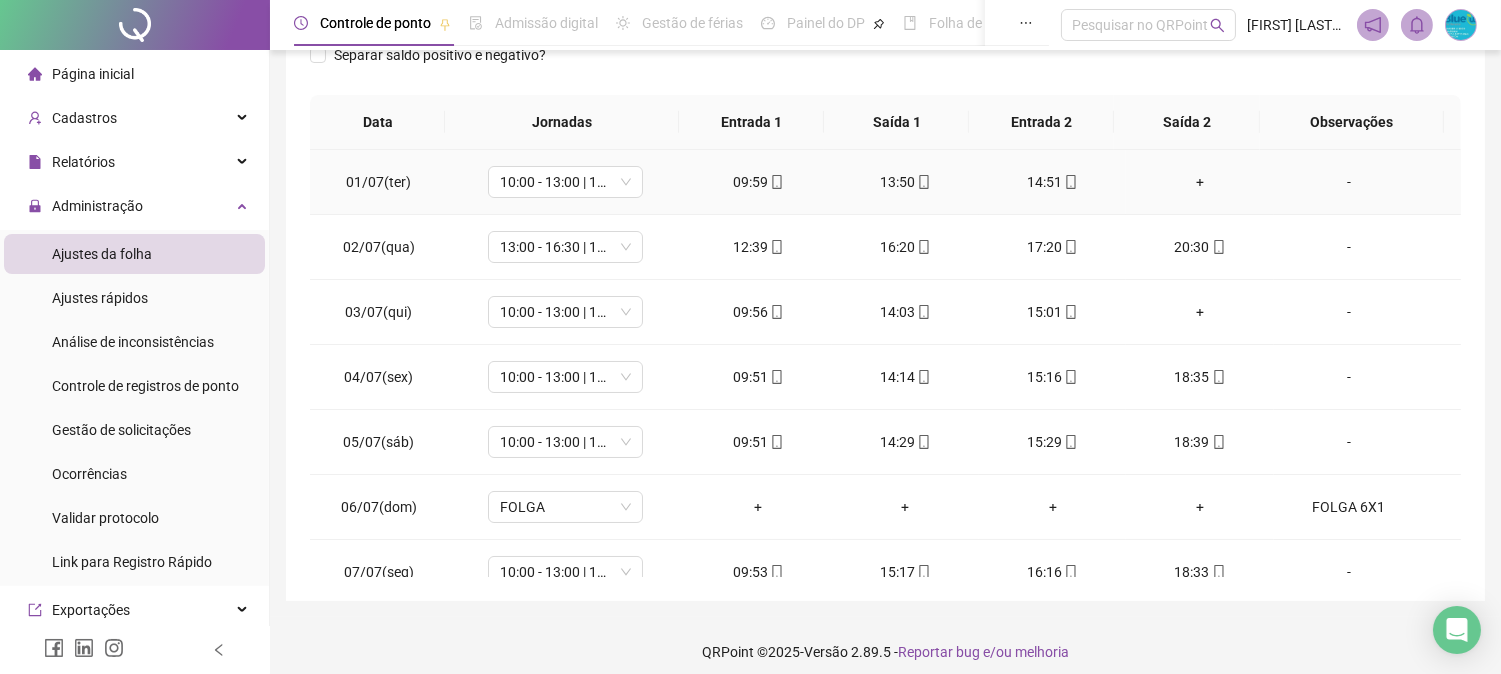 click on "+" at bounding box center [1199, 182] 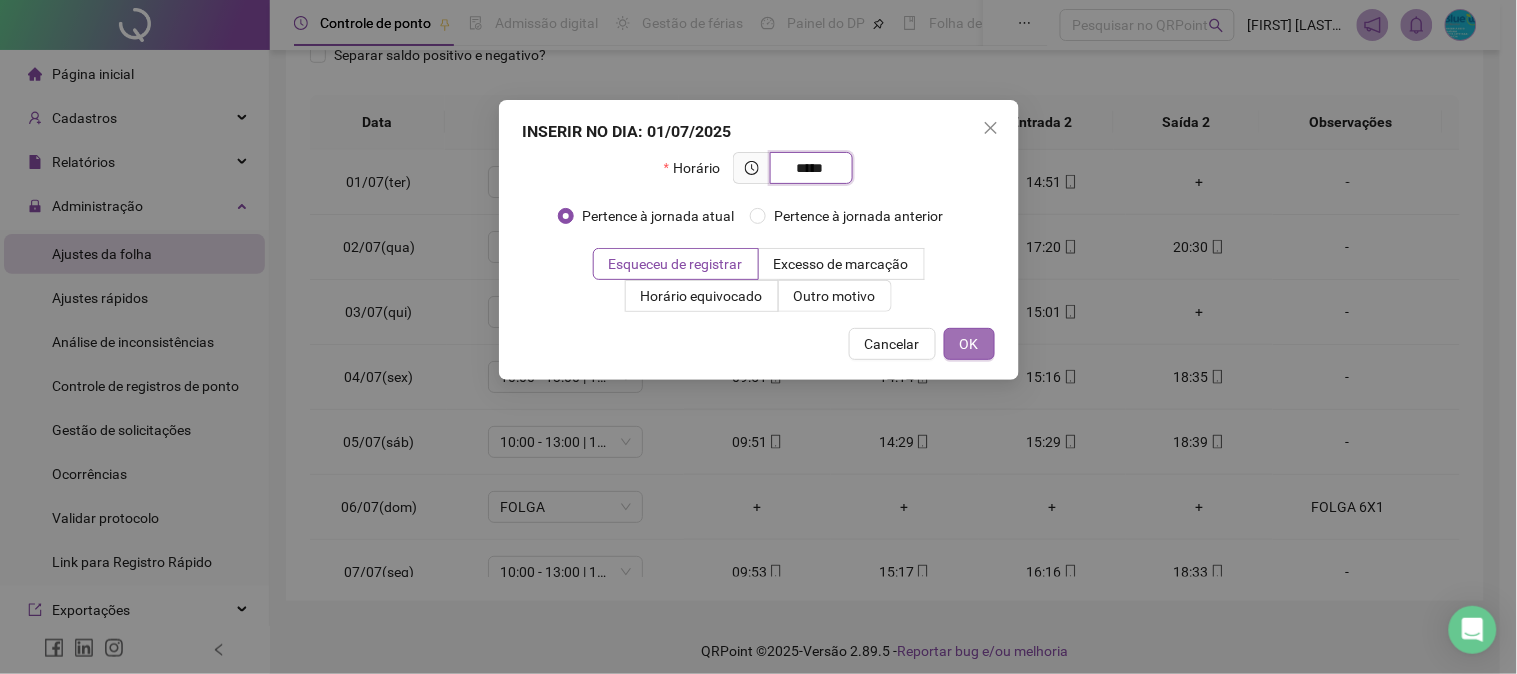 type on "*****" 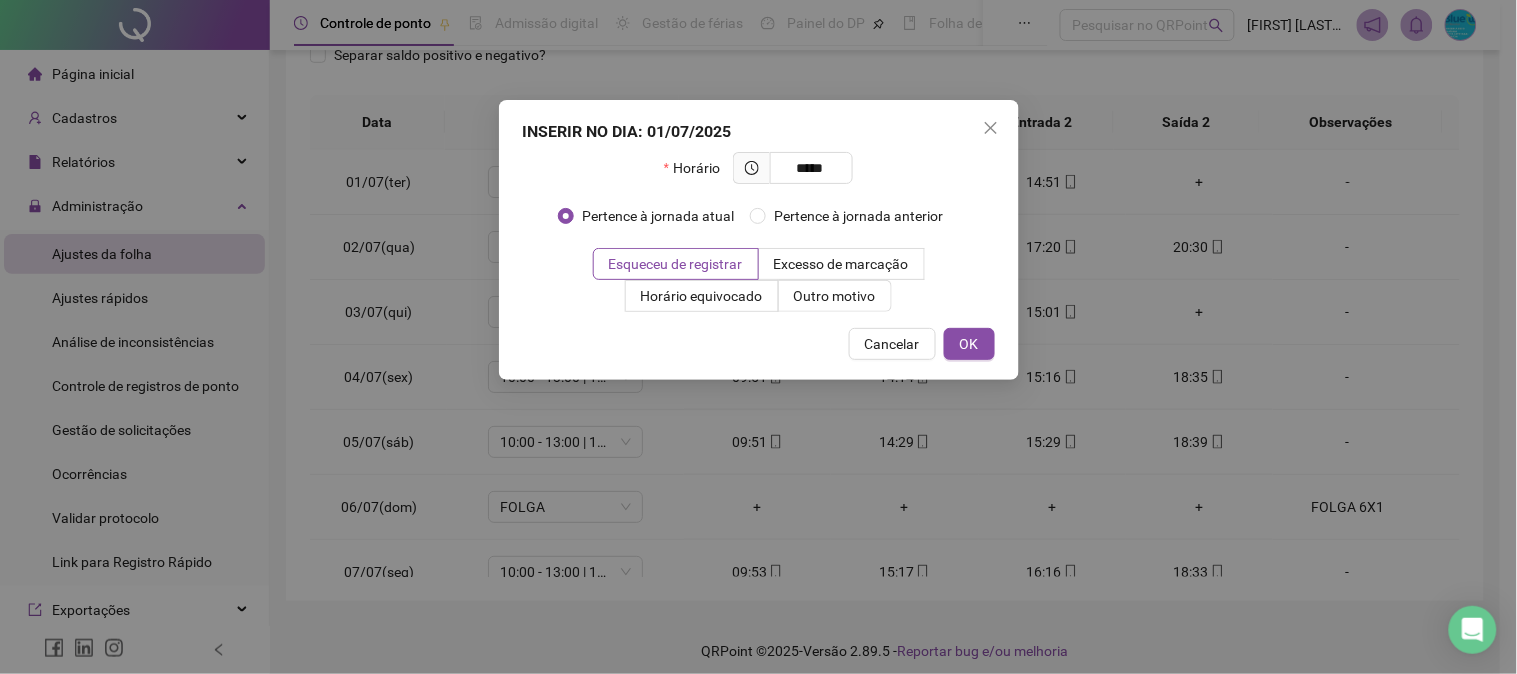 drag, startPoint x: 986, startPoint y: 337, endPoint x: 1195, endPoint y: 207, distance: 246.13208 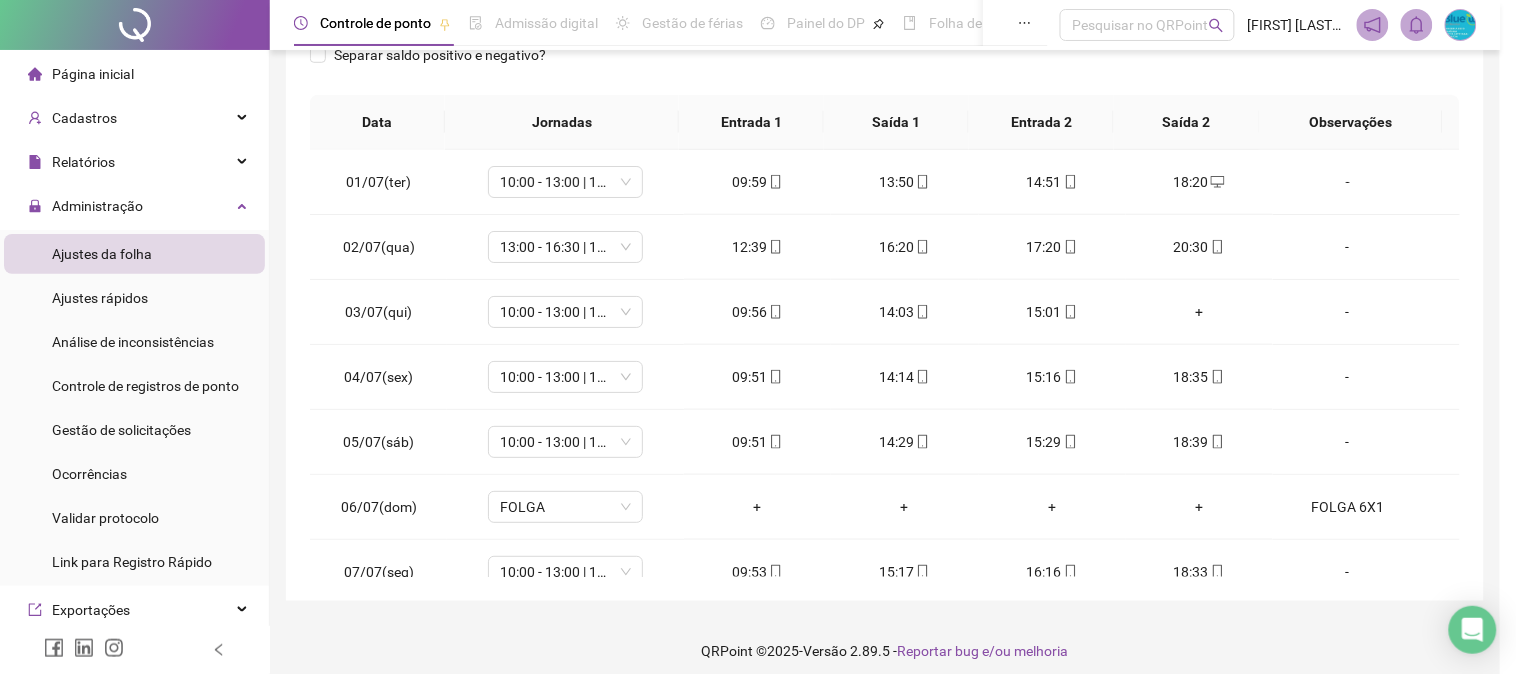 click on "INSERIR NO DIA :   01/07/2025 Horário ***** Pertence à jornada atual Pertence à jornada anterior Esqueceu de registrar Excesso de marcação Horário equivocado Outro motivo Motivo Cancelar OK" at bounding box center (758, 337) 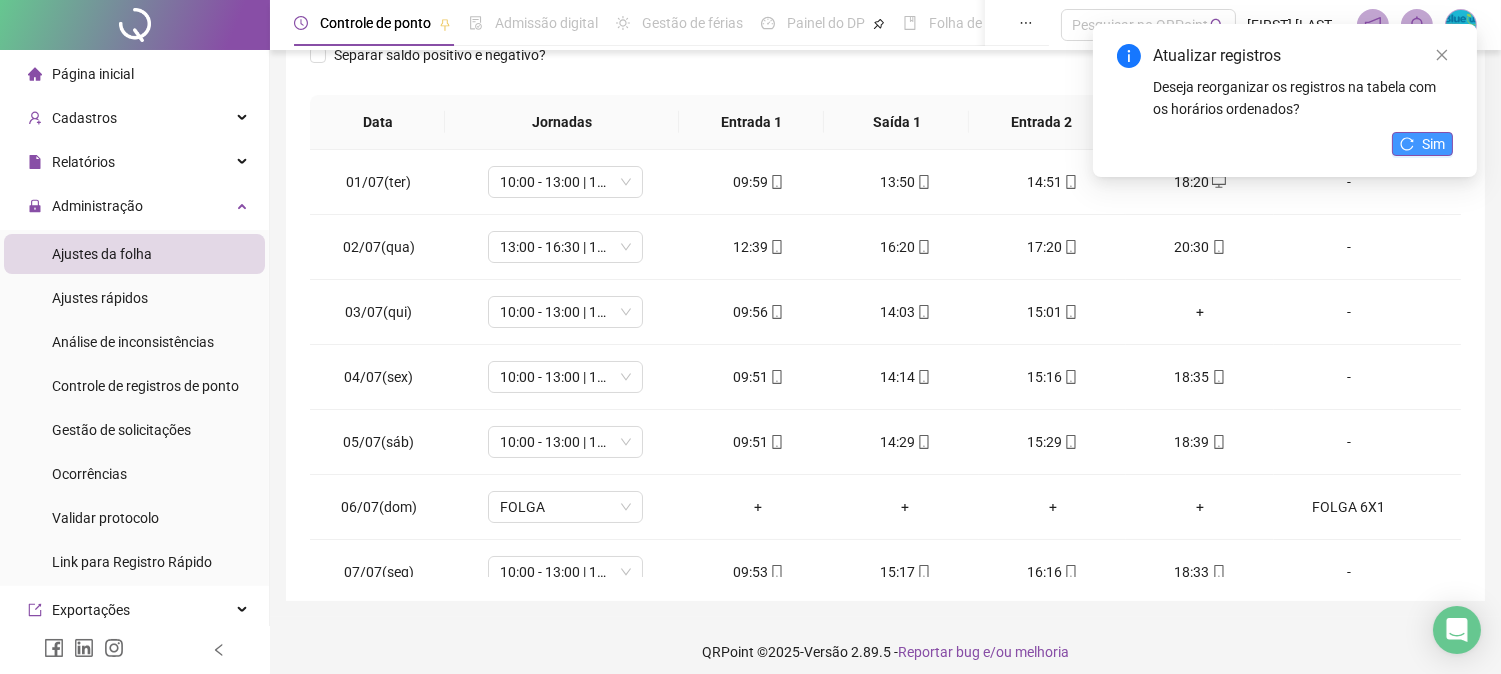 click 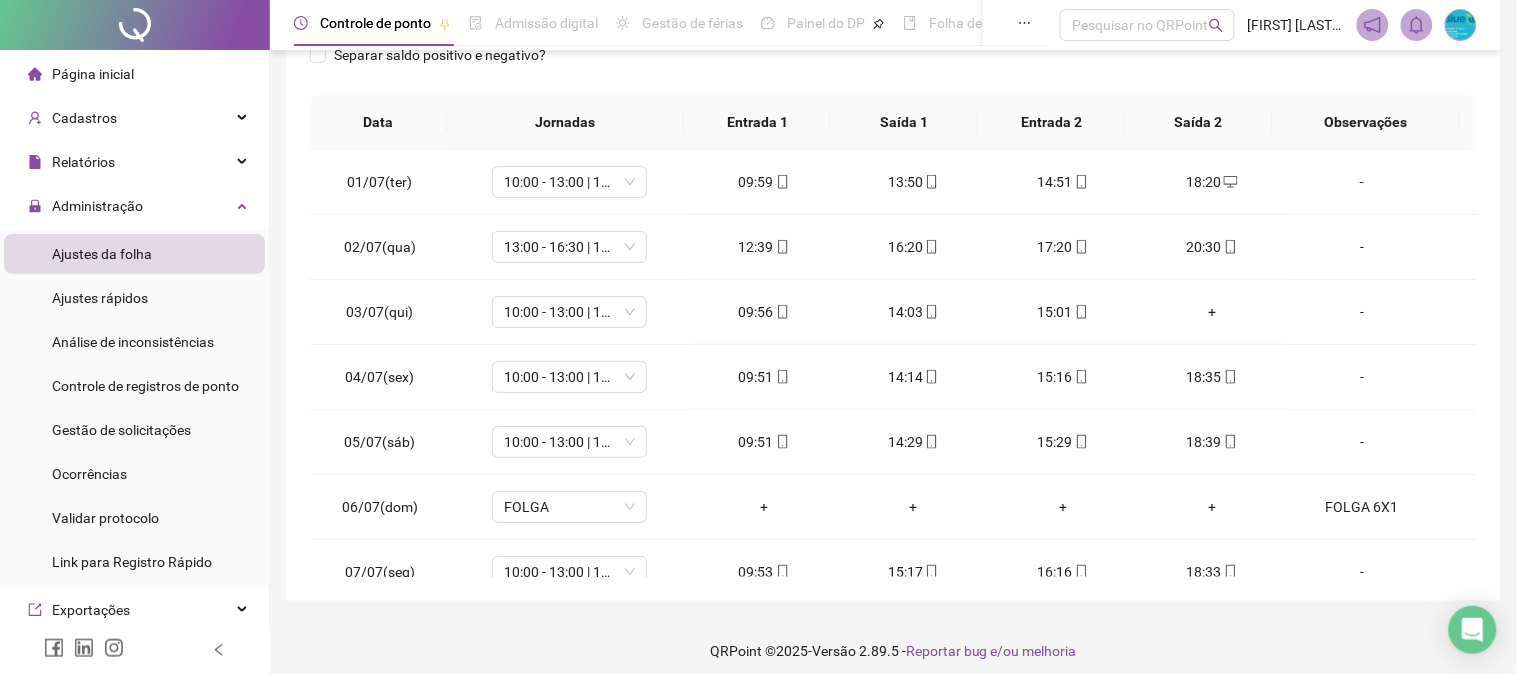 click on "+" at bounding box center (1212, 312) 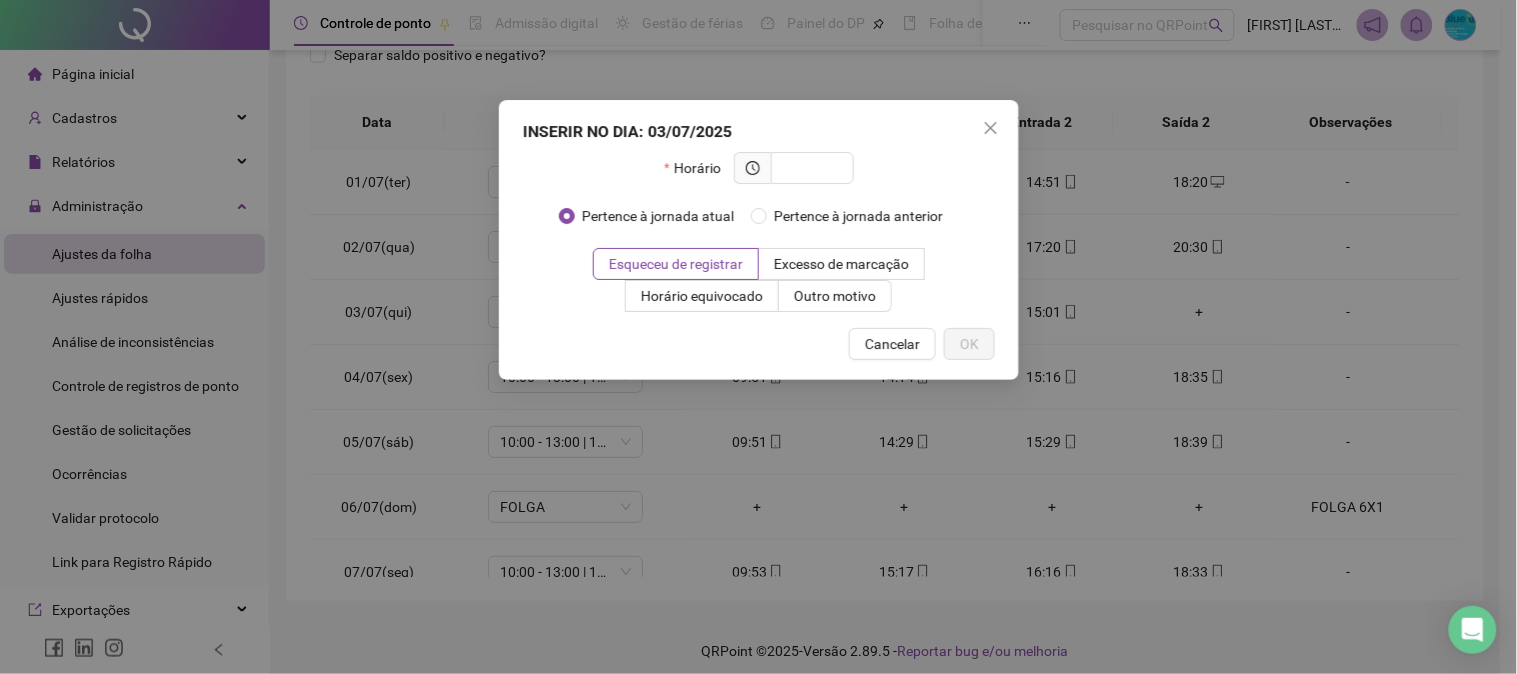 click on "INSERIR NO DIA :
[DATE] Horário Pertence à jornada atual Pertence à jornada anterior Esqueceu de registrar Excesso de marcação Horário equivocado Outro motivo Motivo Cancelar OK" at bounding box center (758, 337) 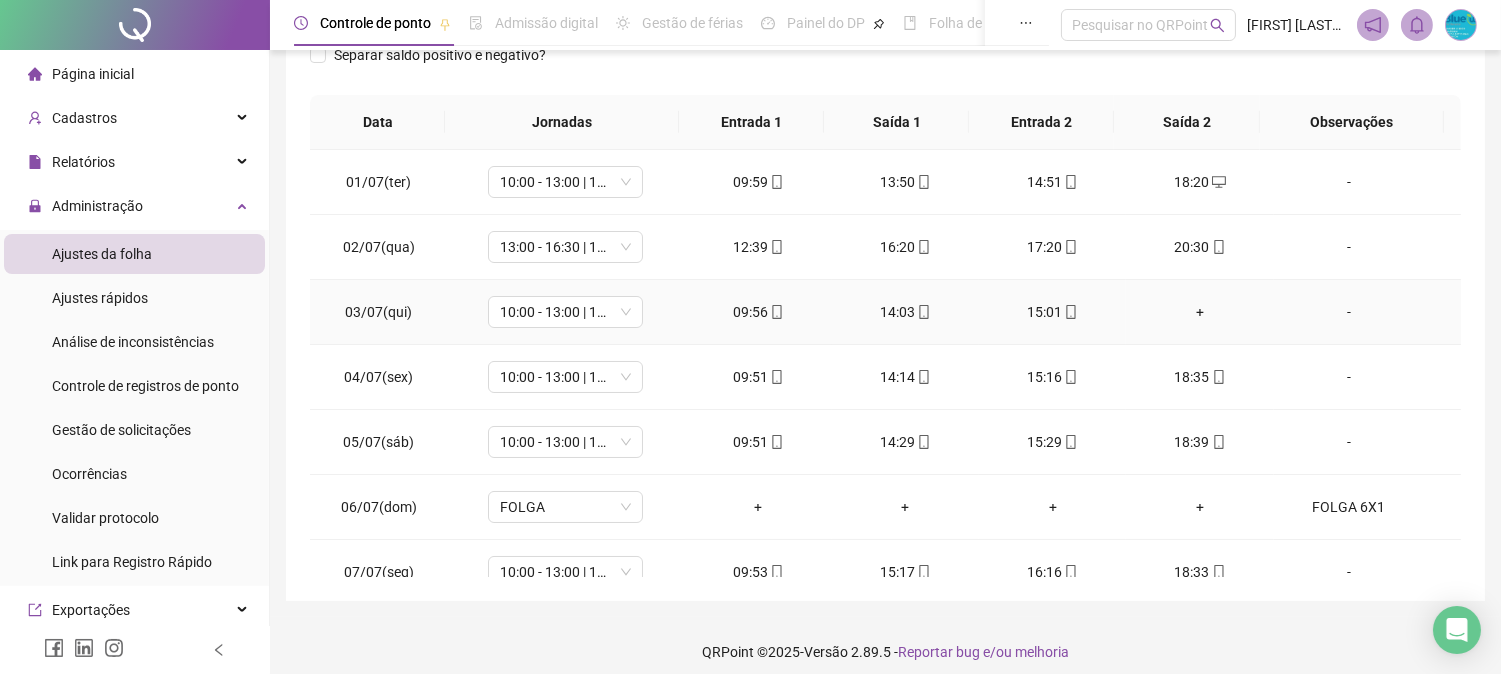 click on "+" at bounding box center (1199, 312) 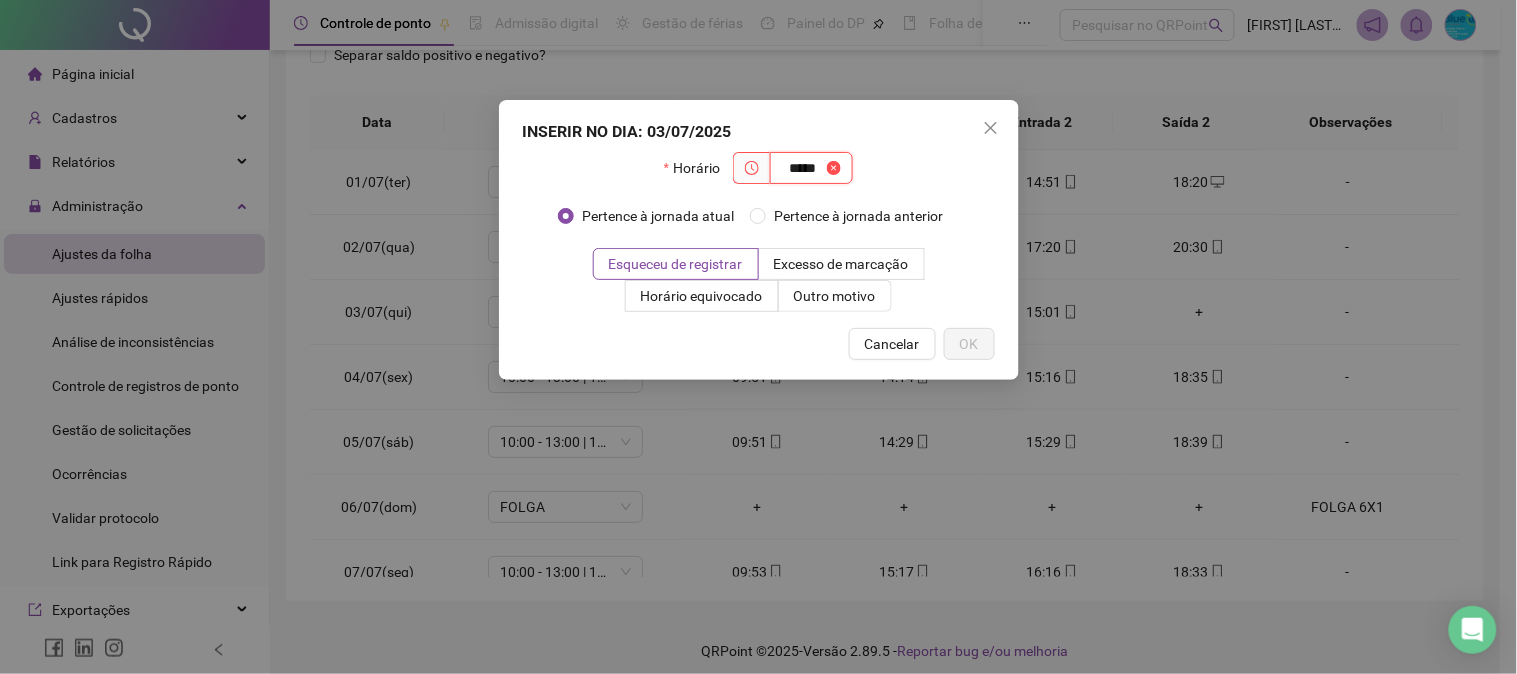 drag, startPoint x: 822, startPoint y: 163, endPoint x: 773, endPoint y: 168, distance: 49.25444 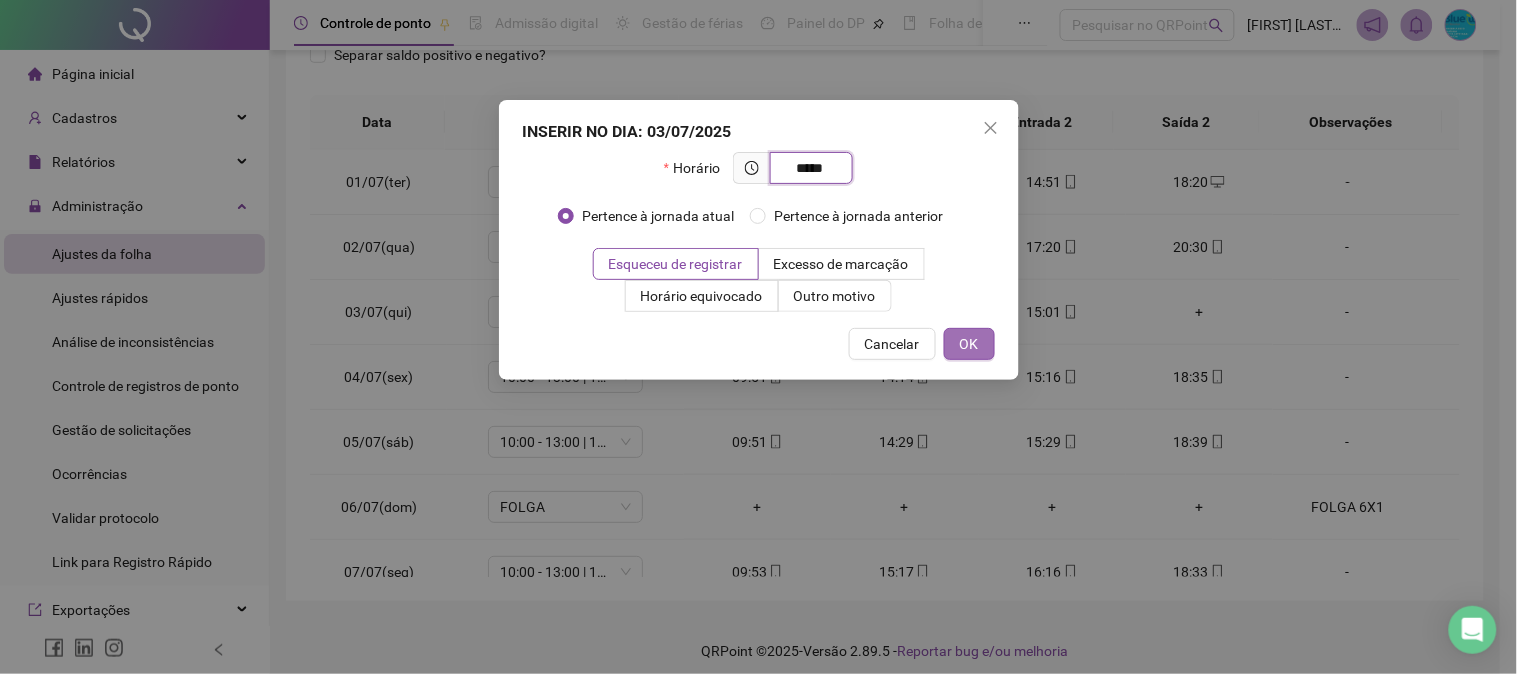 type on "*****" 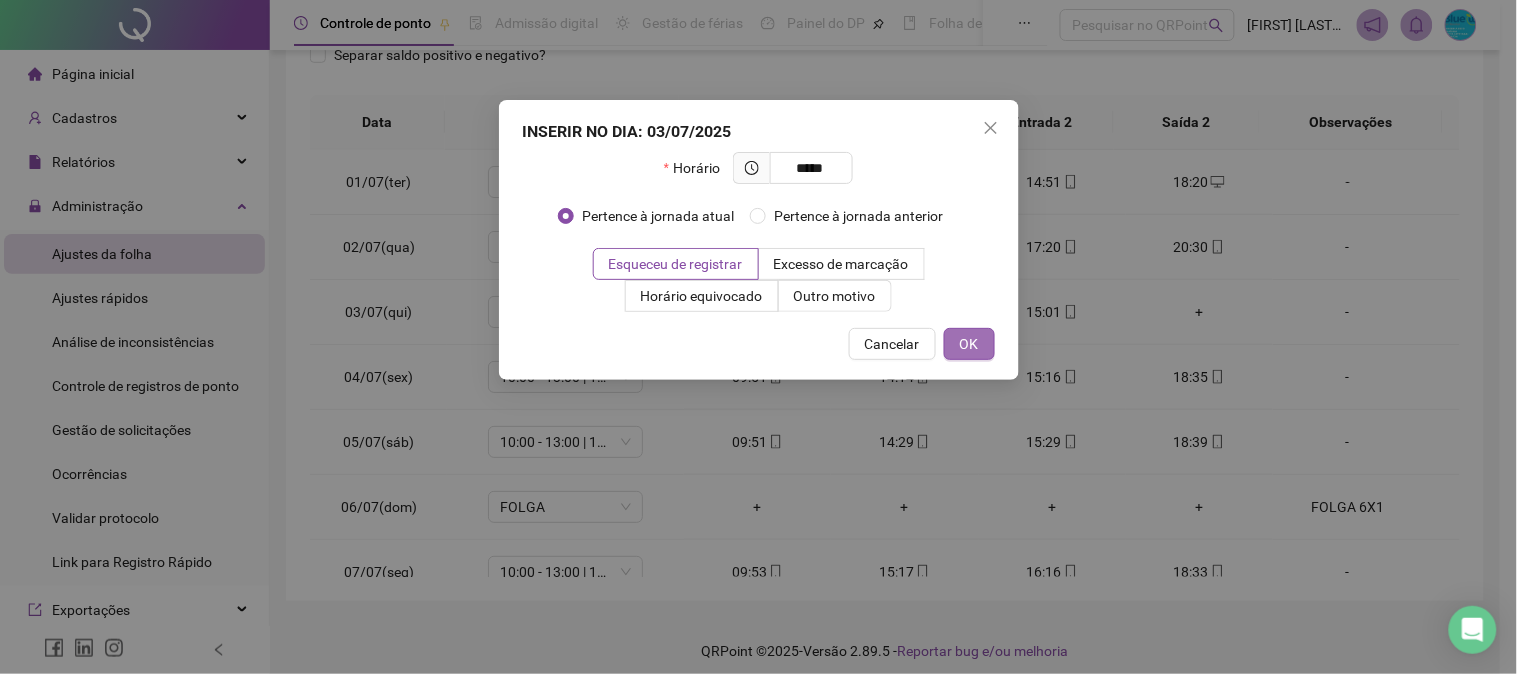 click on "OK" at bounding box center [969, 344] 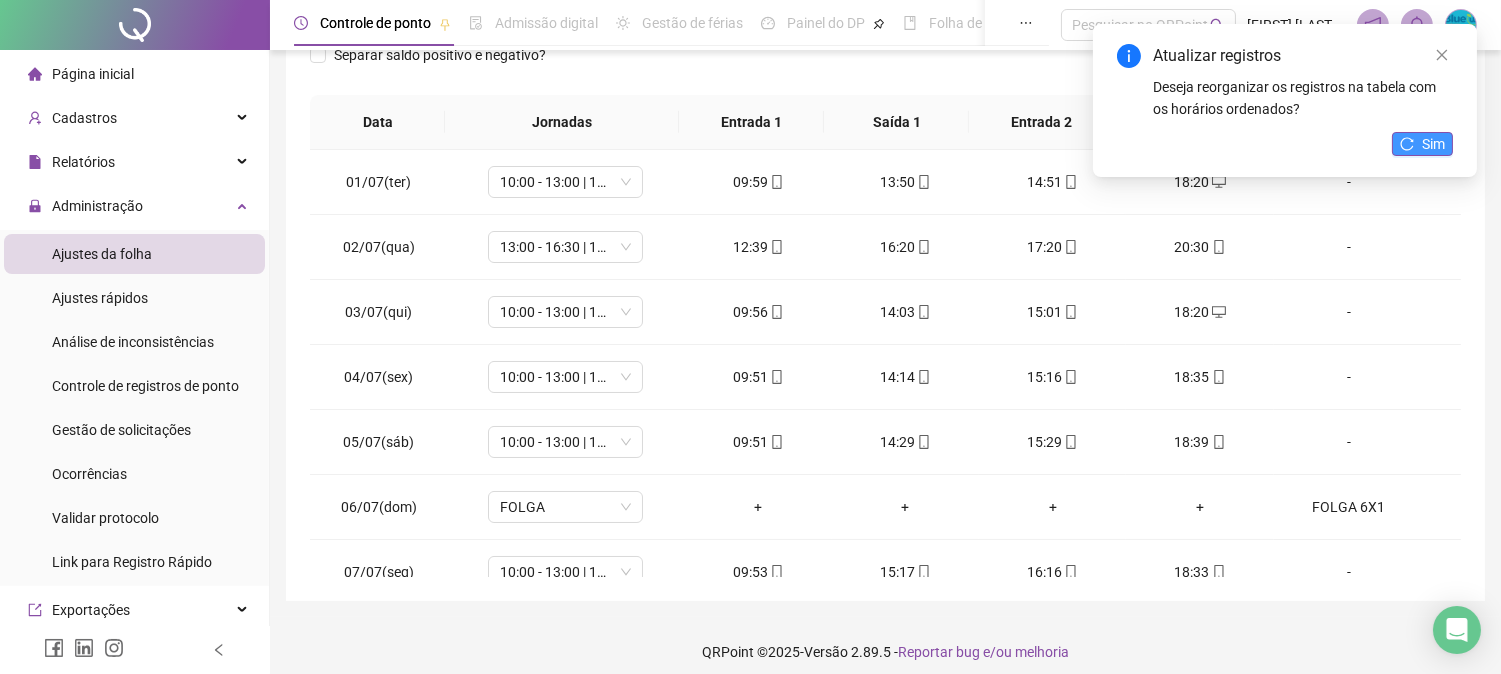 click on "Sim" at bounding box center (1422, 144) 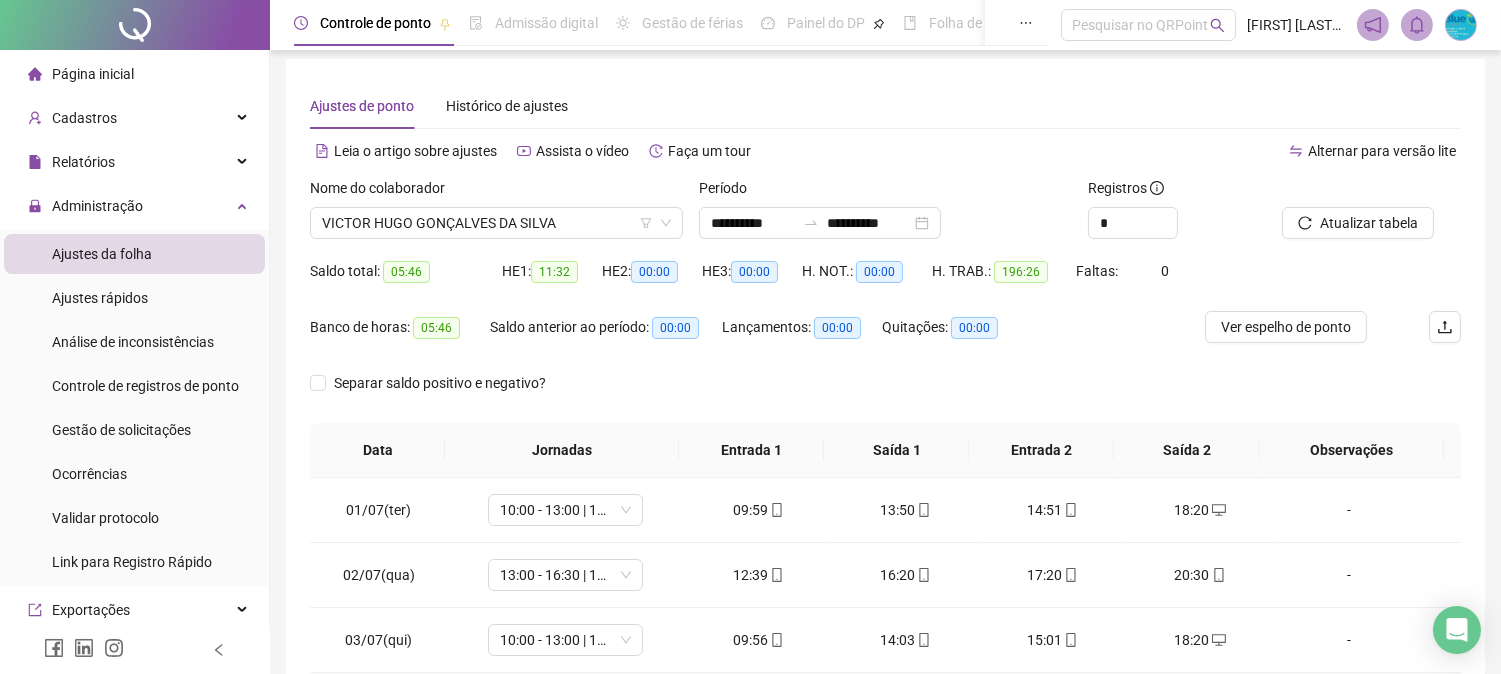 scroll, scrollTop: 2, scrollLeft: 0, axis: vertical 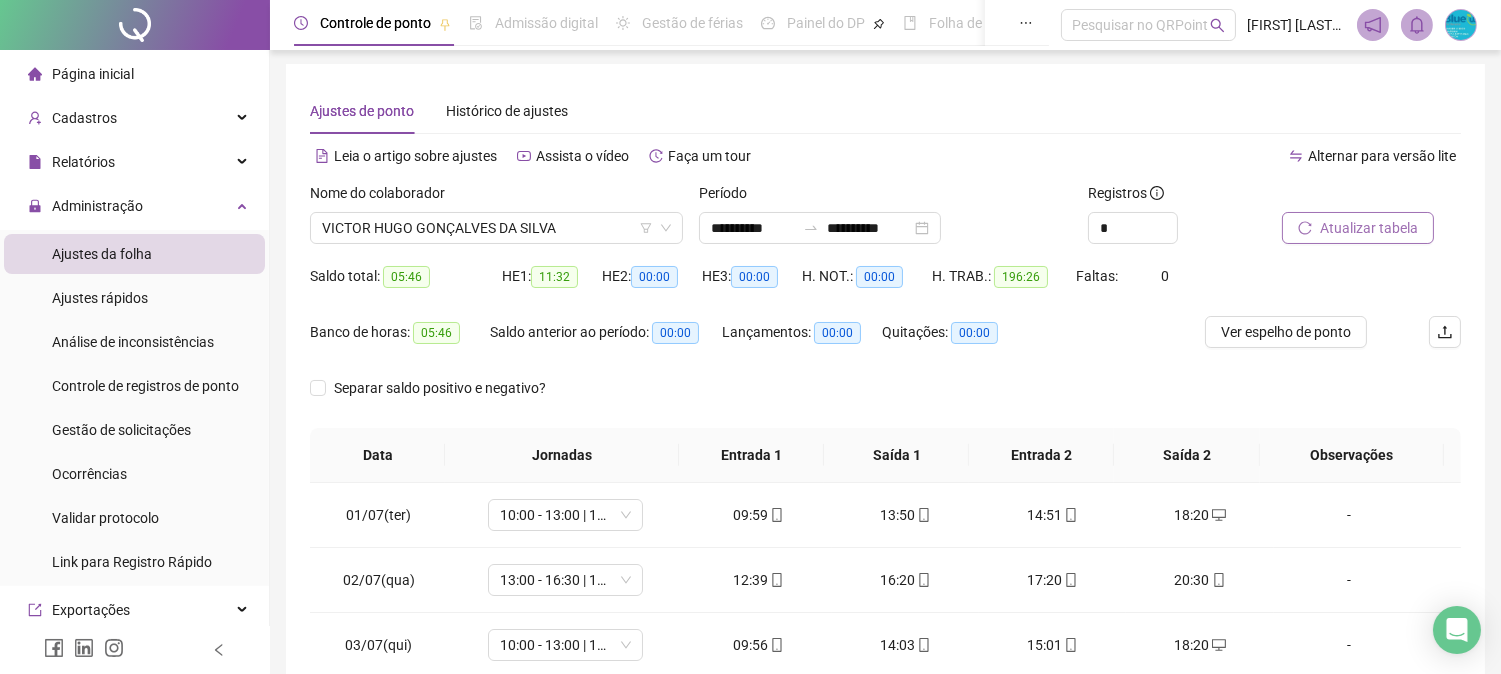 click on "Atualizar tabela" at bounding box center [1369, 228] 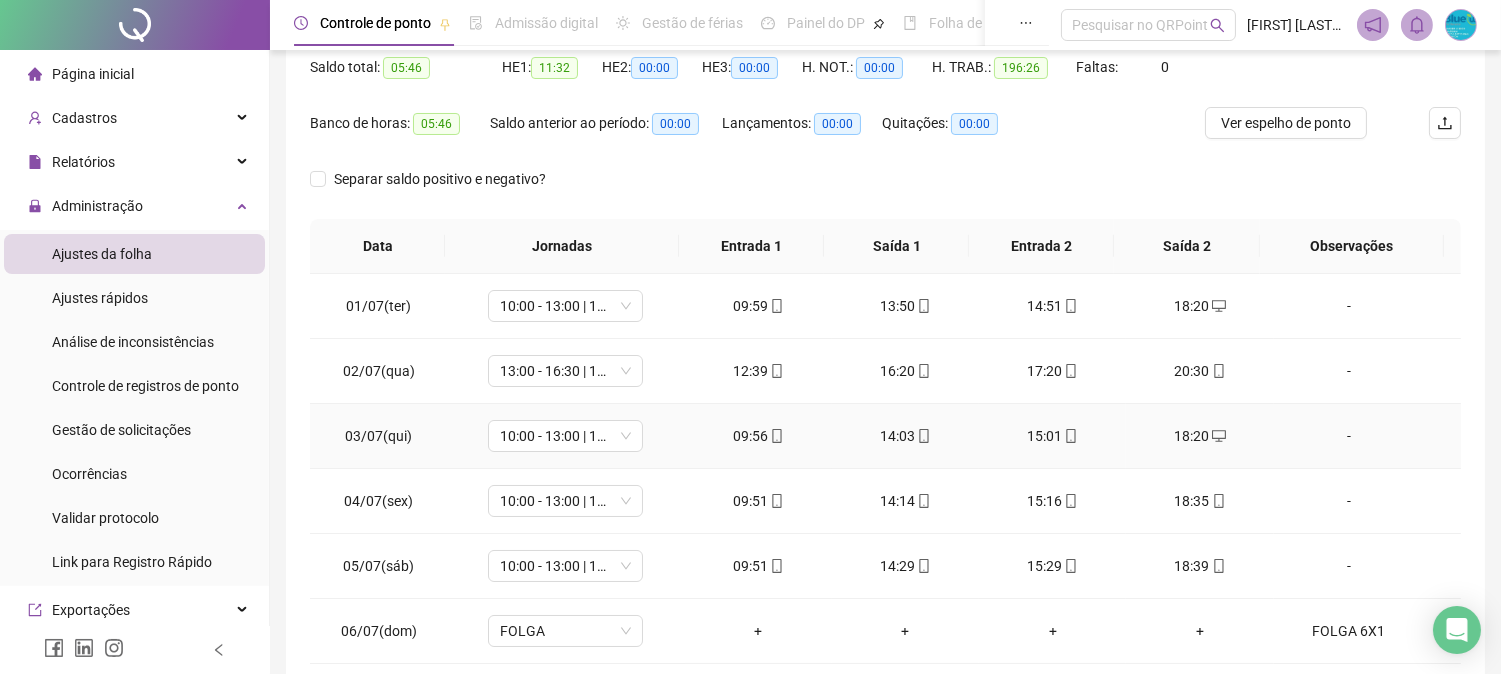 scroll, scrollTop: 224, scrollLeft: 0, axis: vertical 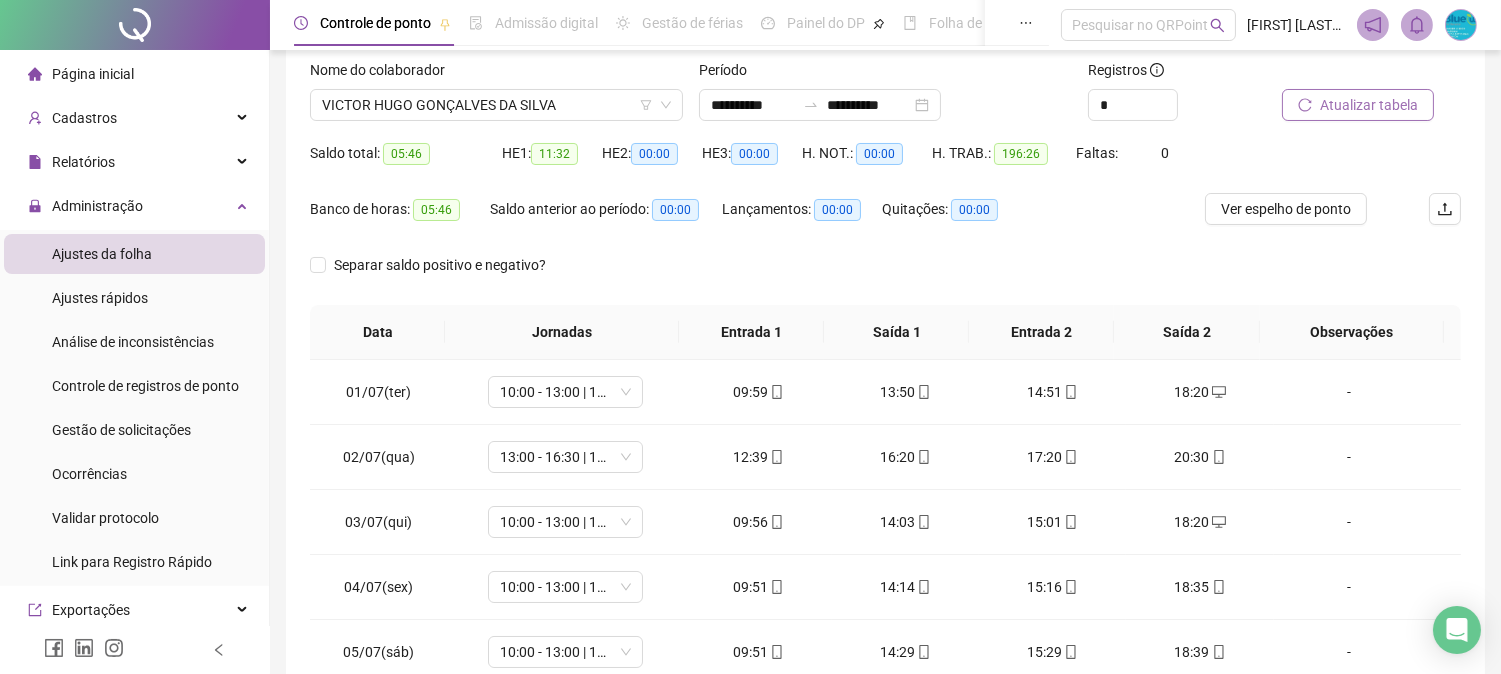 click on "Atualizar tabela" at bounding box center (1369, 105) 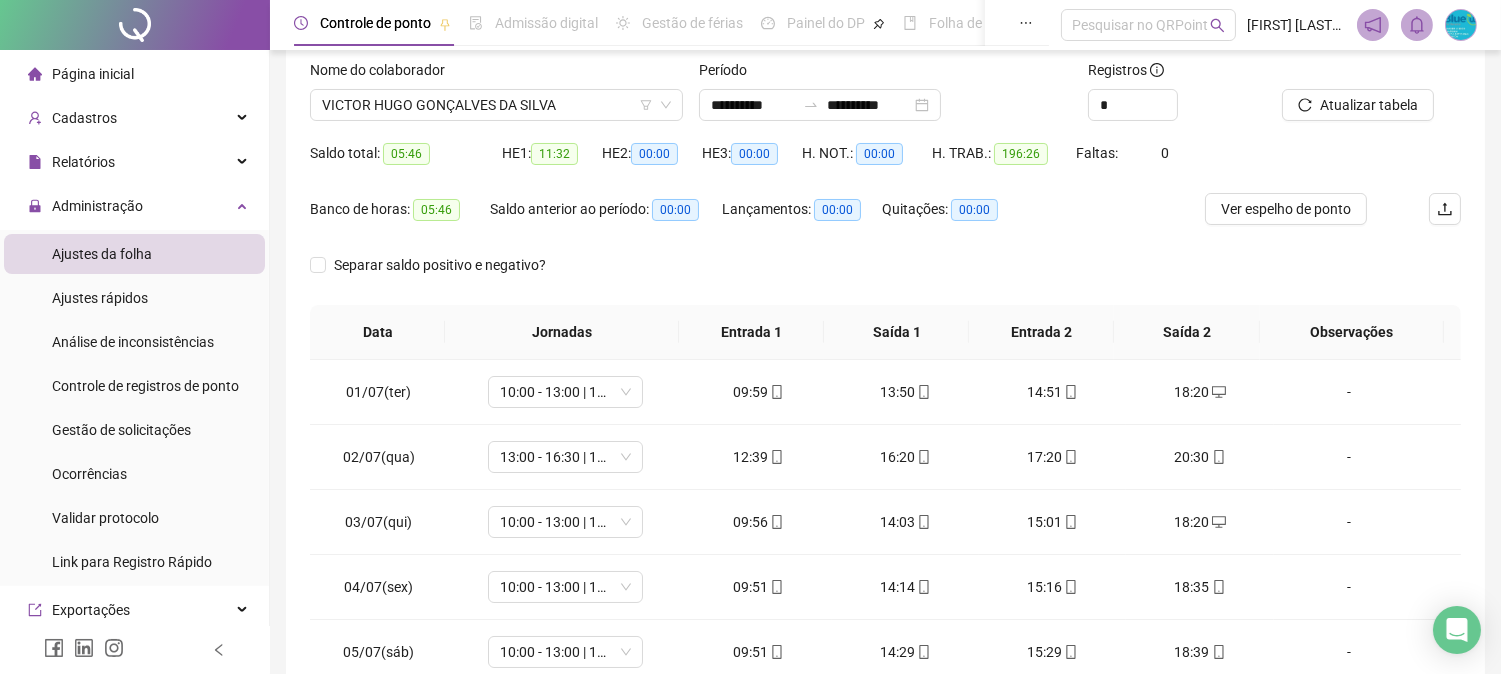 click on "Saldo anterior ao período:   00:00" at bounding box center (606, 221) 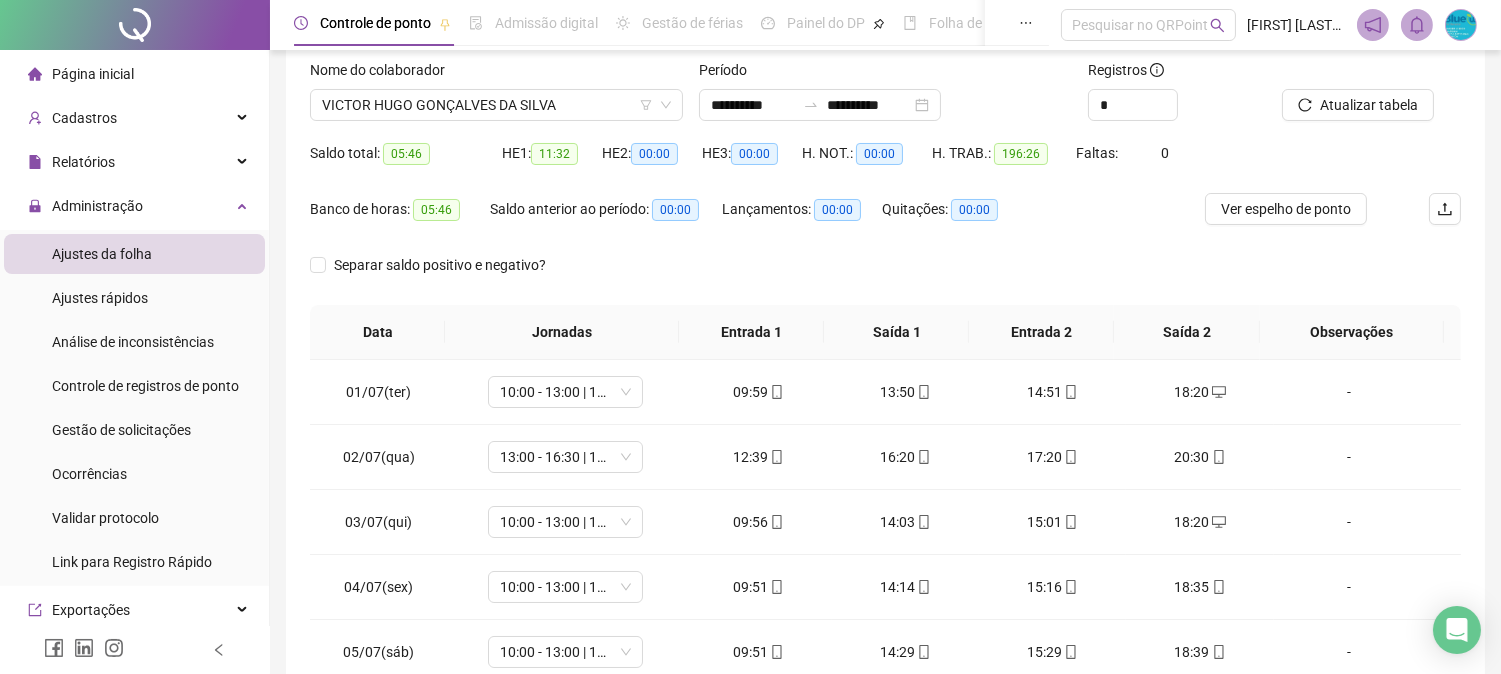 scroll, scrollTop: 347, scrollLeft: 0, axis: vertical 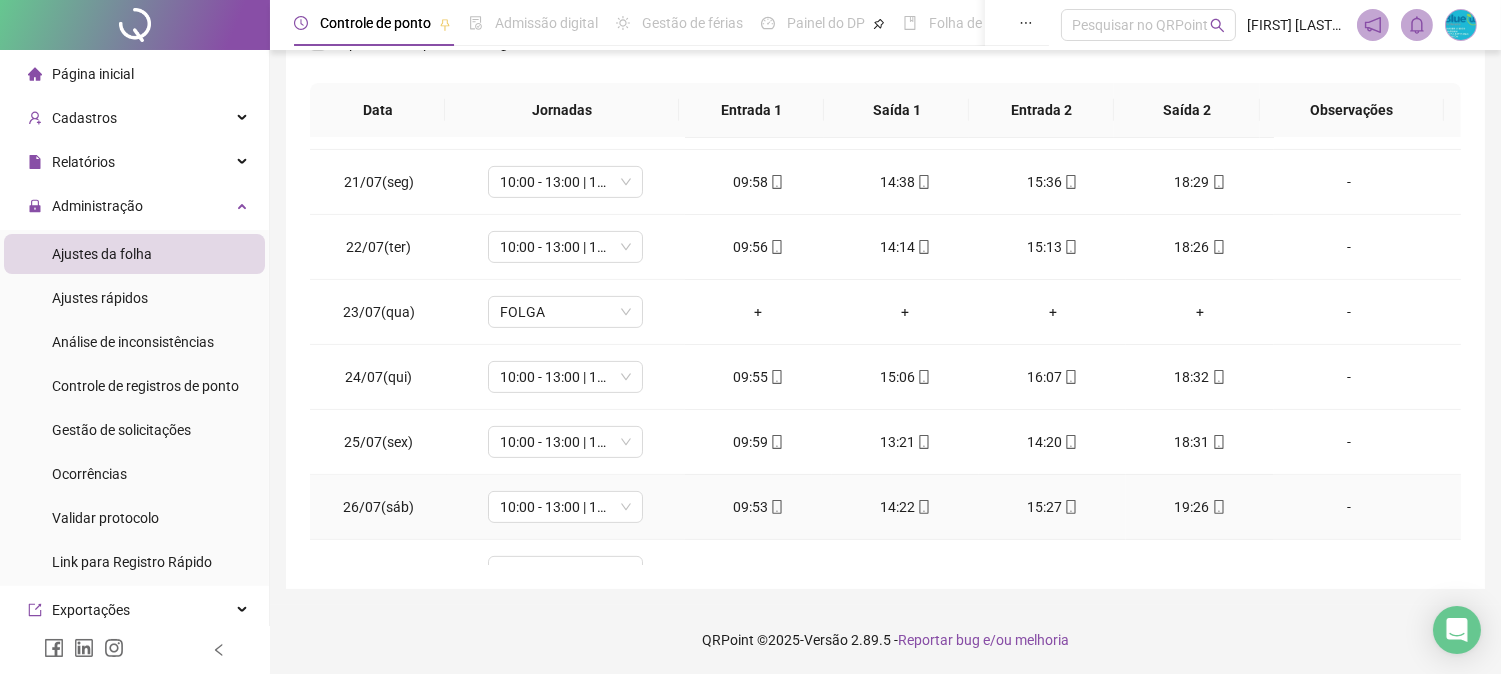 click on "-" at bounding box center [1367, 507] 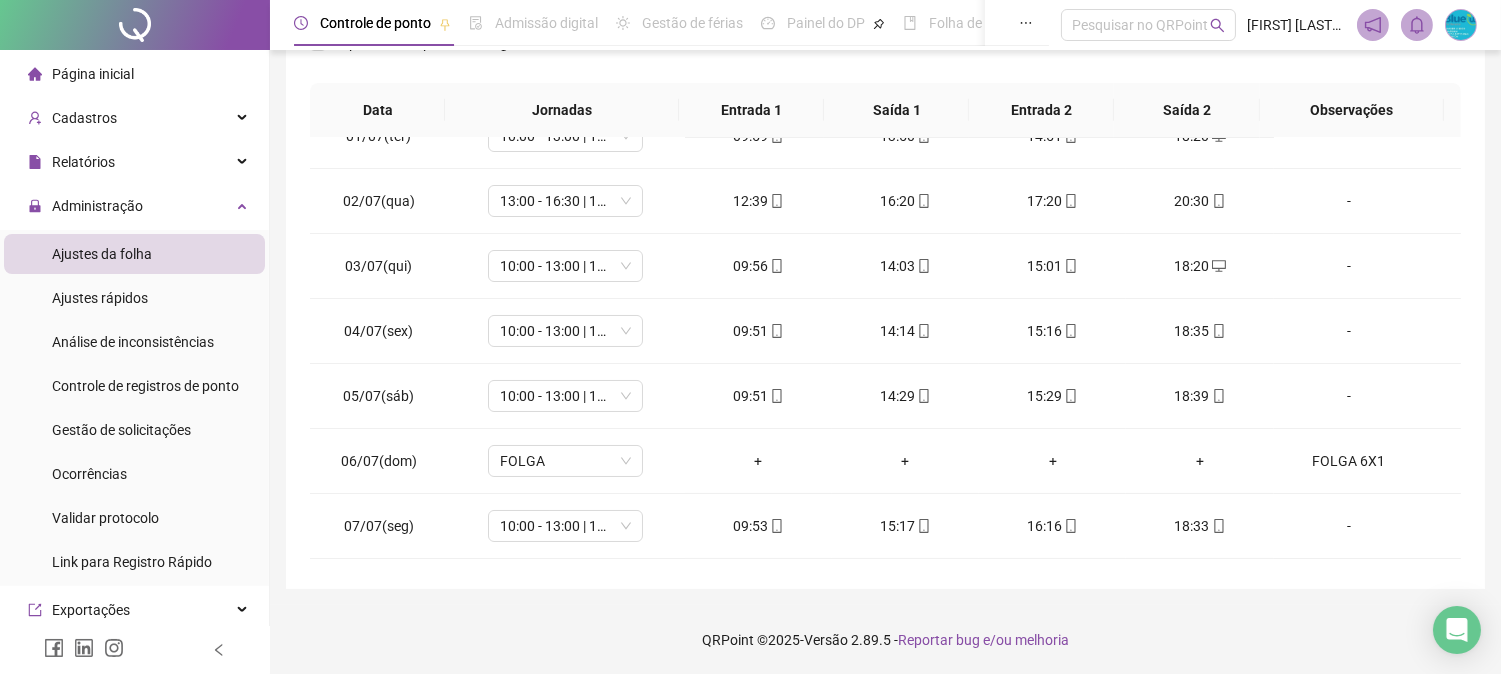 scroll, scrollTop: 0, scrollLeft: 0, axis: both 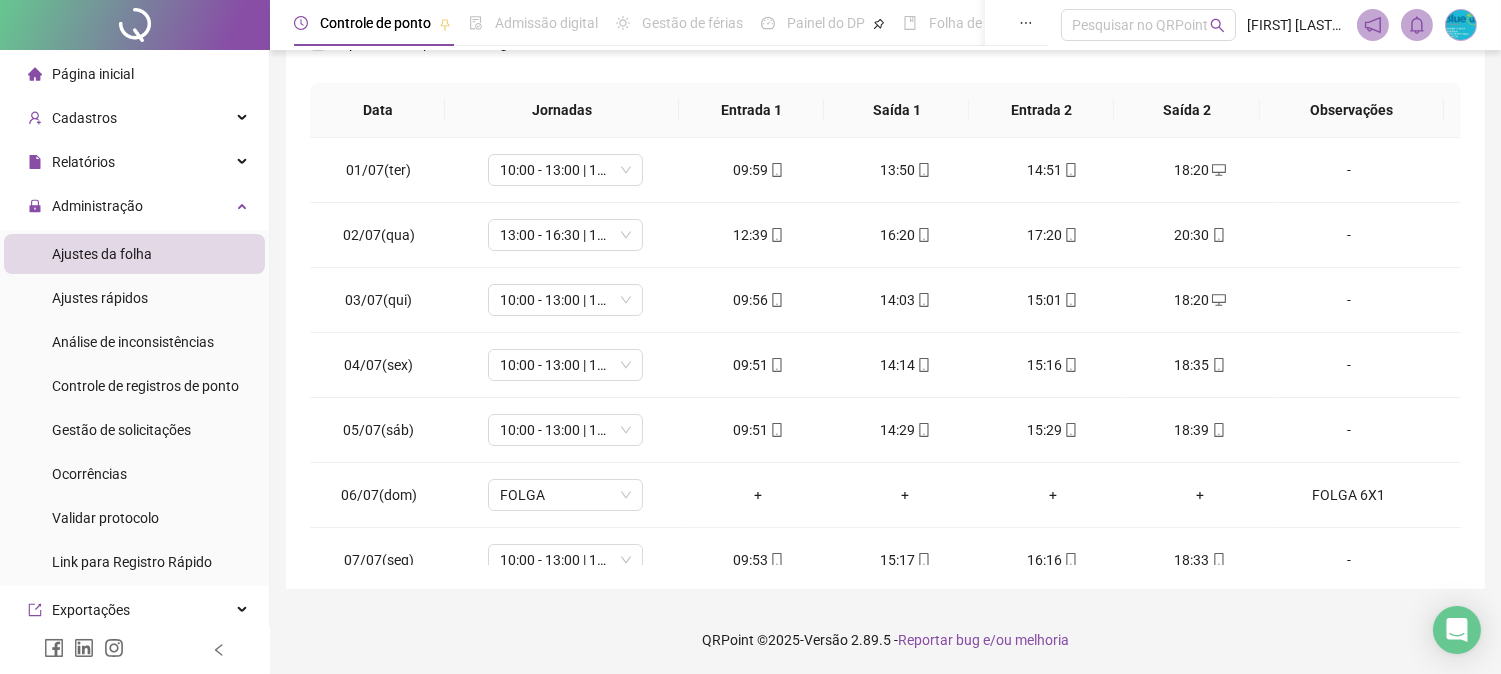 click on "**********" at bounding box center [885, 154] 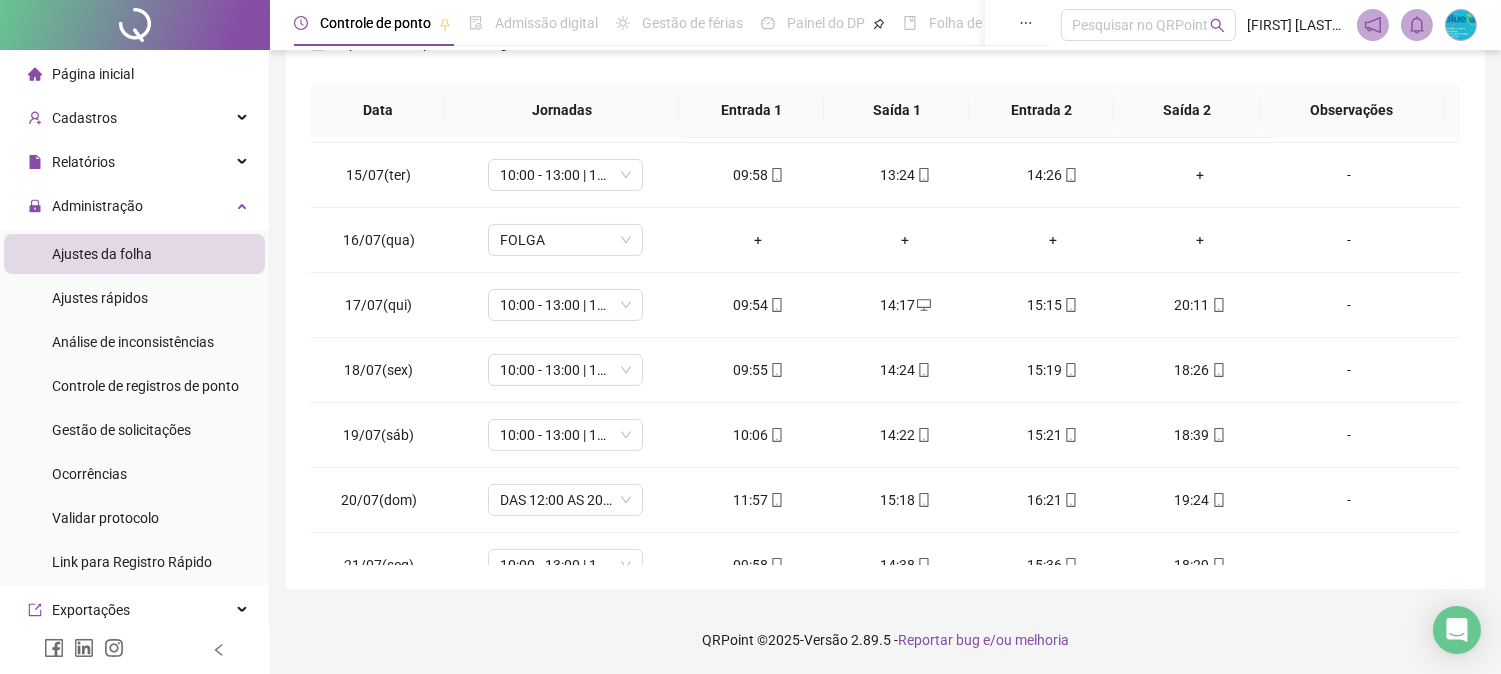 scroll, scrollTop: 0, scrollLeft: 0, axis: both 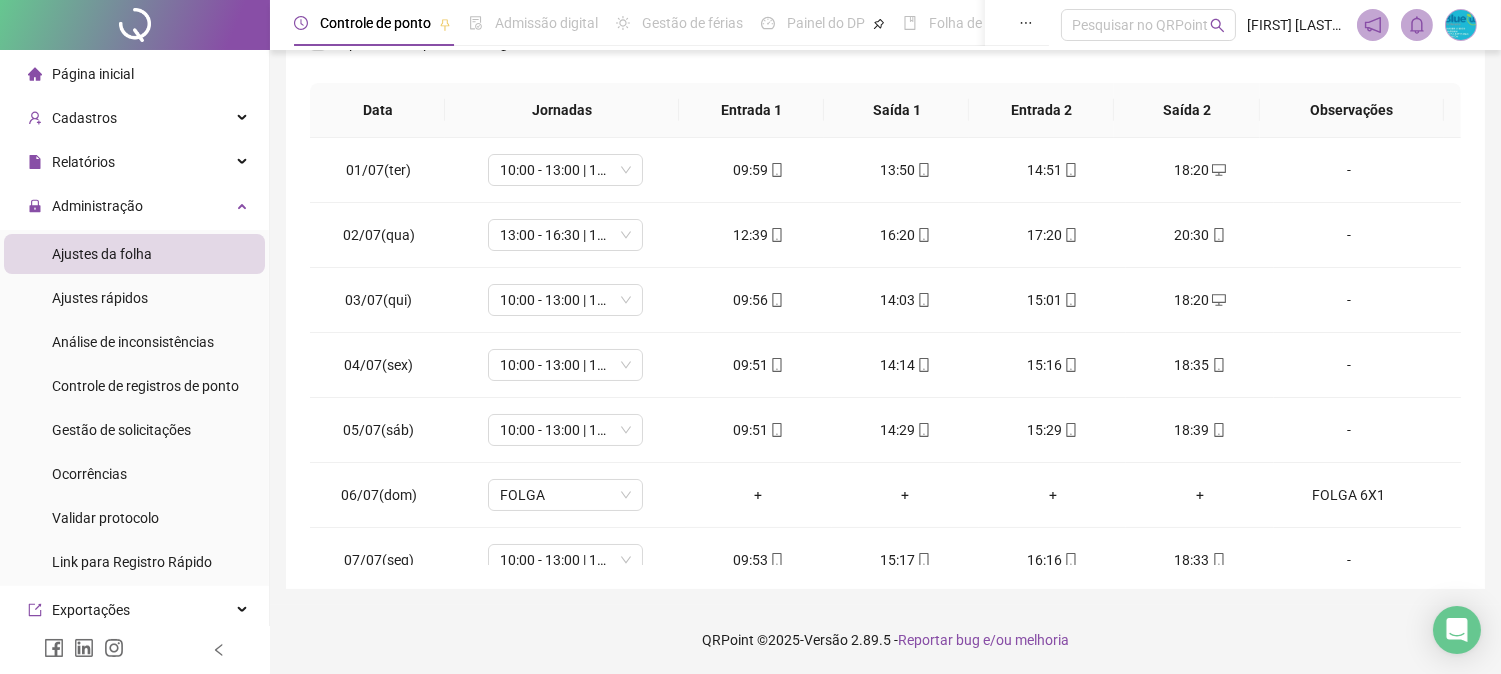 click on "**********" at bounding box center (885, 154) 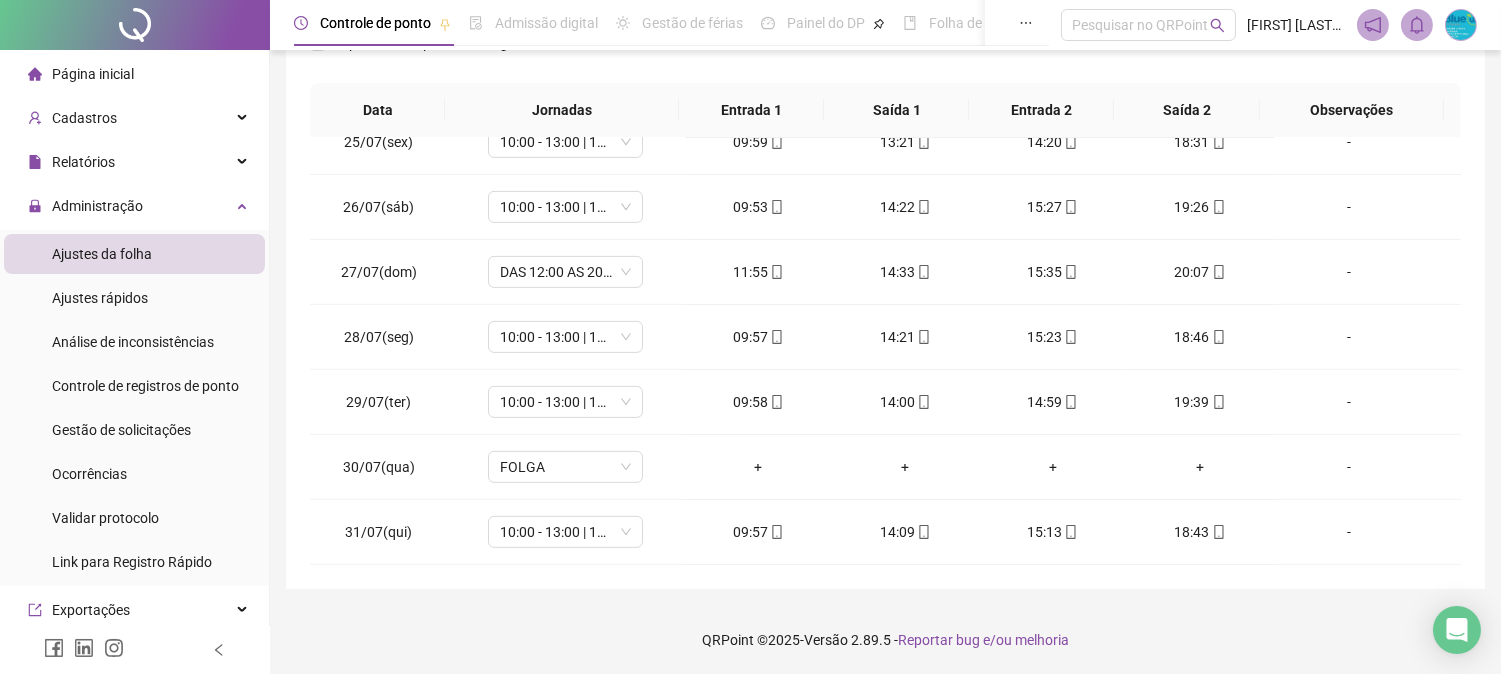 scroll, scrollTop: 0, scrollLeft: 0, axis: both 